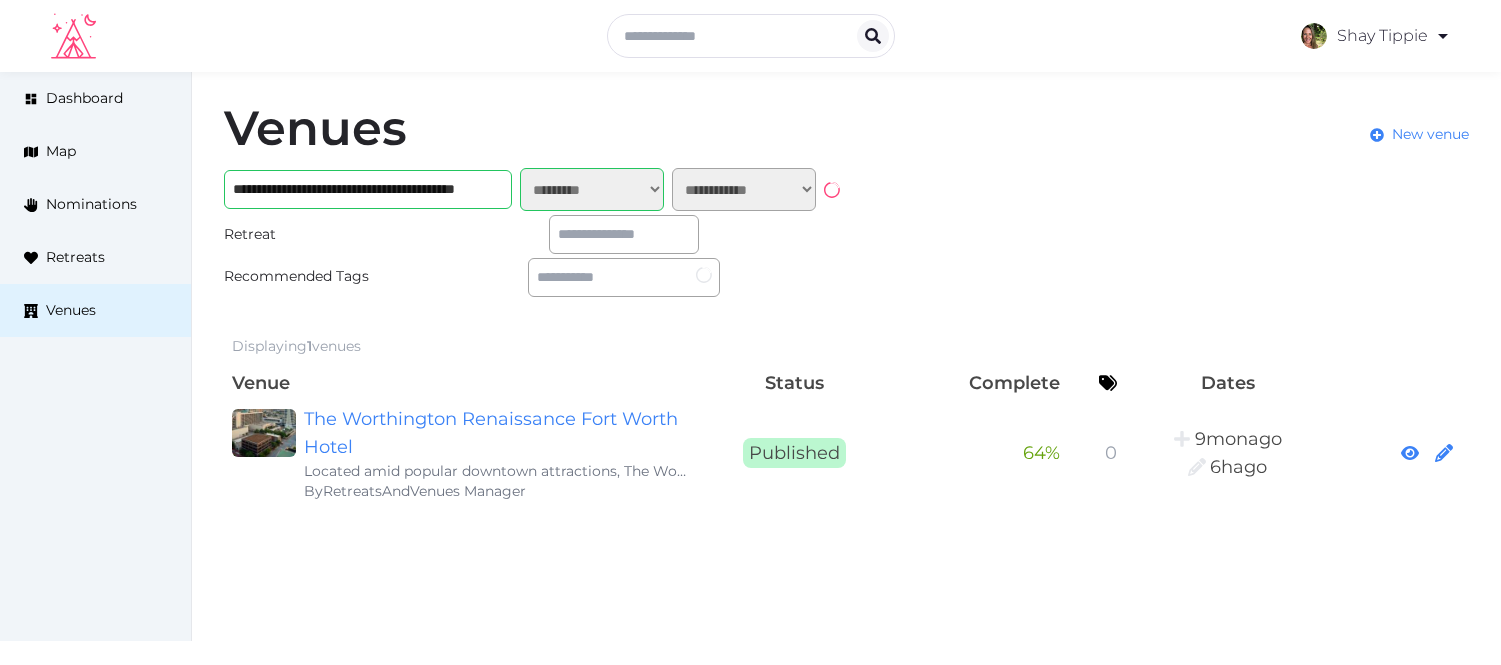 select on "*******" 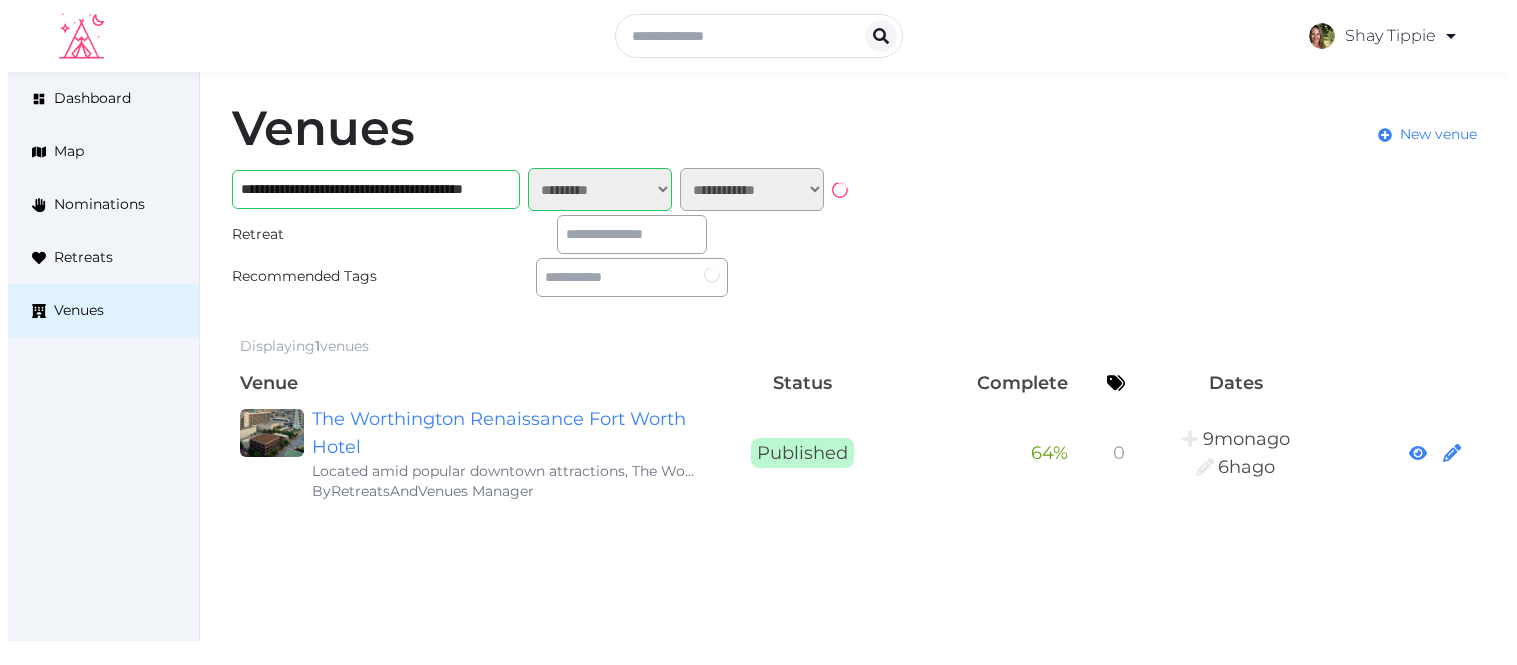 scroll, scrollTop: 0, scrollLeft: 0, axis: both 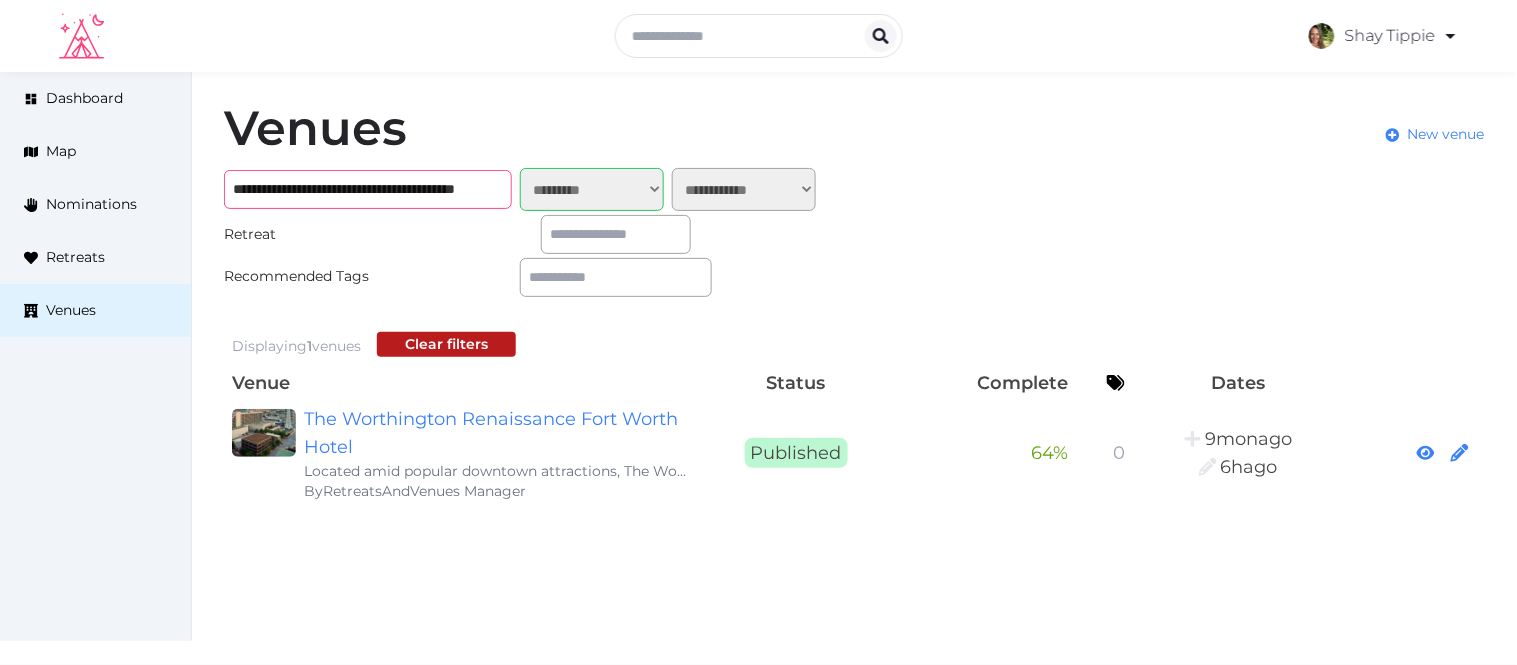 click on "**********" at bounding box center (368, 189) 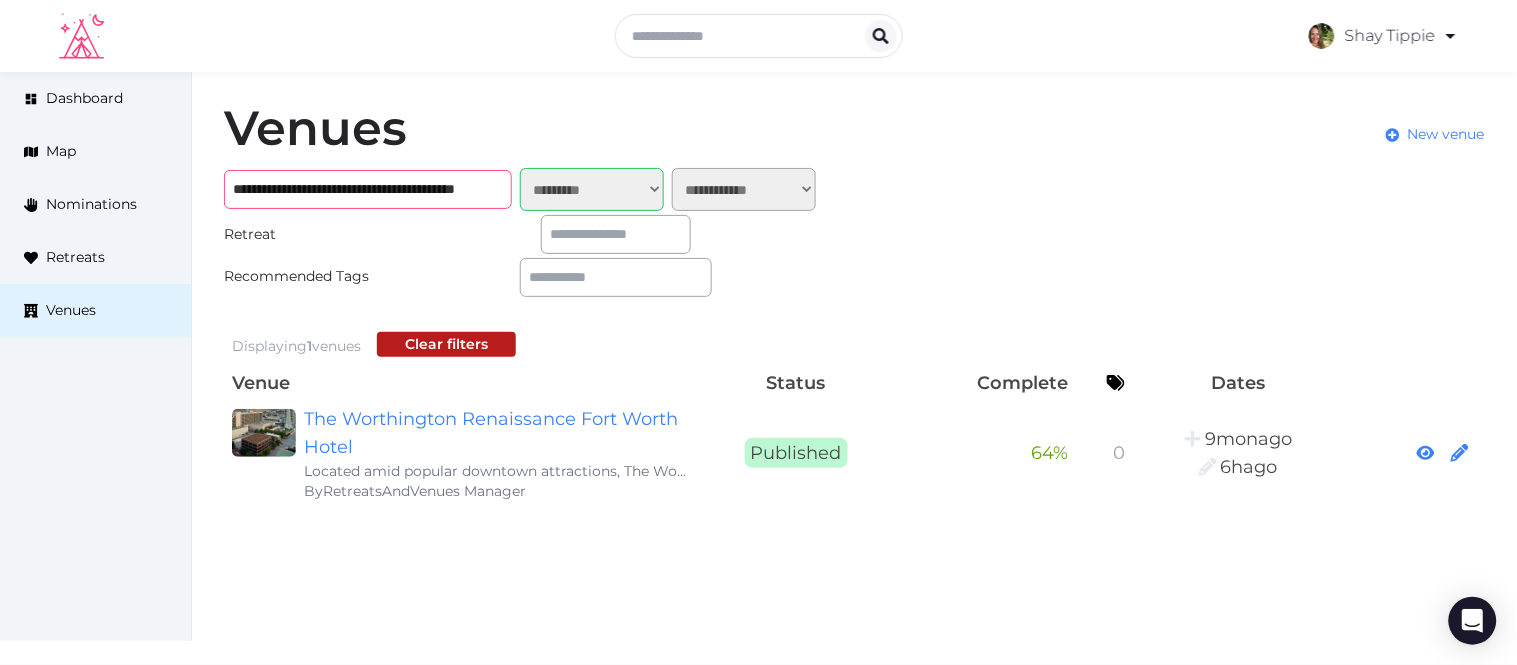 click on "**********" at bounding box center (368, 189) 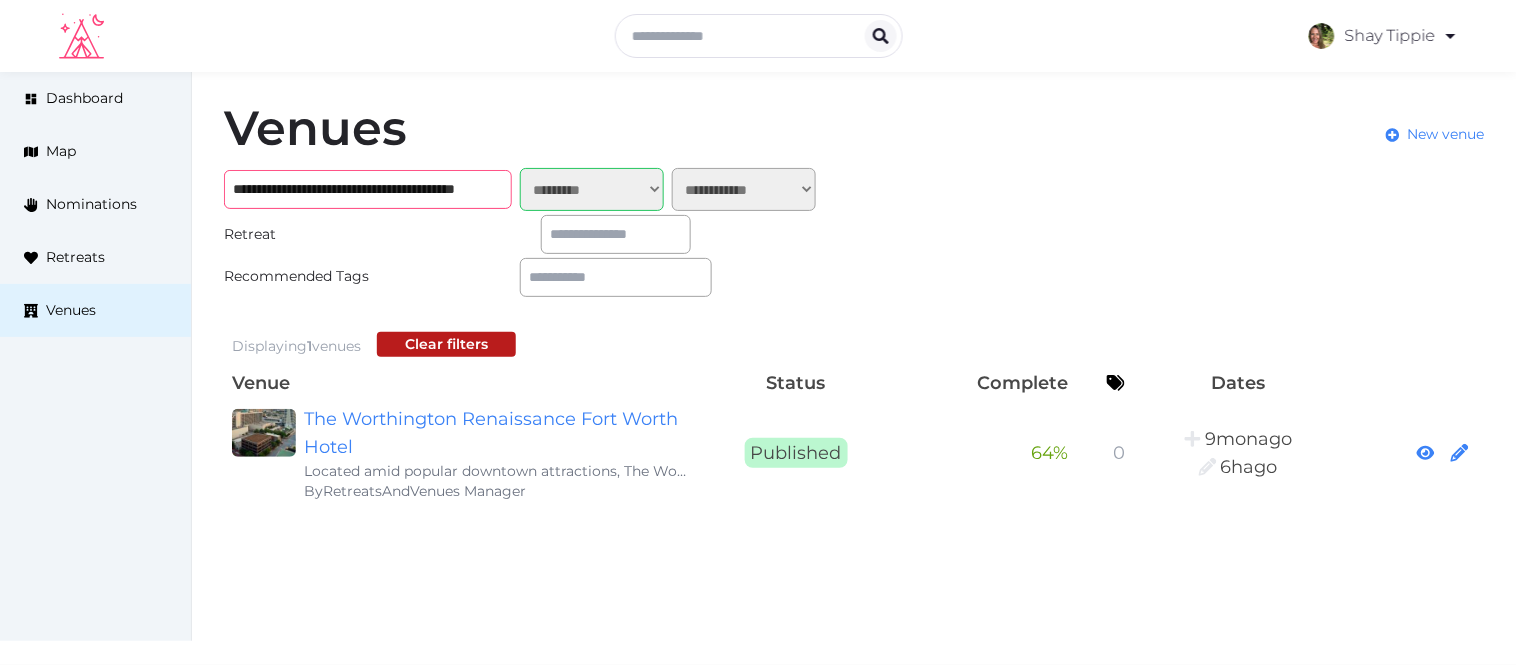 paste on "***" 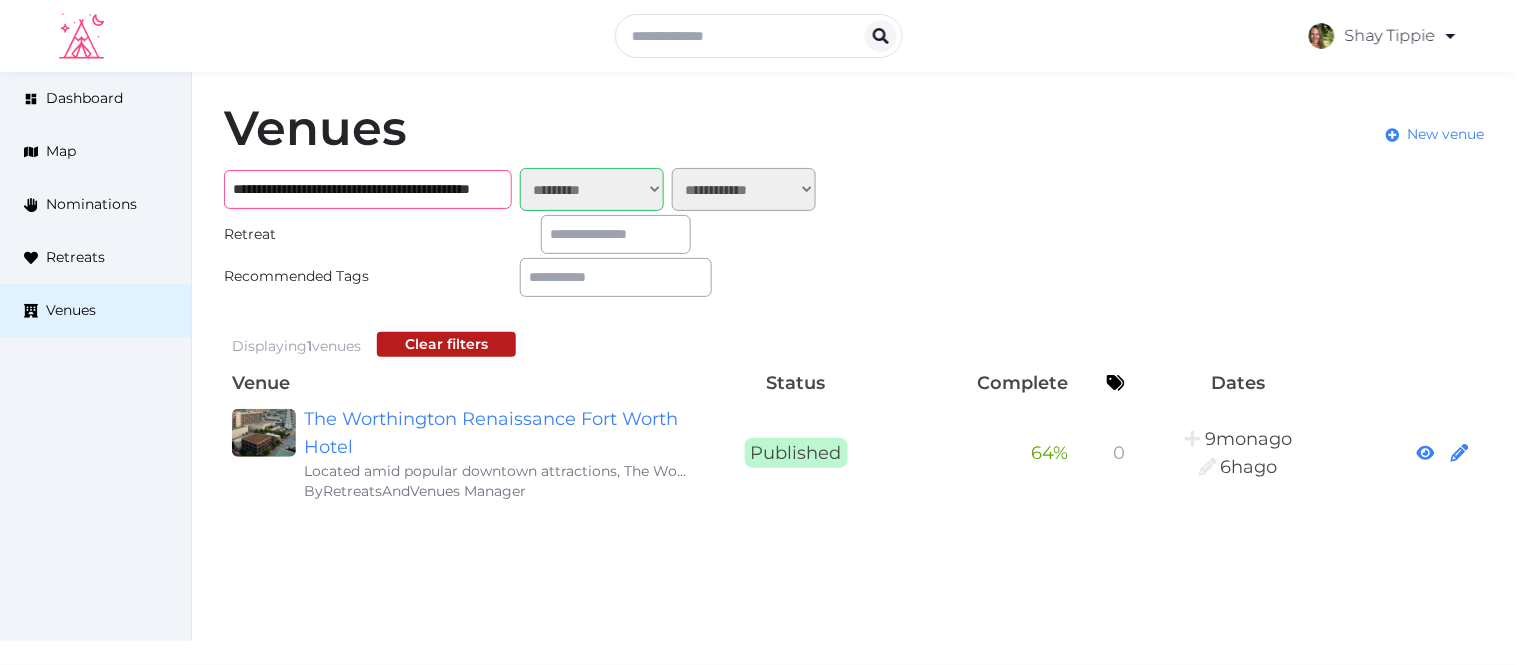 scroll, scrollTop: 0, scrollLeft: 55, axis: horizontal 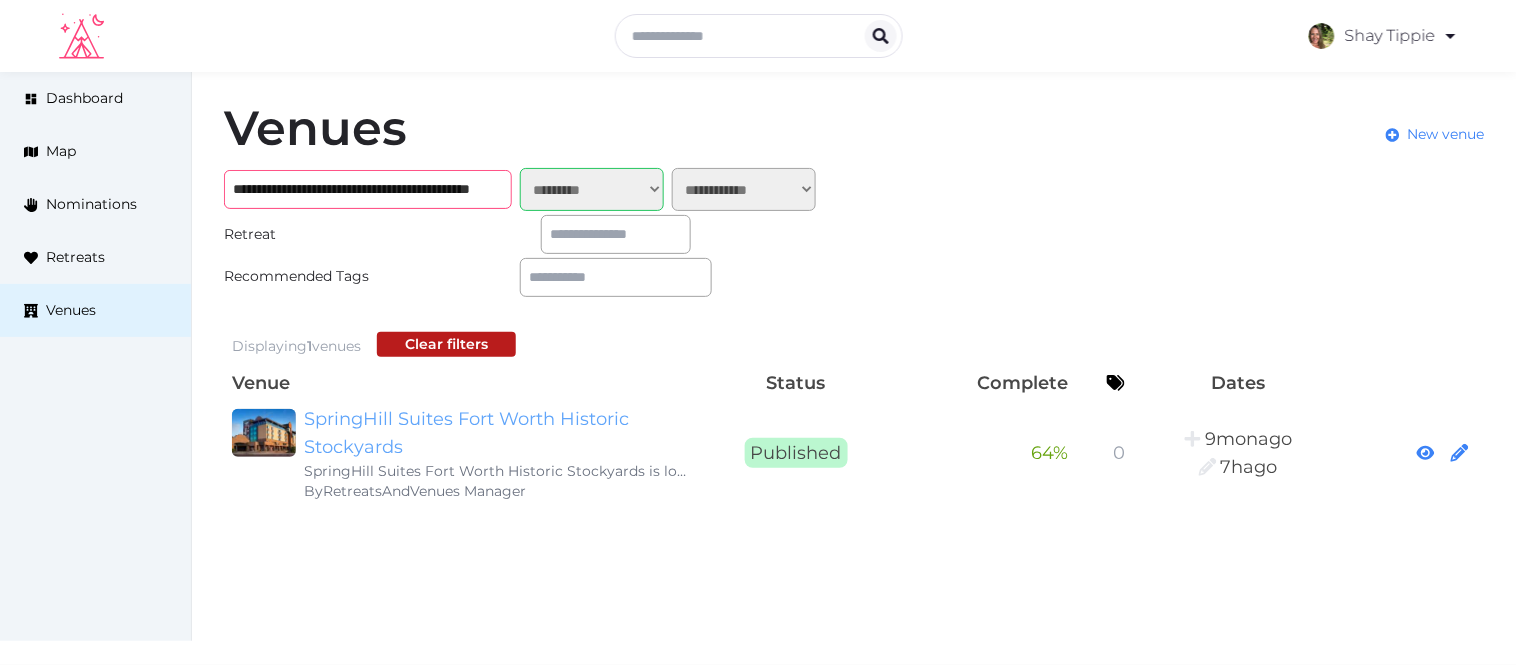 type on "**********" 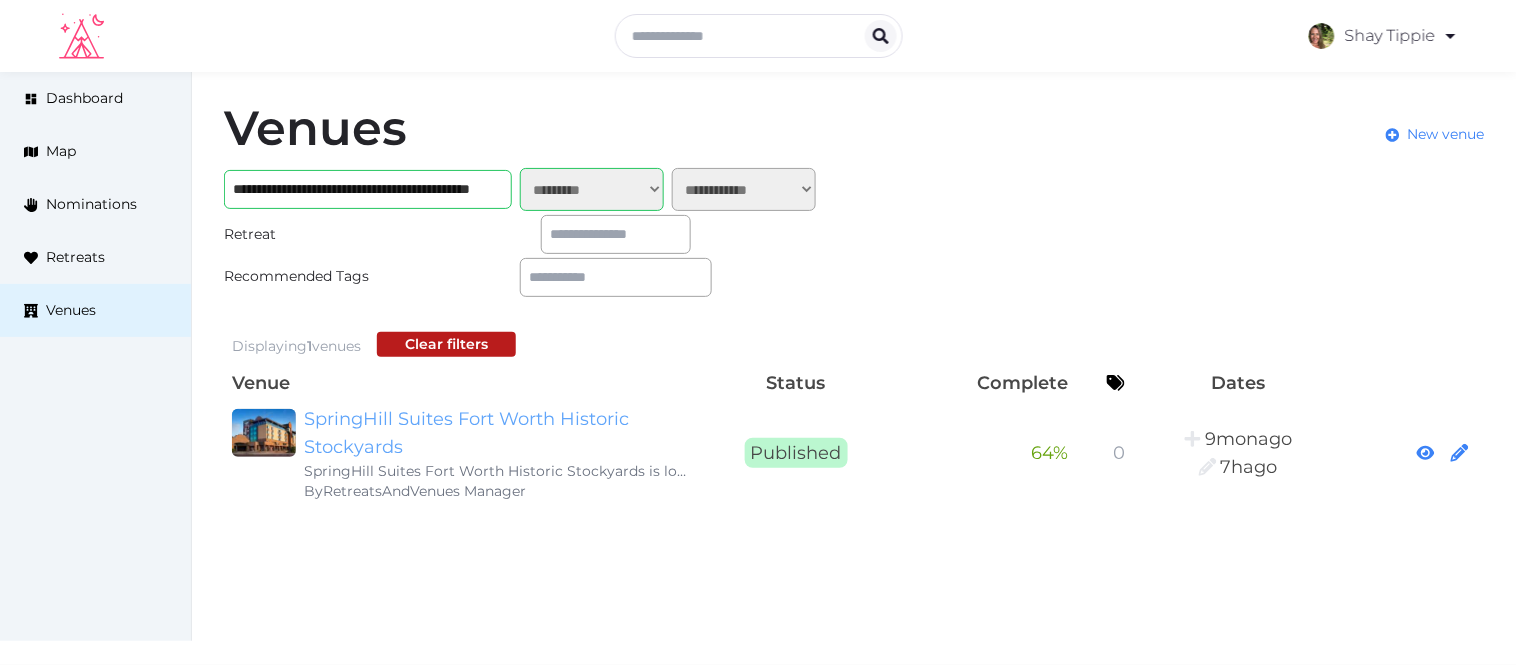 click on "SpringHill Suites Fort Worth Historic Stockyards" at bounding box center (496, 433) 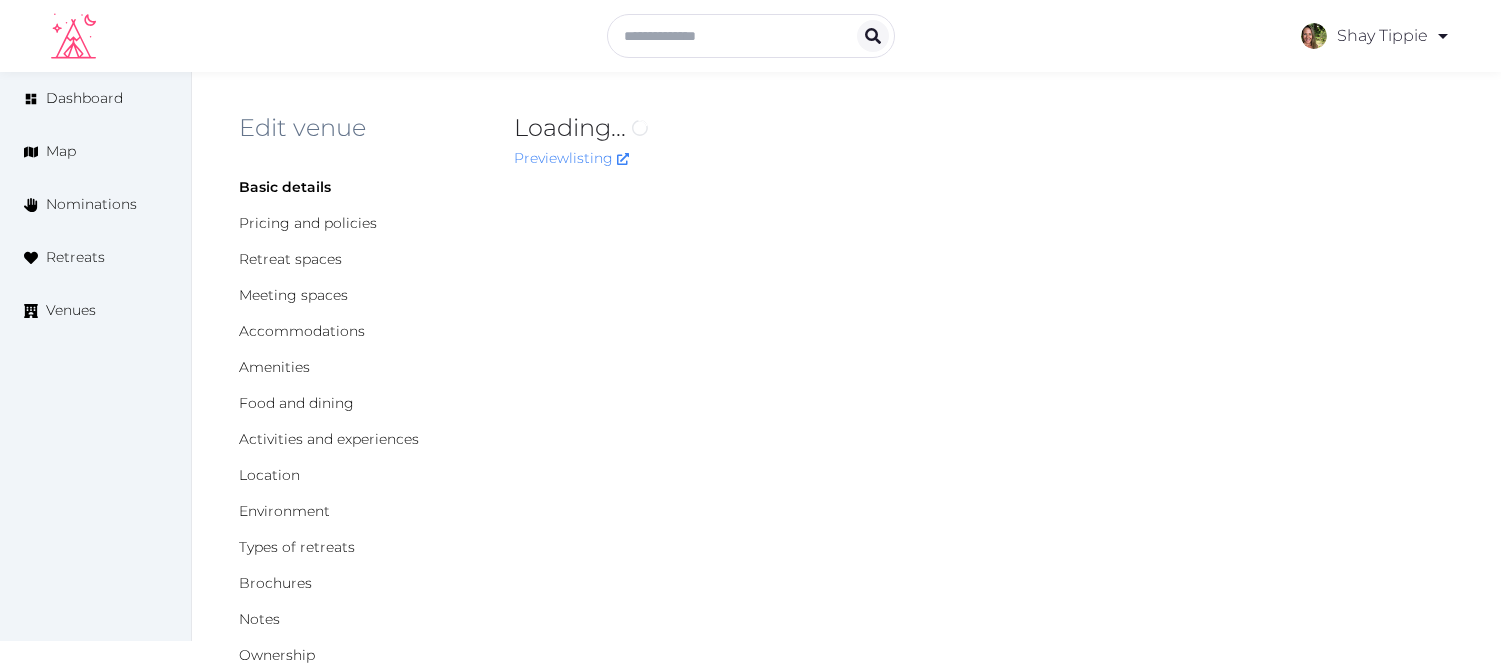 scroll, scrollTop: 0, scrollLeft: 0, axis: both 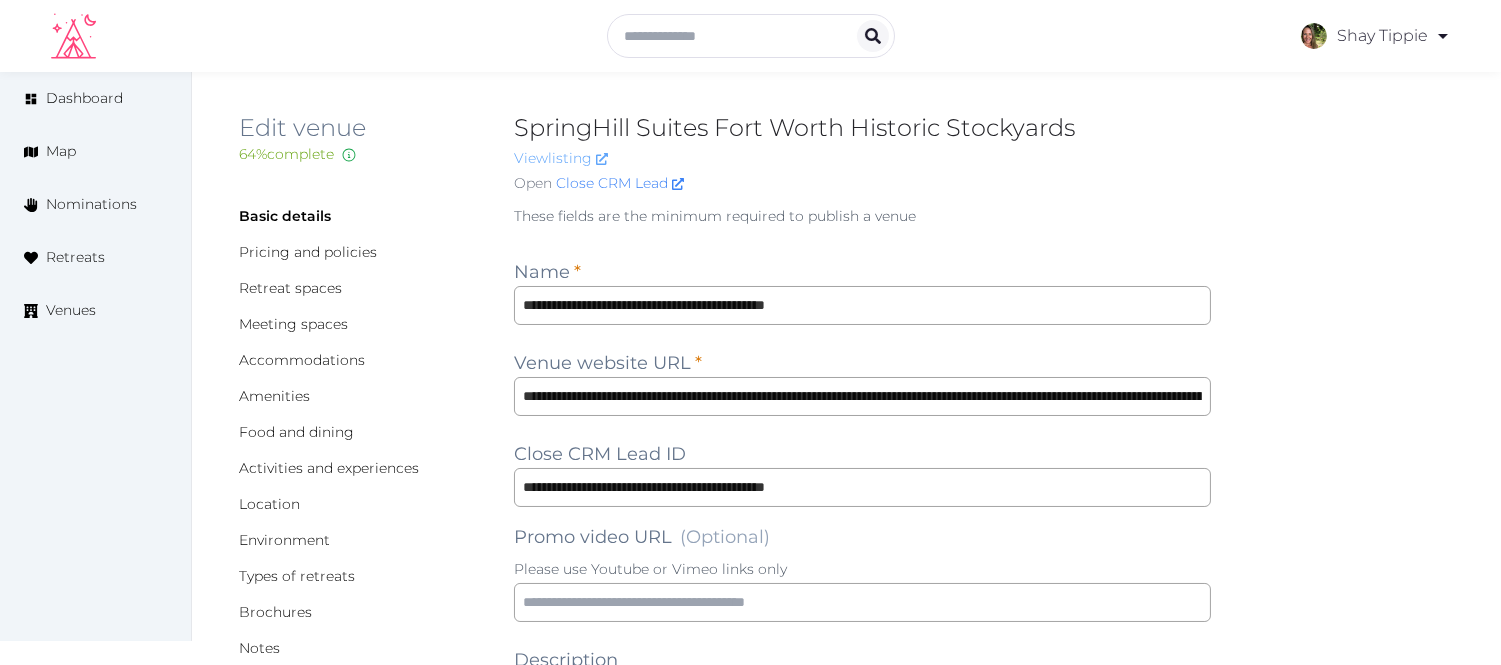 click on "View  listing" at bounding box center [561, 158] 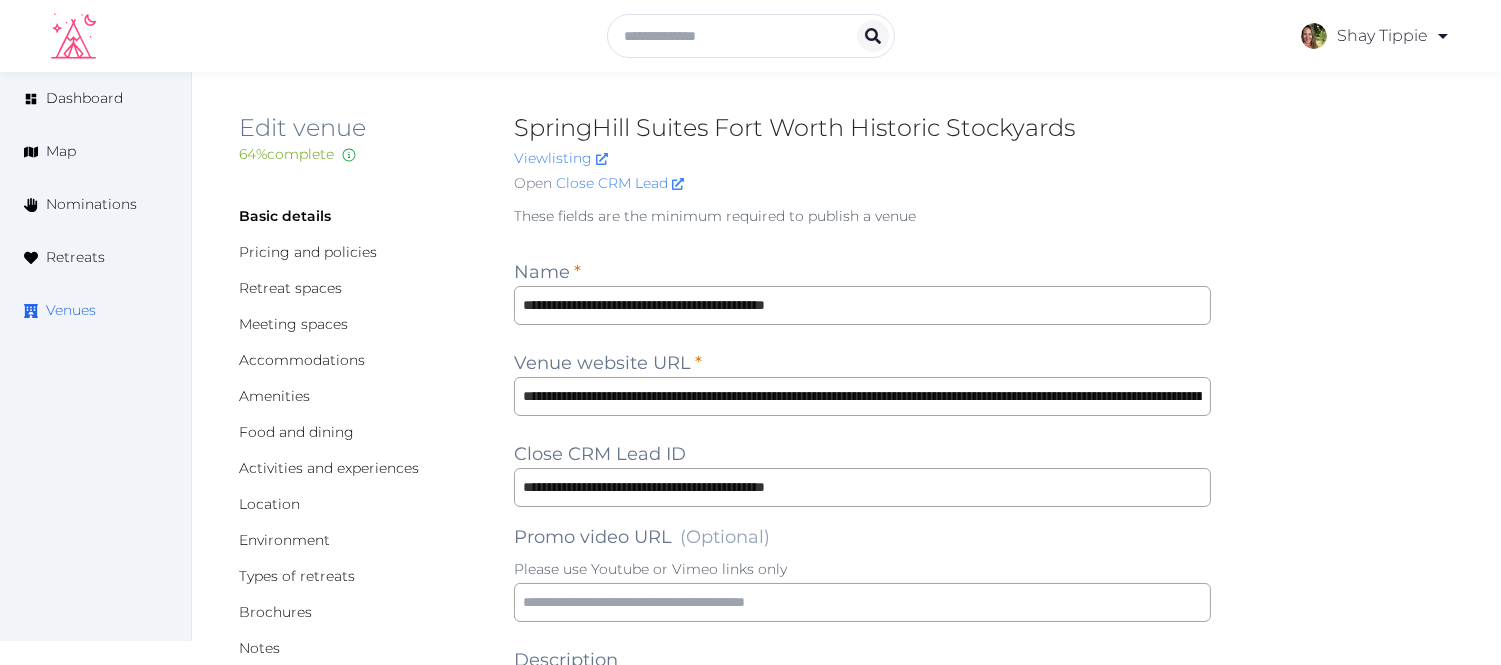 click on "Venues" at bounding box center (71, 310) 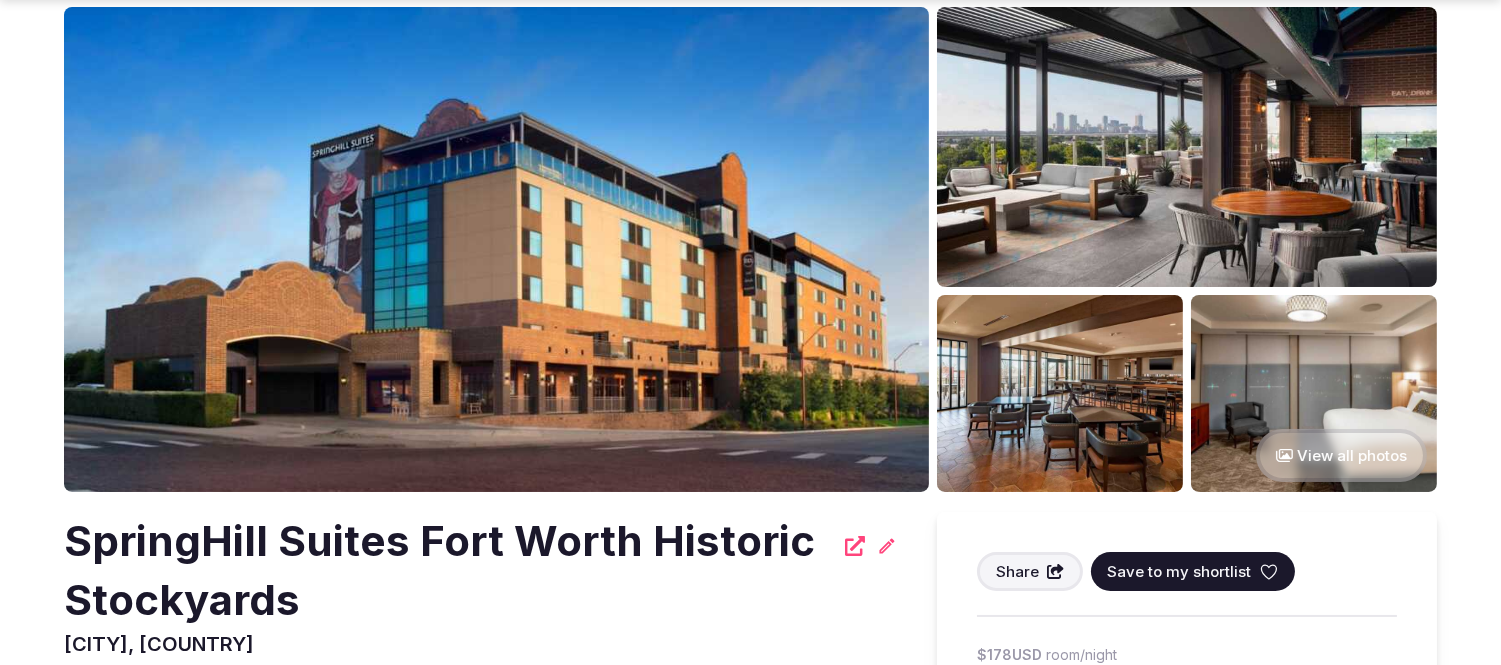 scroll, scrollTop: 222, scrollLeft: 0, axis: vertical 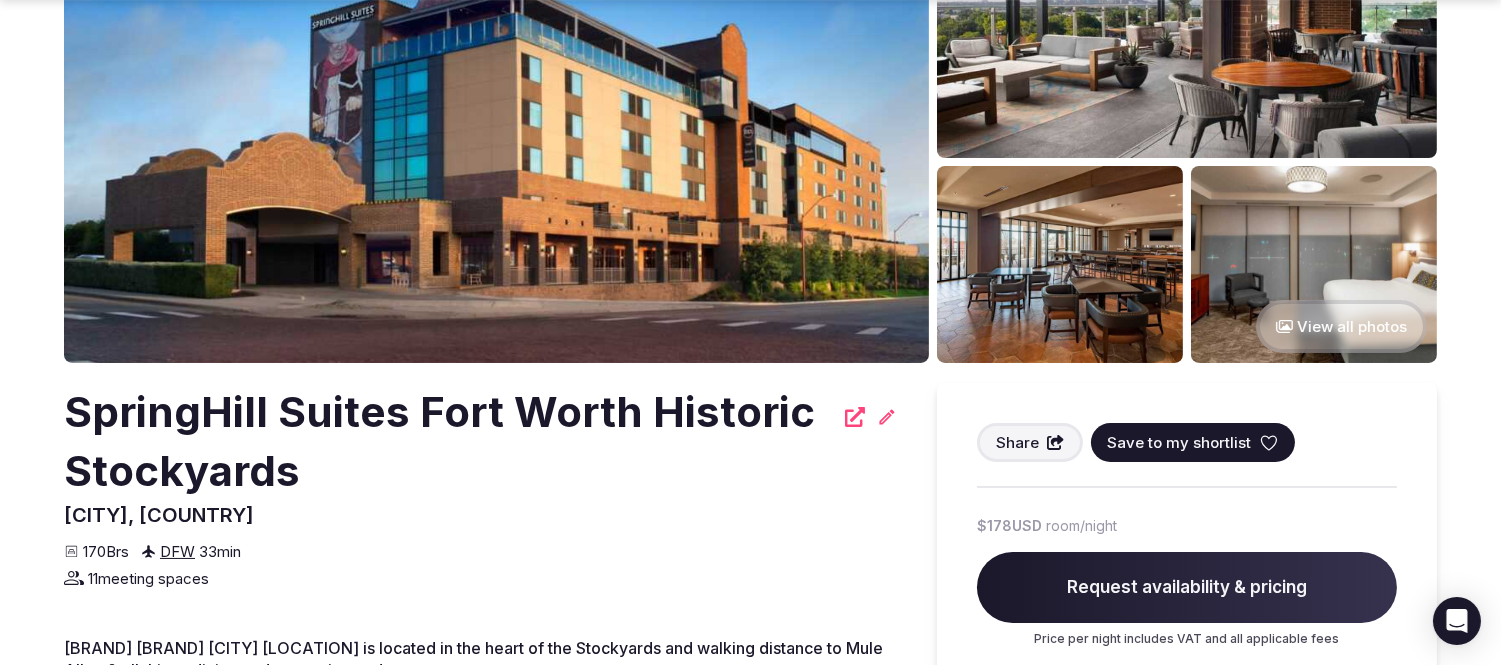 click on "Save to my shortlist" at bounding box center (1179, 442) 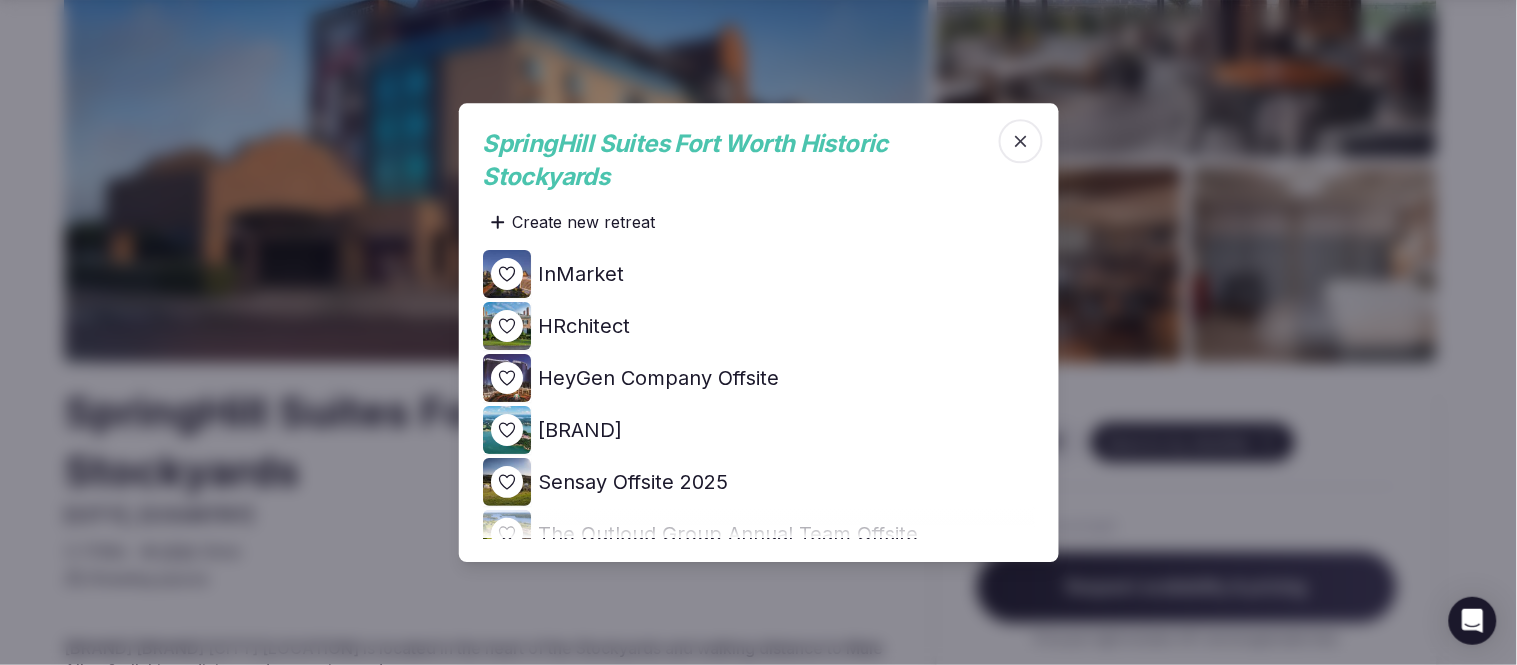 click 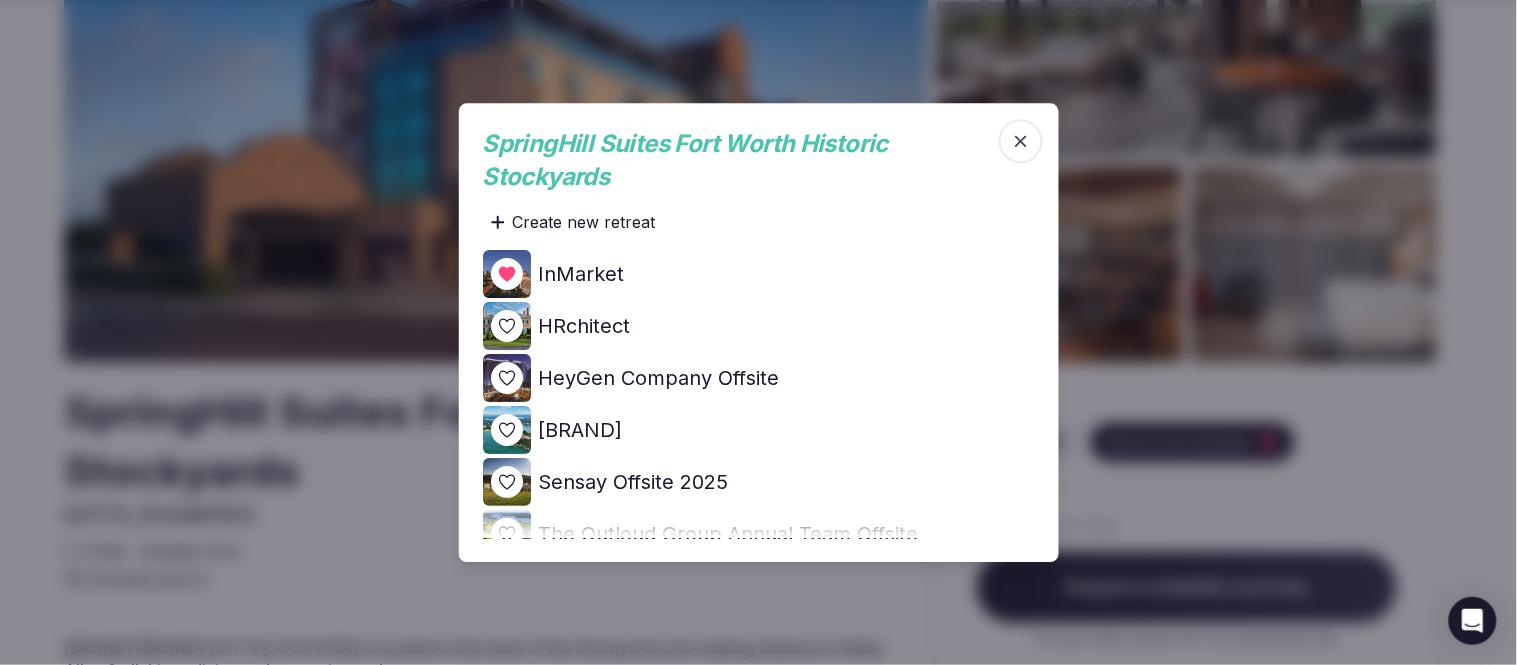 click 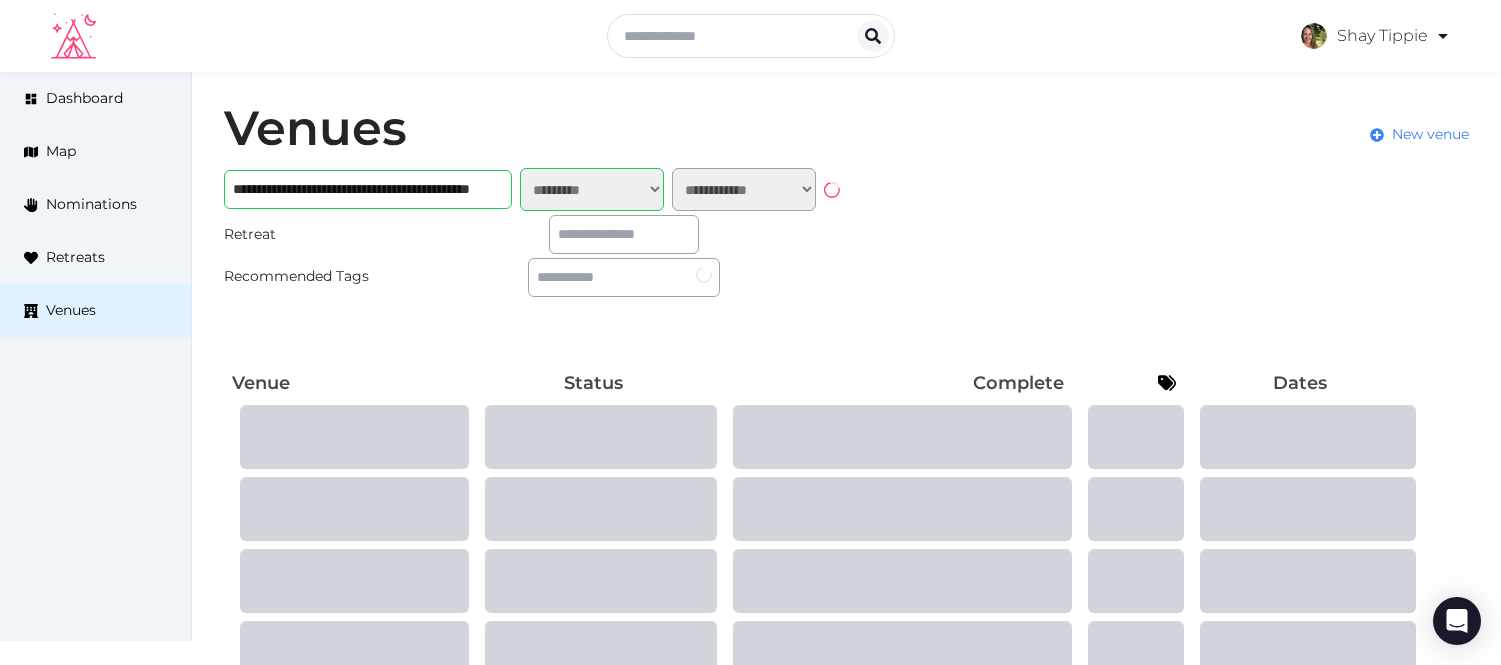 select on "*******" 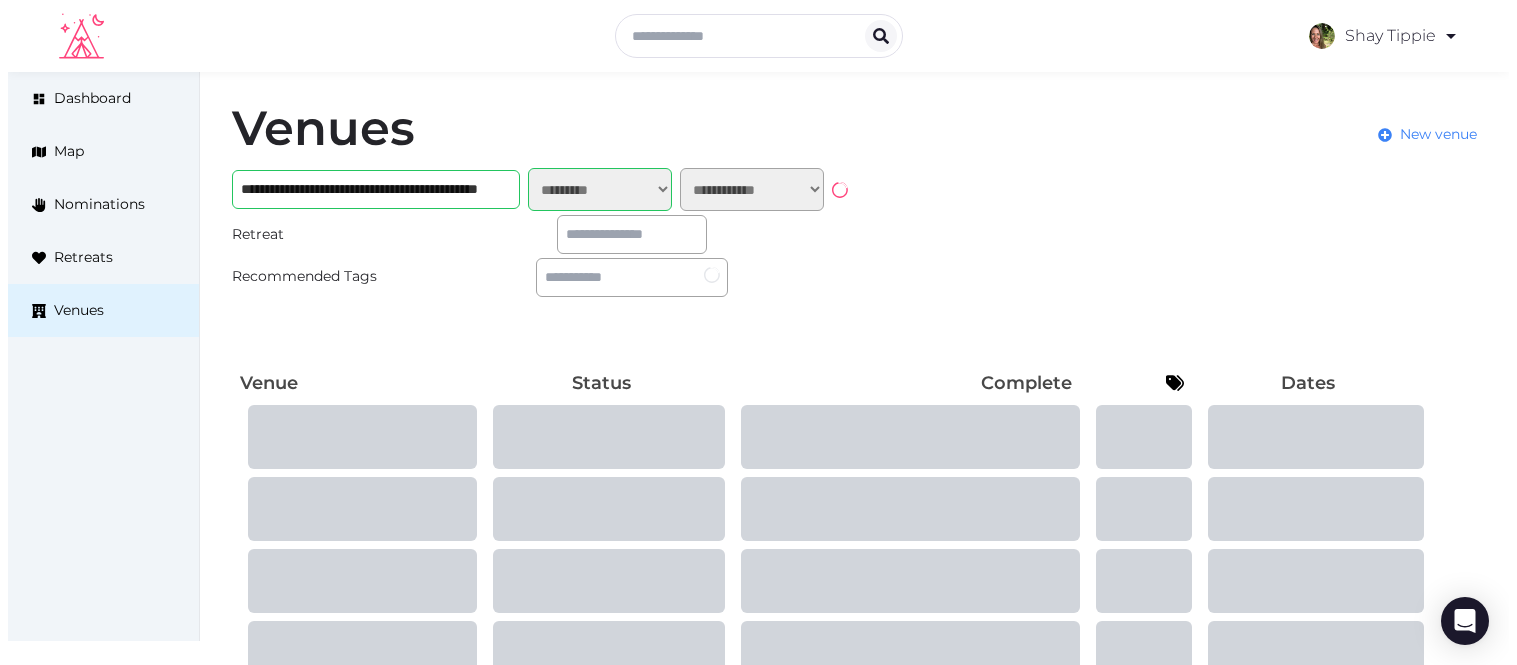 scroll, scrollTop: 0, scrollLeft: 0, axis: both 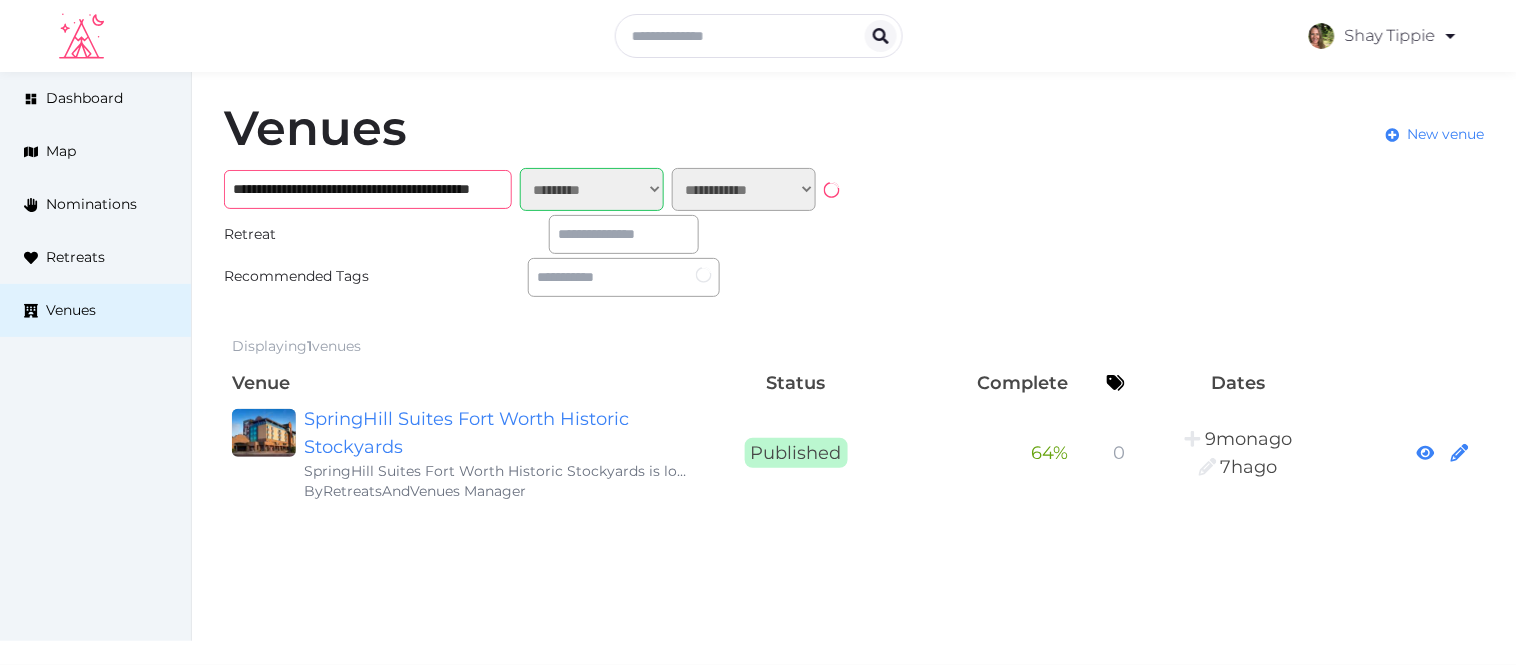 click on "**********" at bounding box center (368, 189) 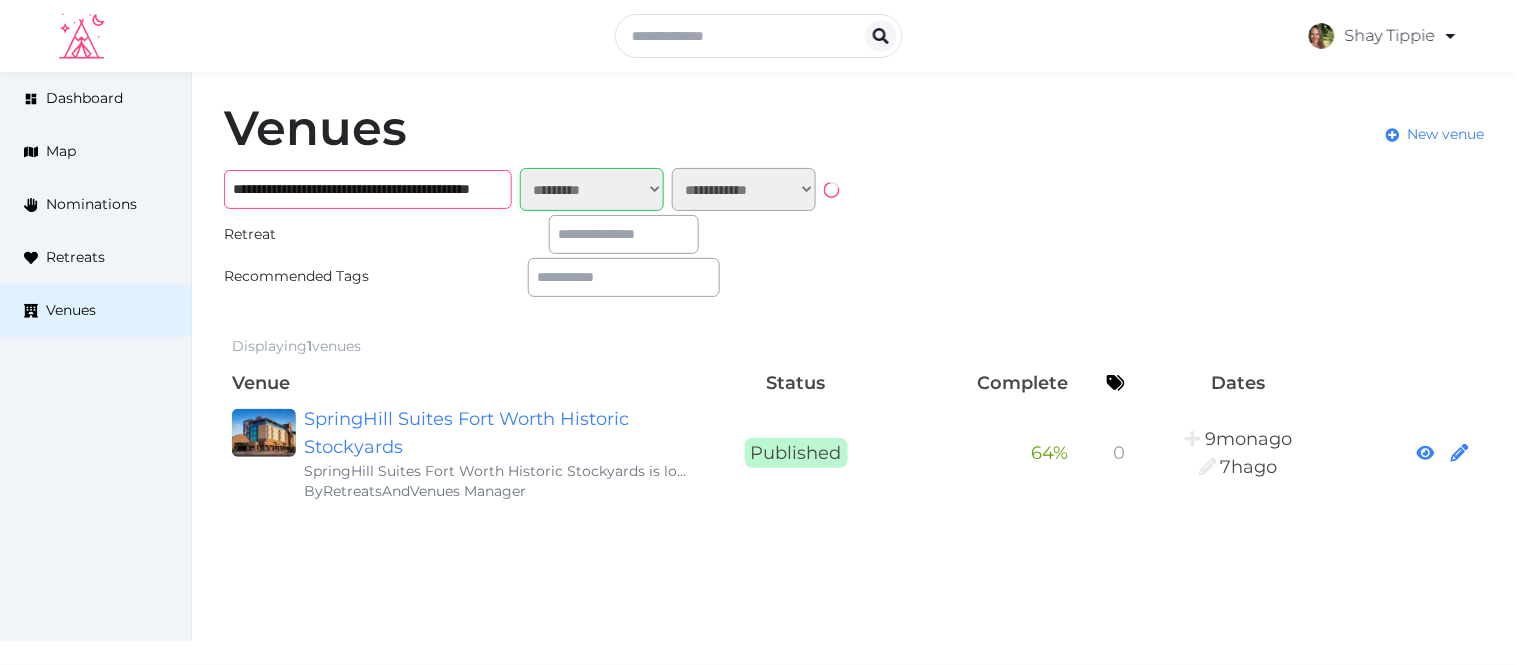 click on "**********" at bounding box center [368, 189] 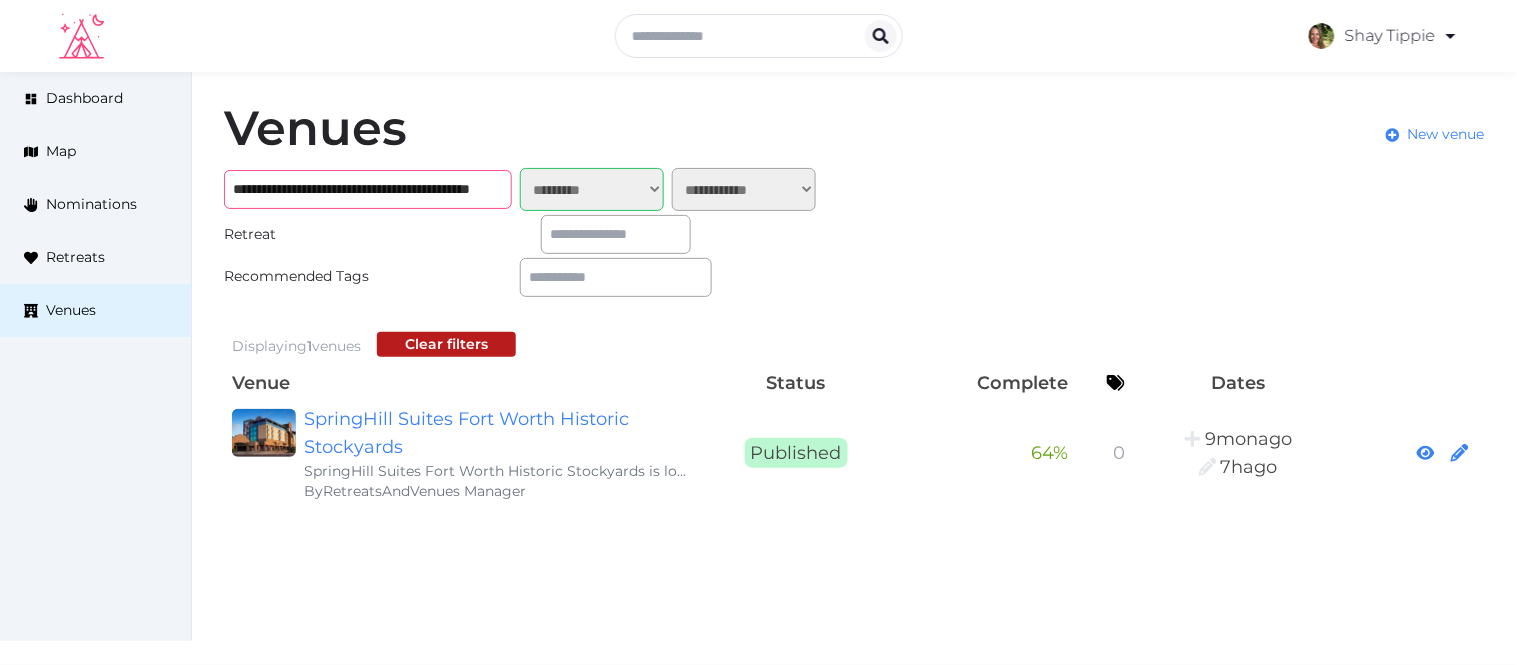 paste 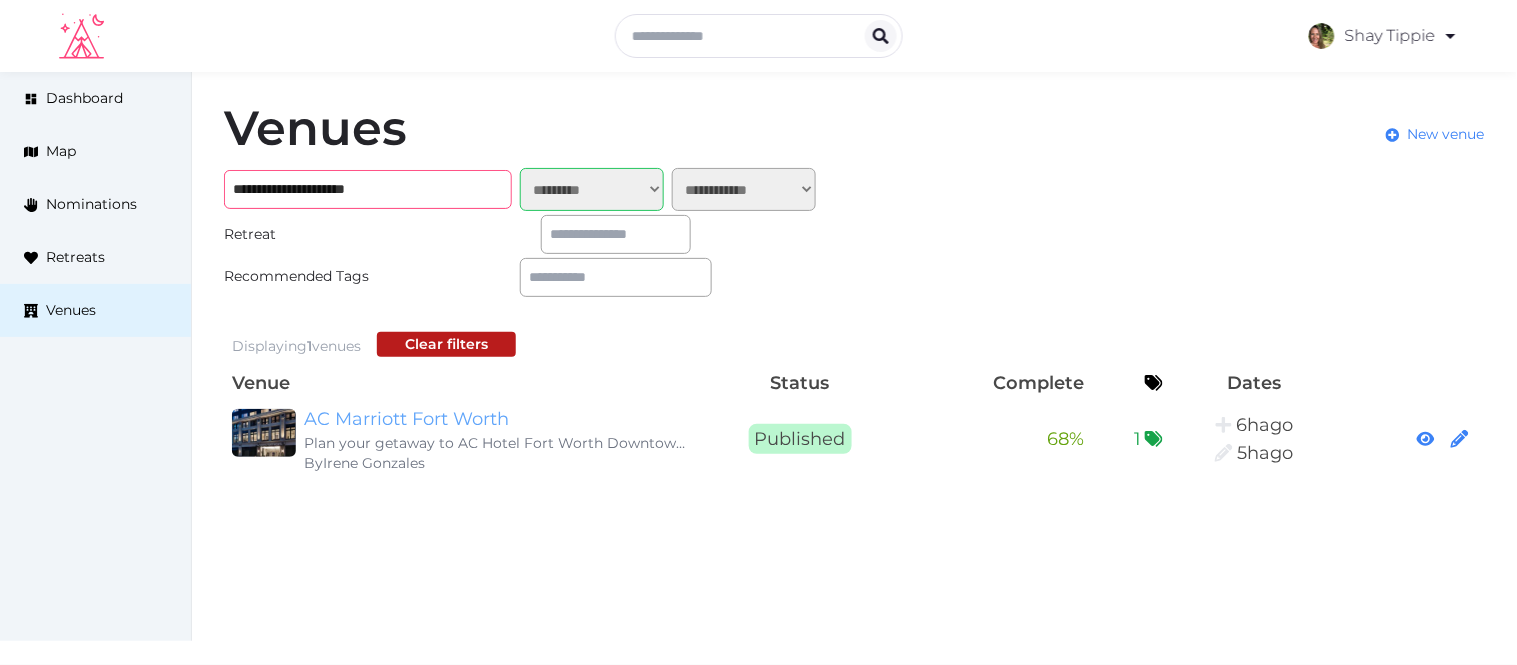 type on "**********" 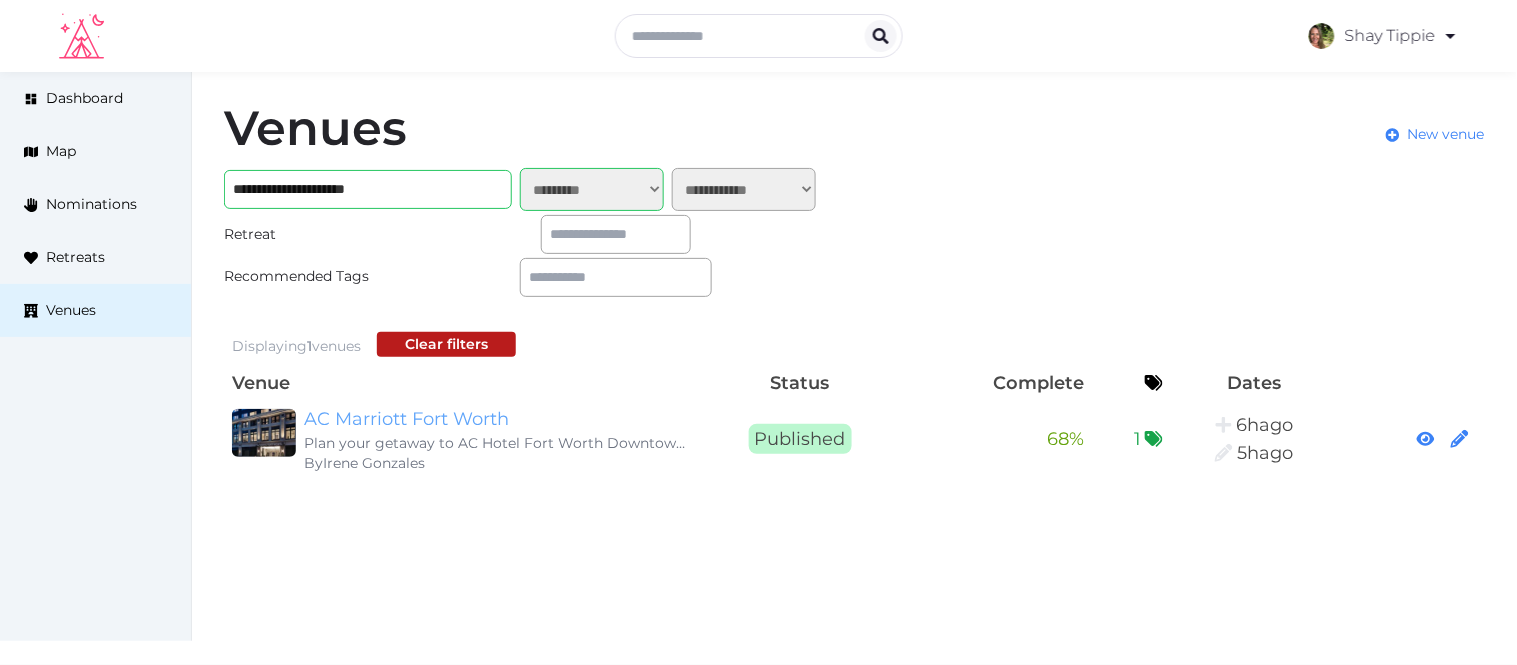 click on "AC Marriott Fort Worth" at bounding box center (496, 419) 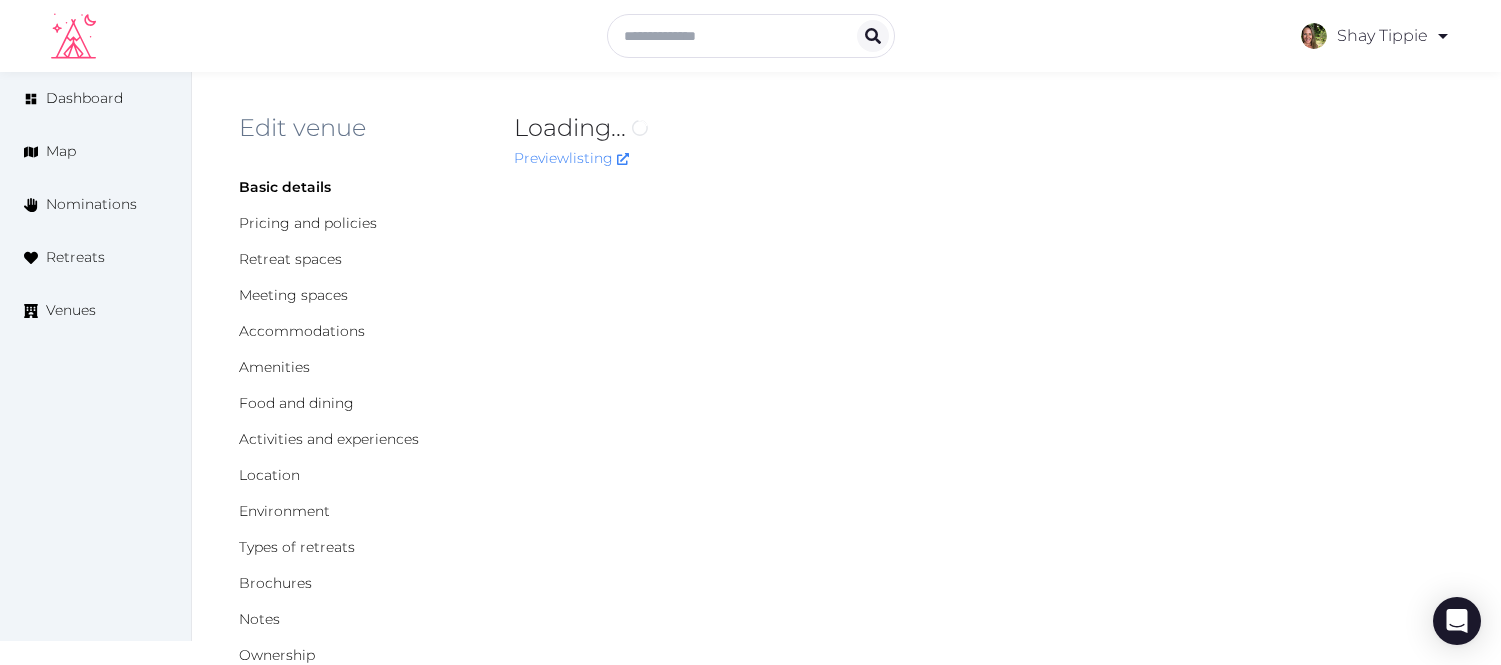 scroll, scrollTop: 0, scrollLeft: 0, axis: both 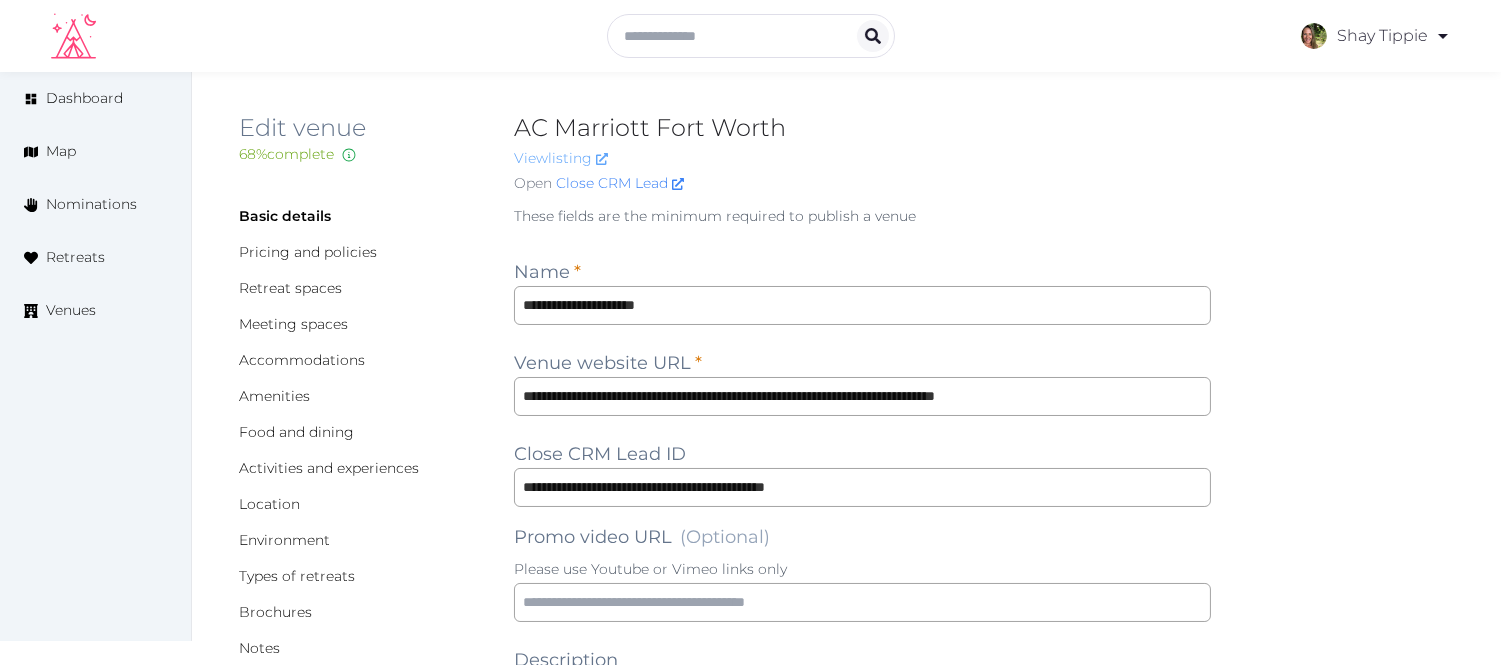 click on "View  listing" at bounding box center (561, 158) 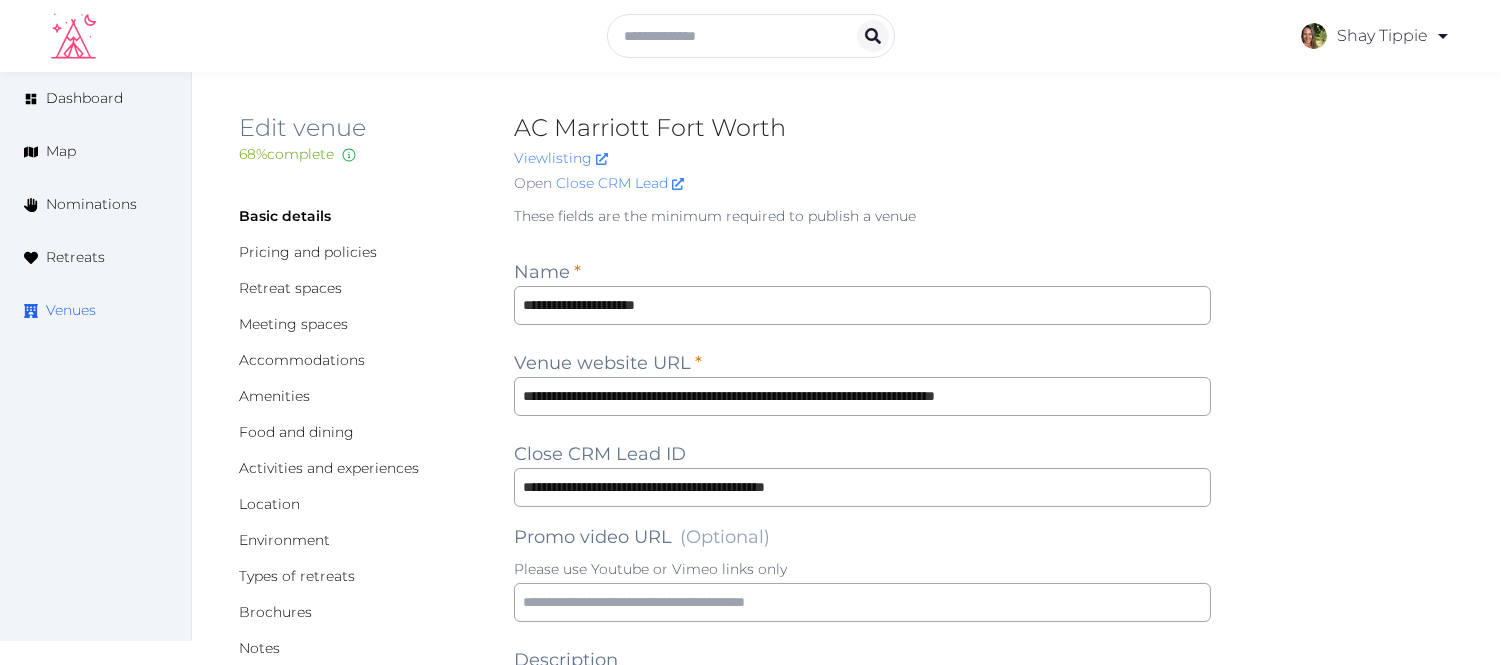 click on "Venues" at bounding box center [71, 310] 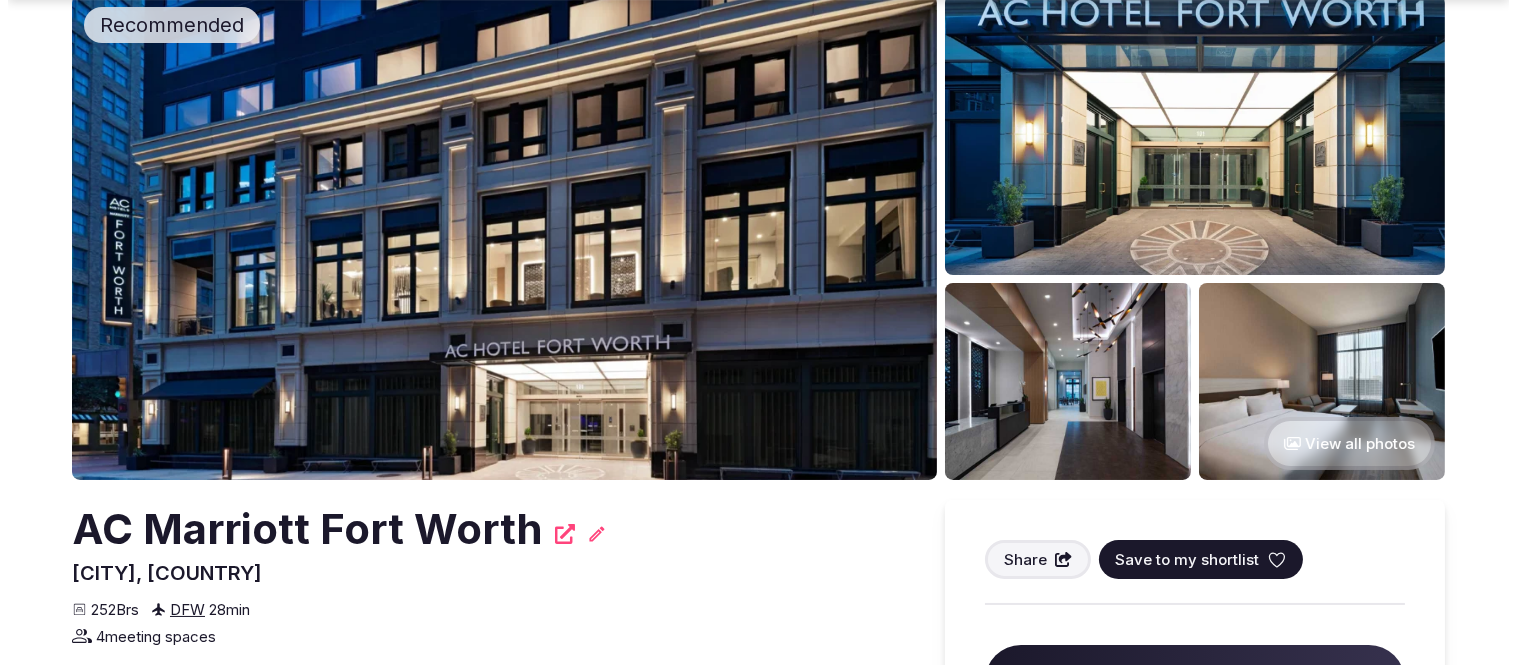 scroll, scrollTop: 333, scrollLeft: 0, axis: vertical 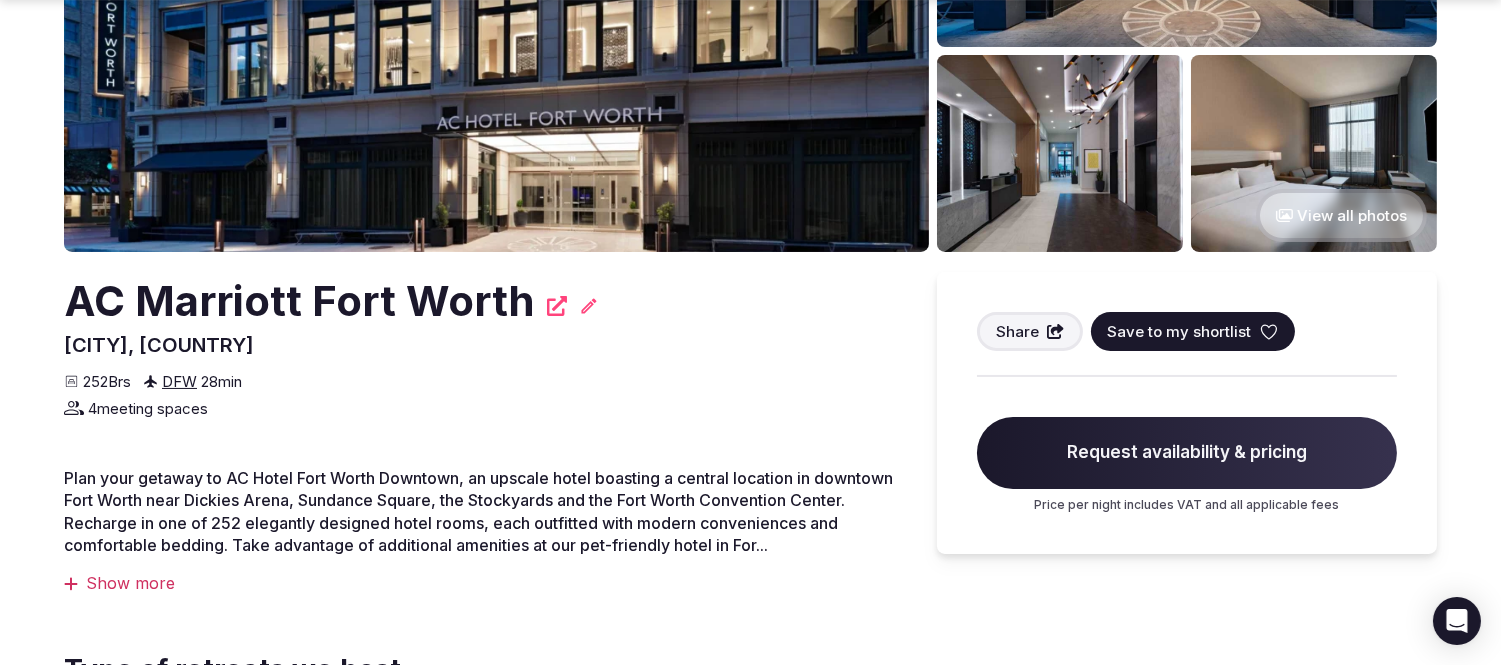 click on "Share Save to my shortlist Request availability & pricing Price per night includes VAT and all applicable fees" at bounding box center (1187, 413) 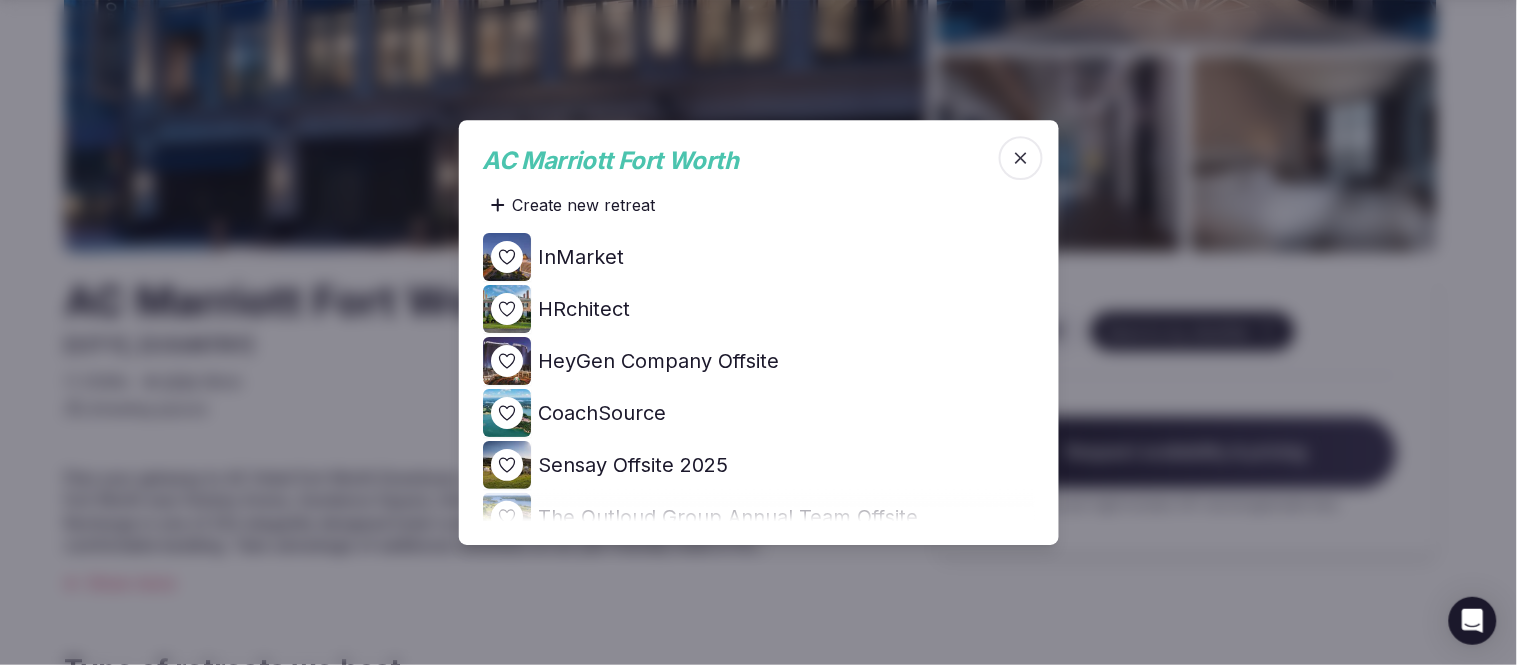 click 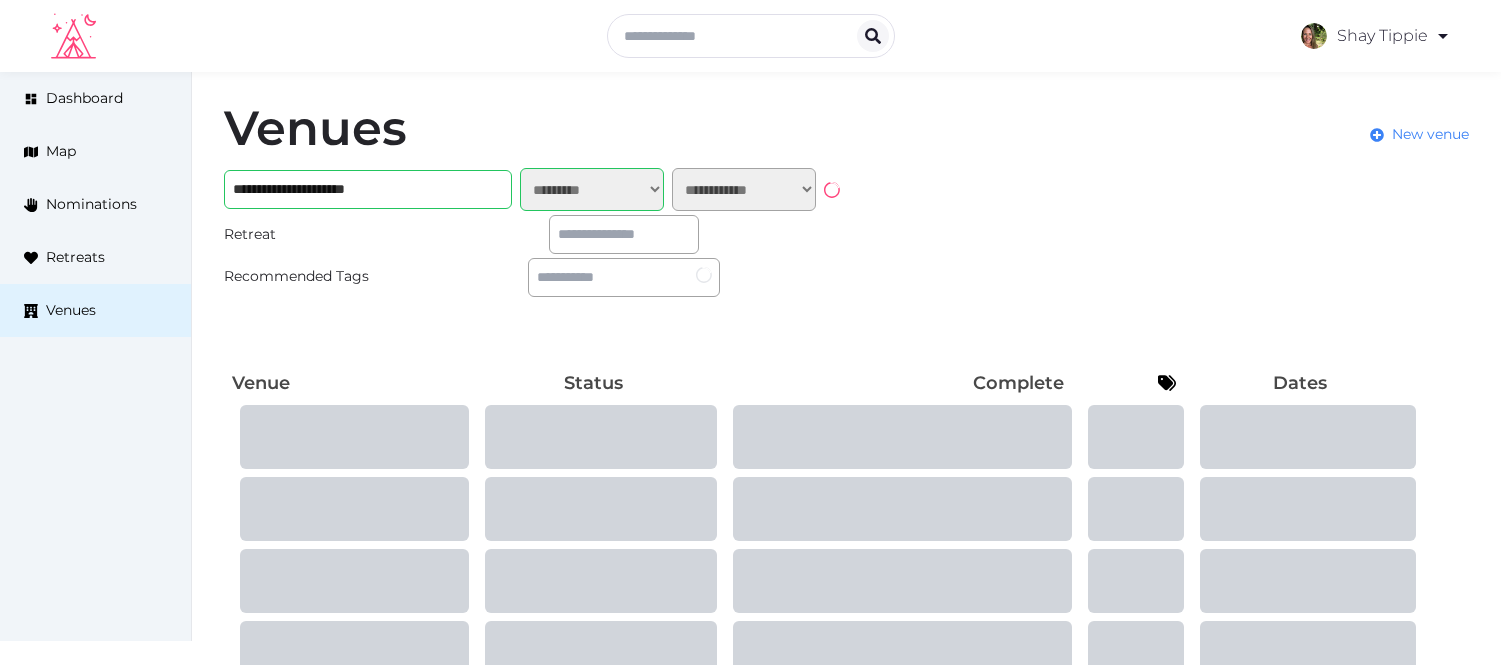 select on "*******" 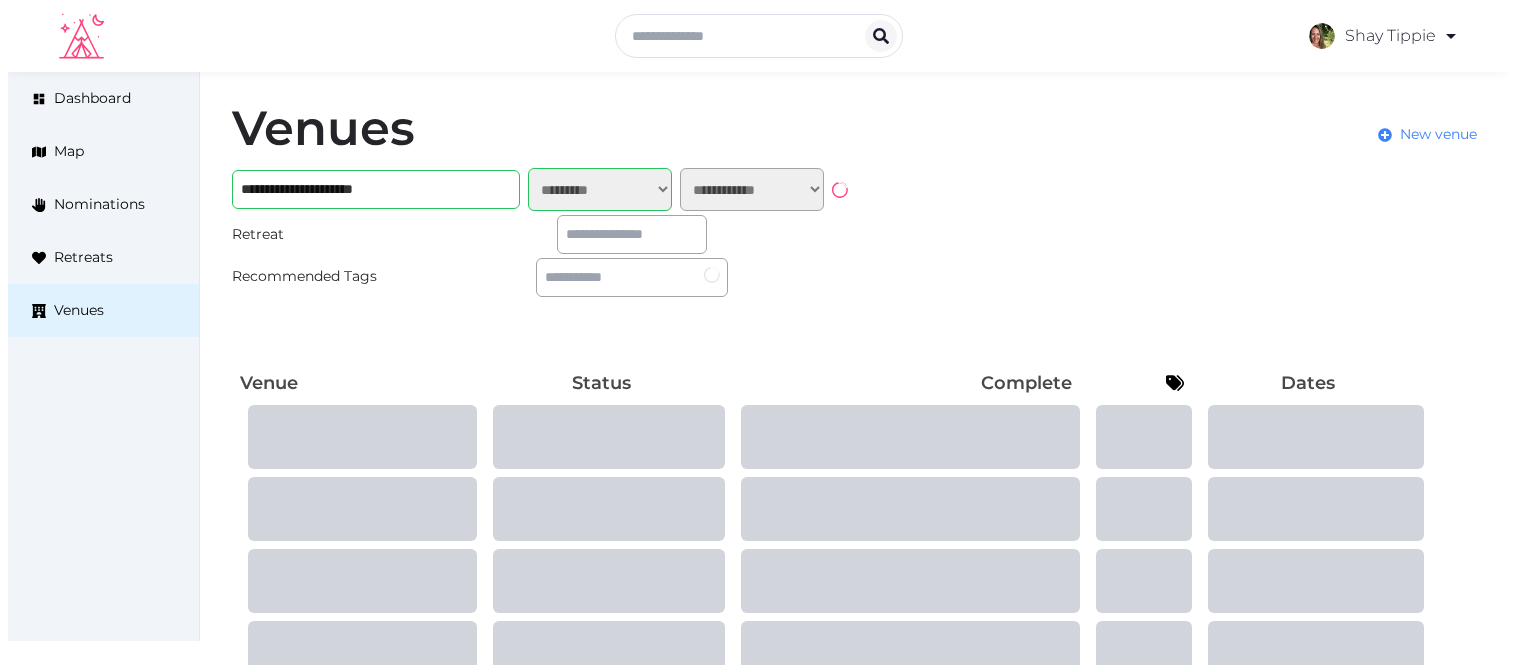 scroll, scrollTop: 0, scrollLeft: 0, axis: both 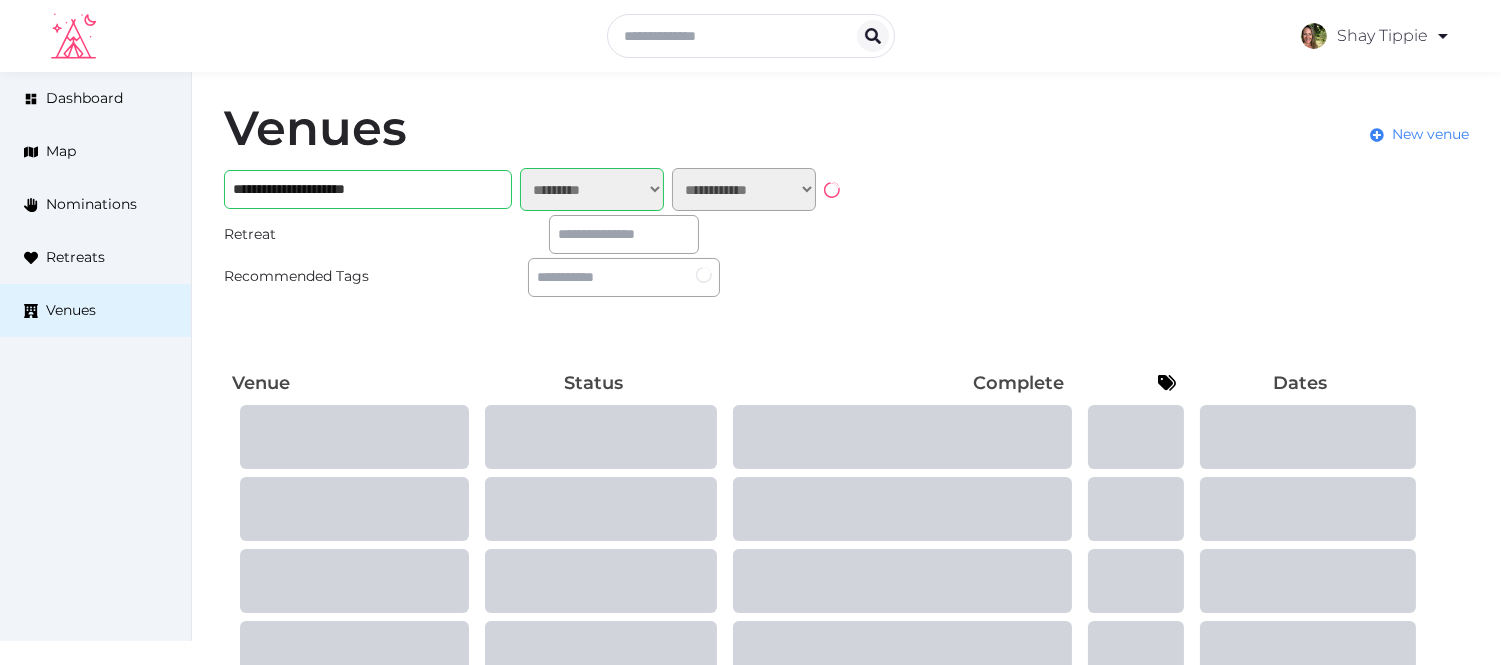 click on "Venues New venue" at bounding box center [846, 136] 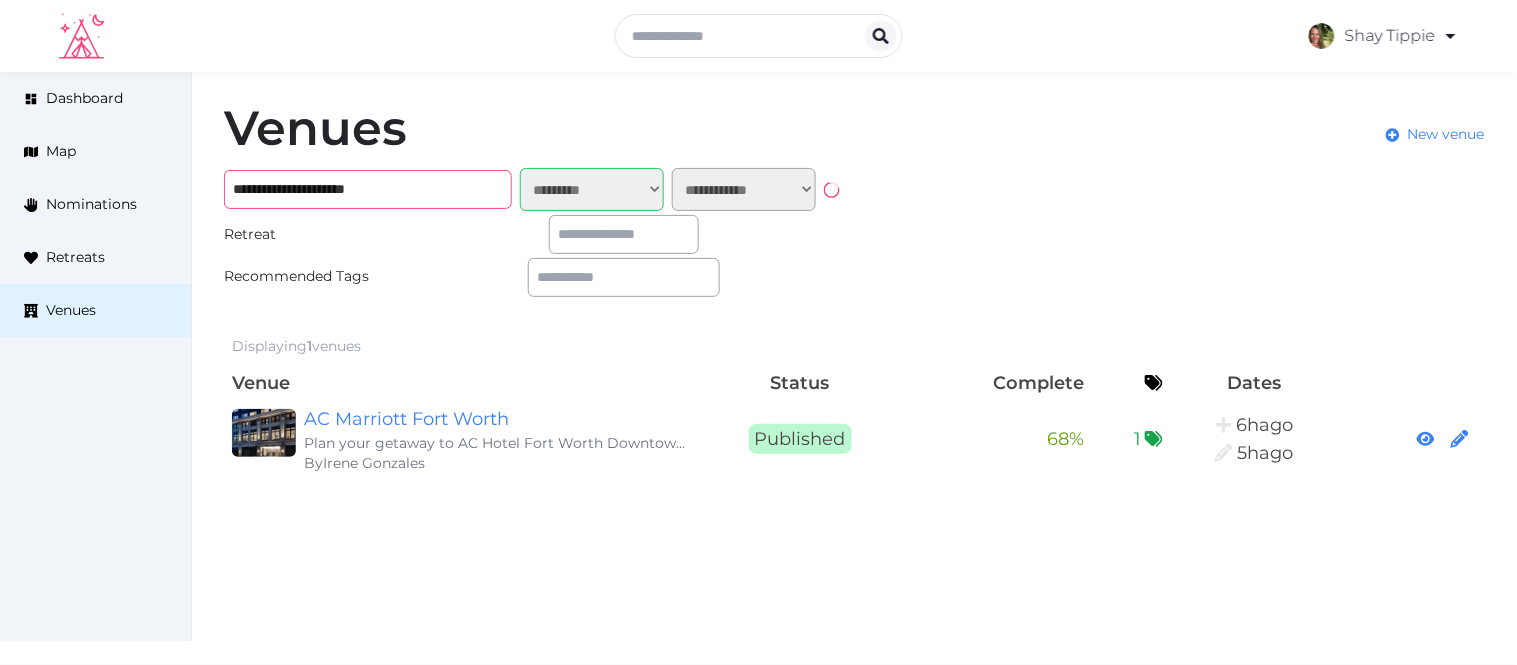 click on "**********" at bounding box center [368, 189] 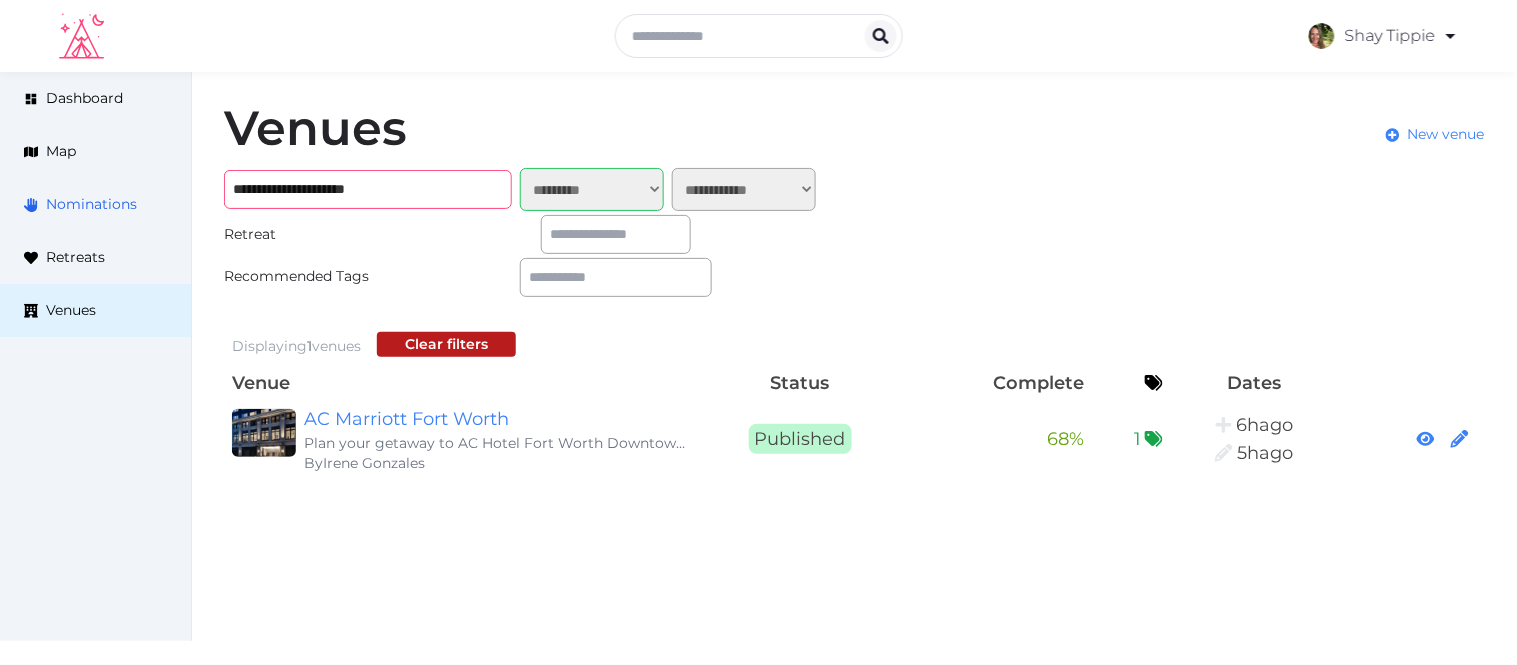 drag, startPoint x: 447, startPoint y: 191, endPoint x: 76, endPoint y: 225, distance: 372.5547 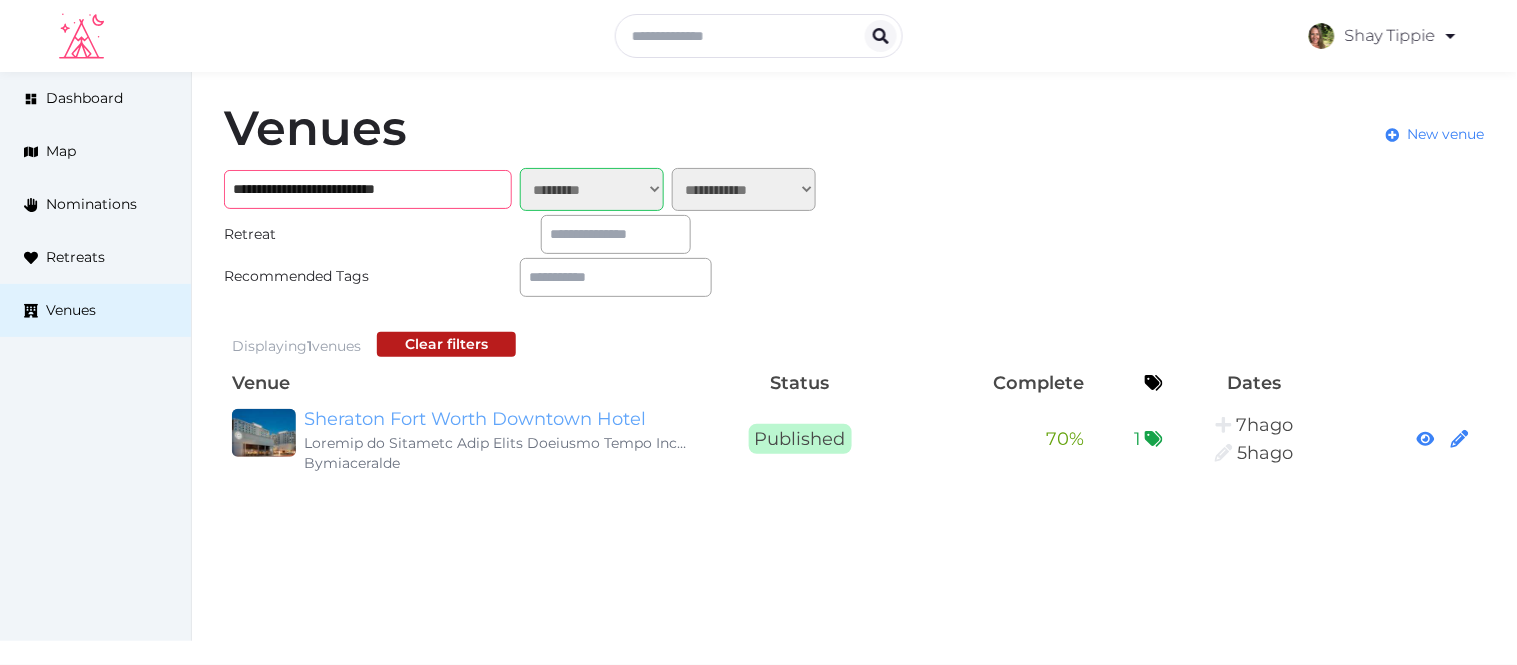 type on "**********" 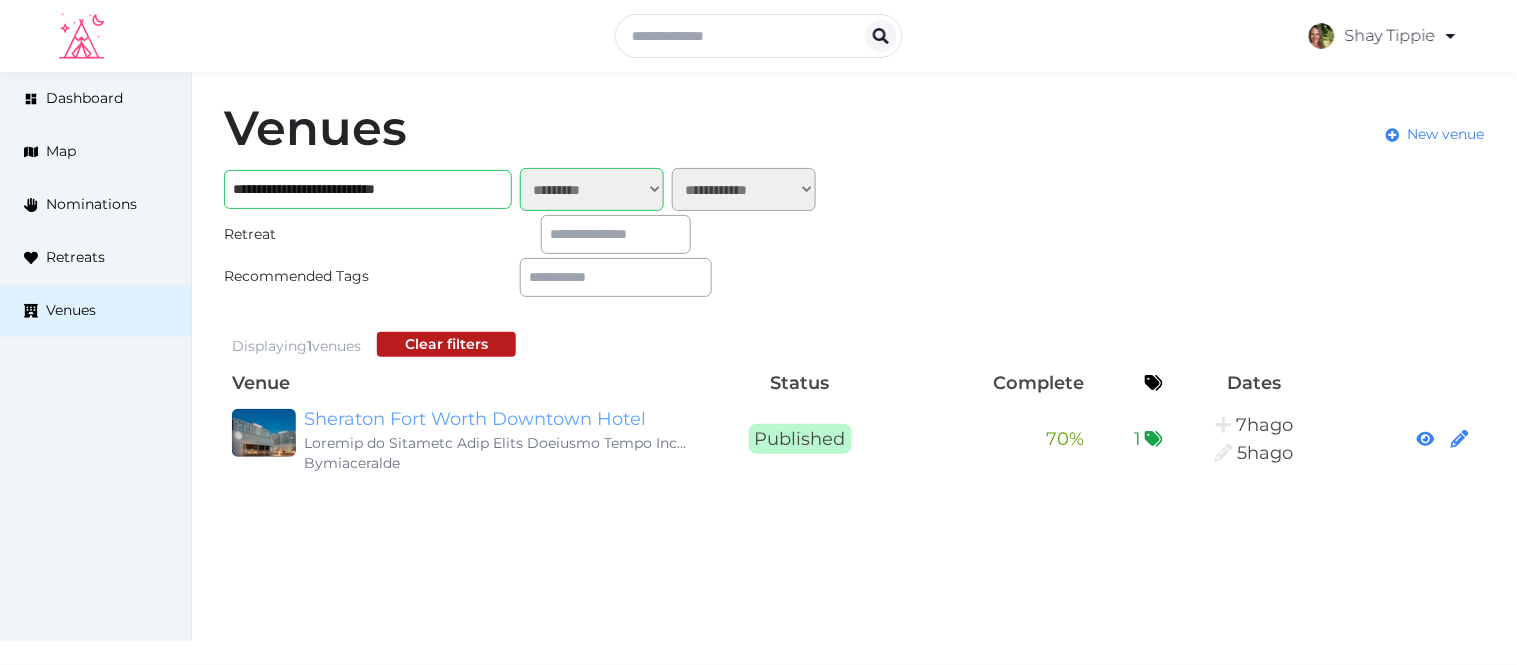 click on "Sheraton Fort Worth Downtown Hotel" at bounding box center [496, 419] 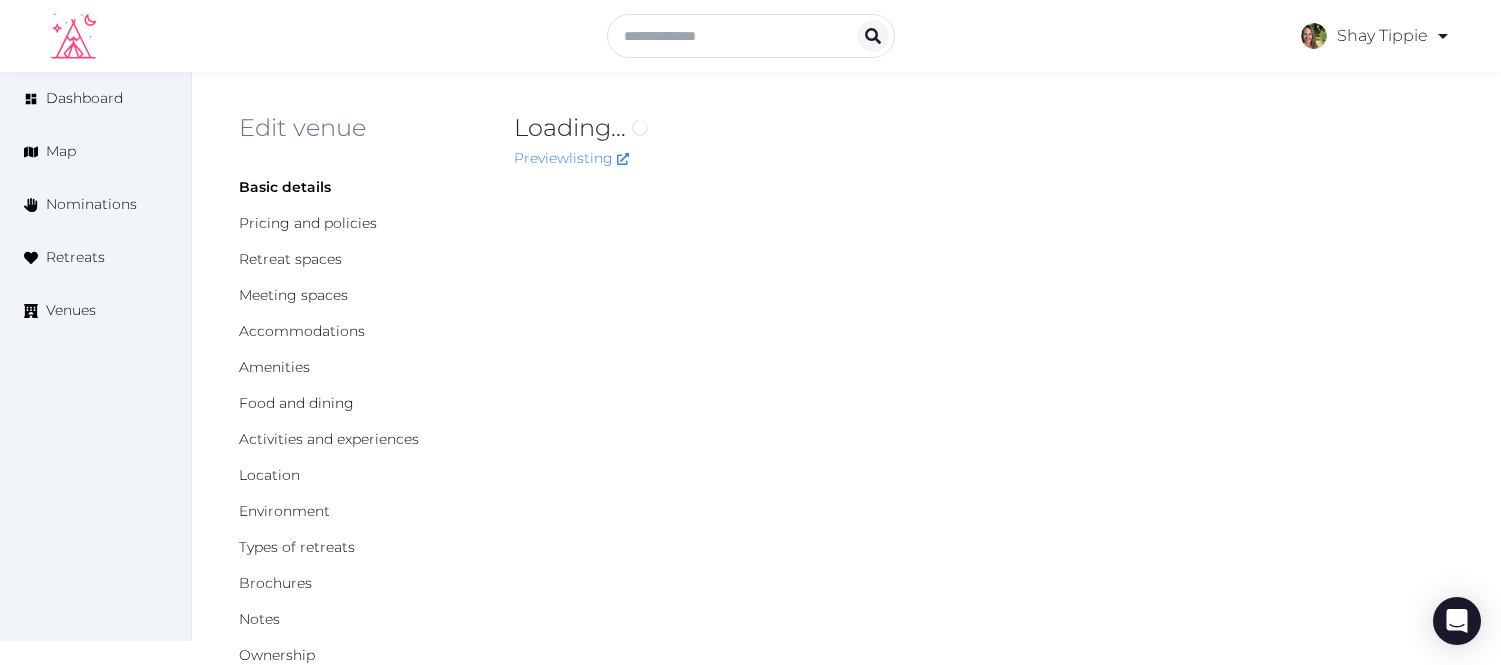 scroll, scrollTop: 0, scrollLeft: 0, axis: both 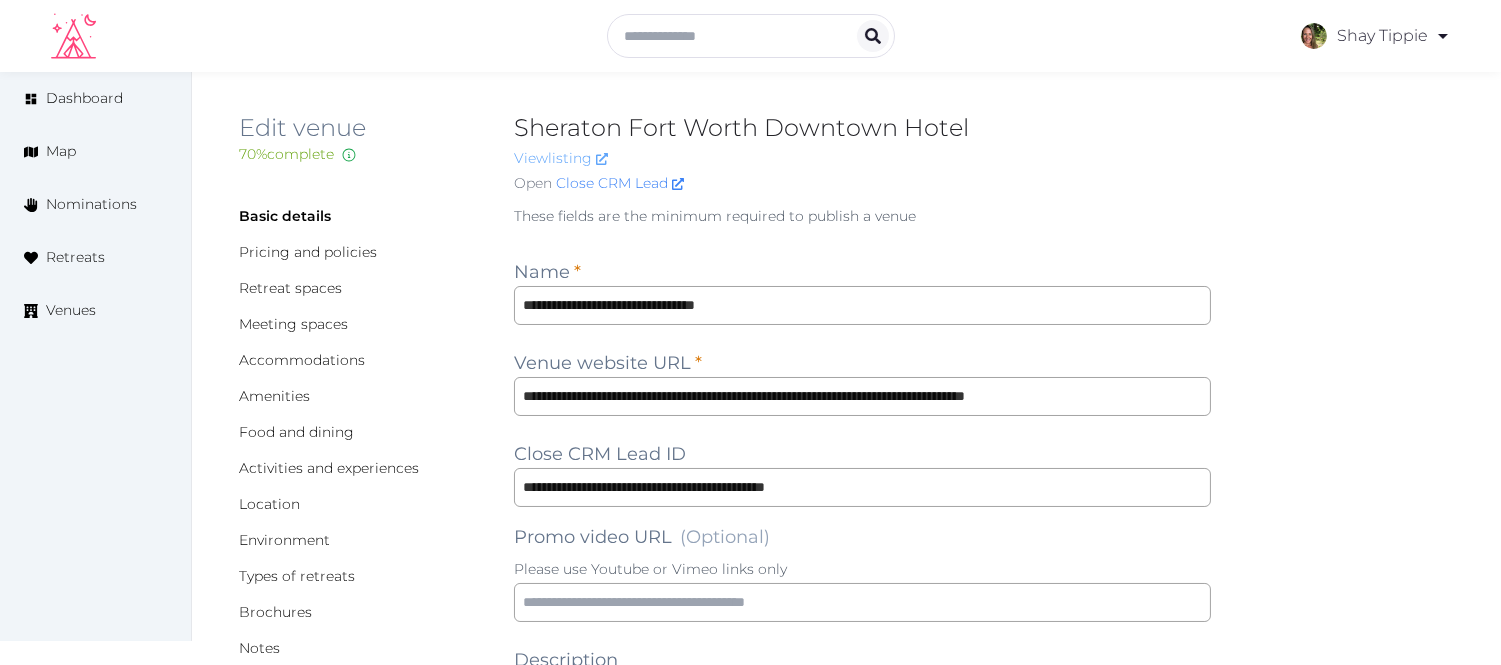 click on "View  listing" at bounding box center (561, 158) 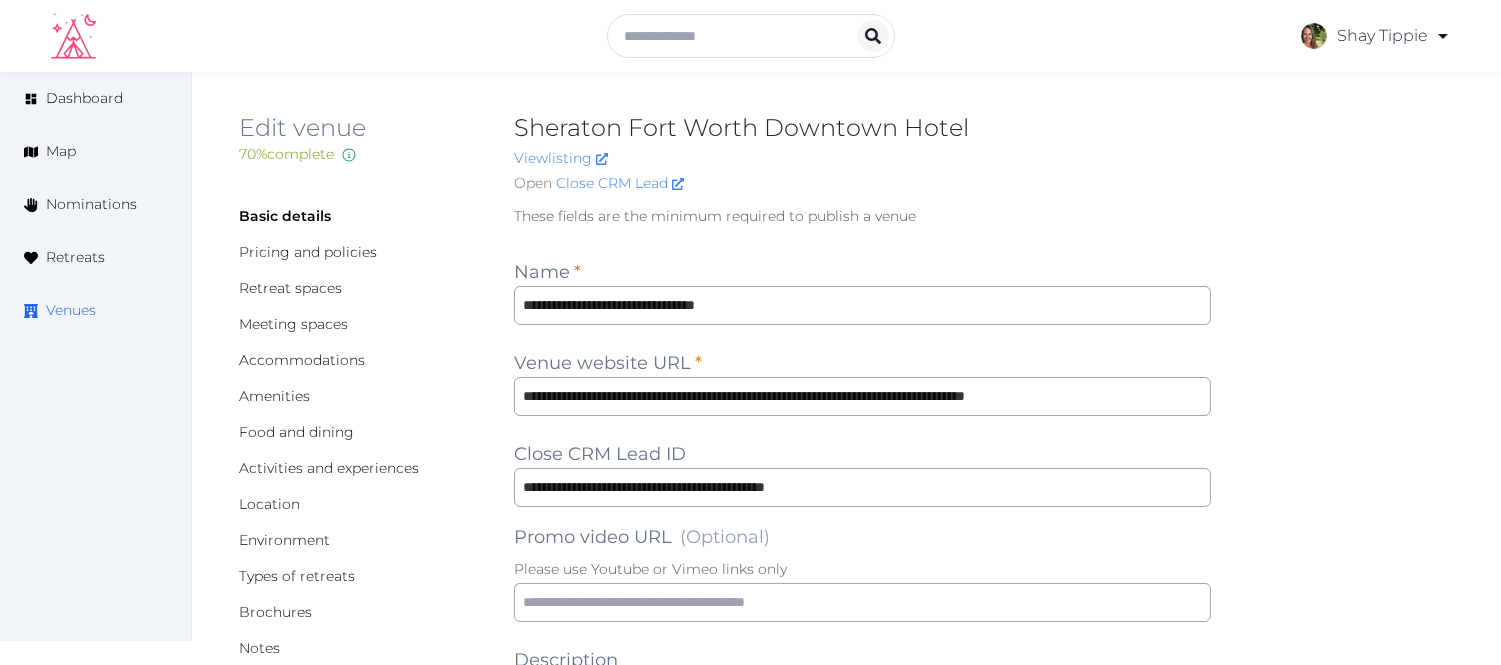 click on "Venues" at bounding box center (71, 310) 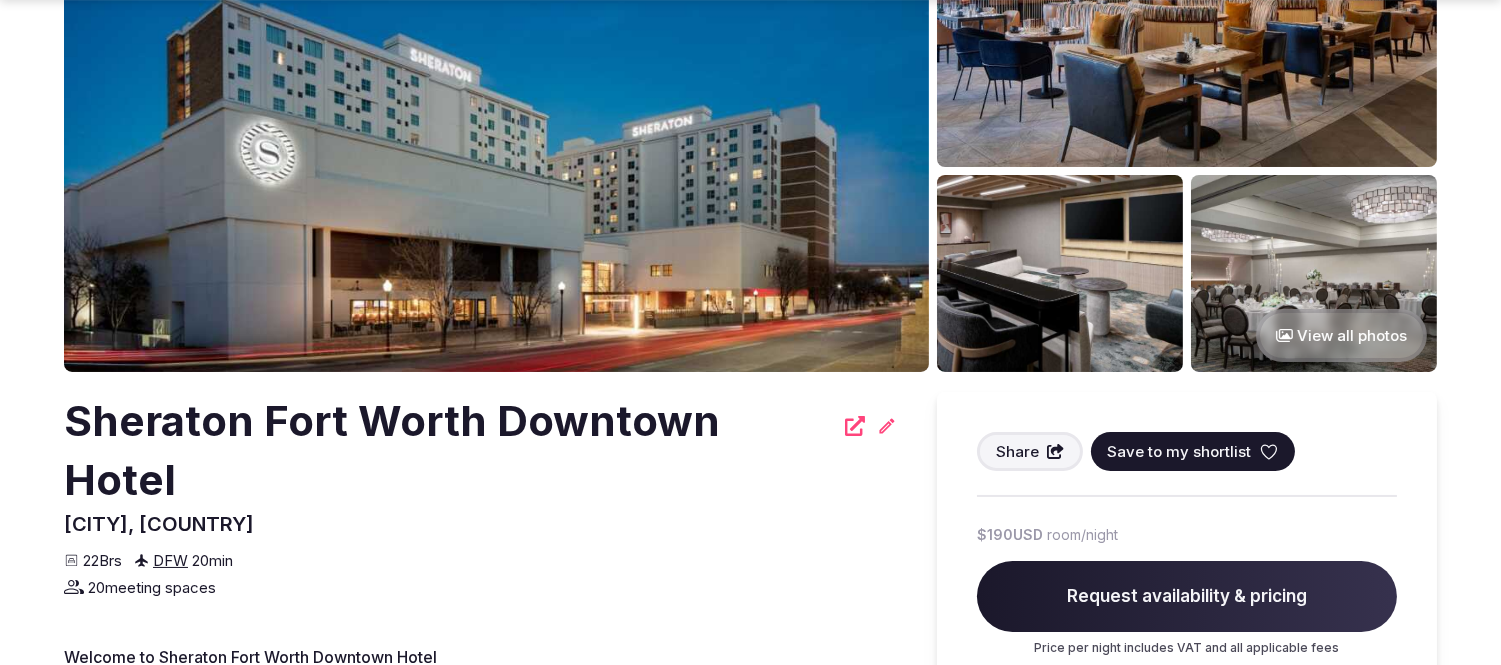 scroll, scrollTop: 222, scrollLeft: 0, axis: vertical 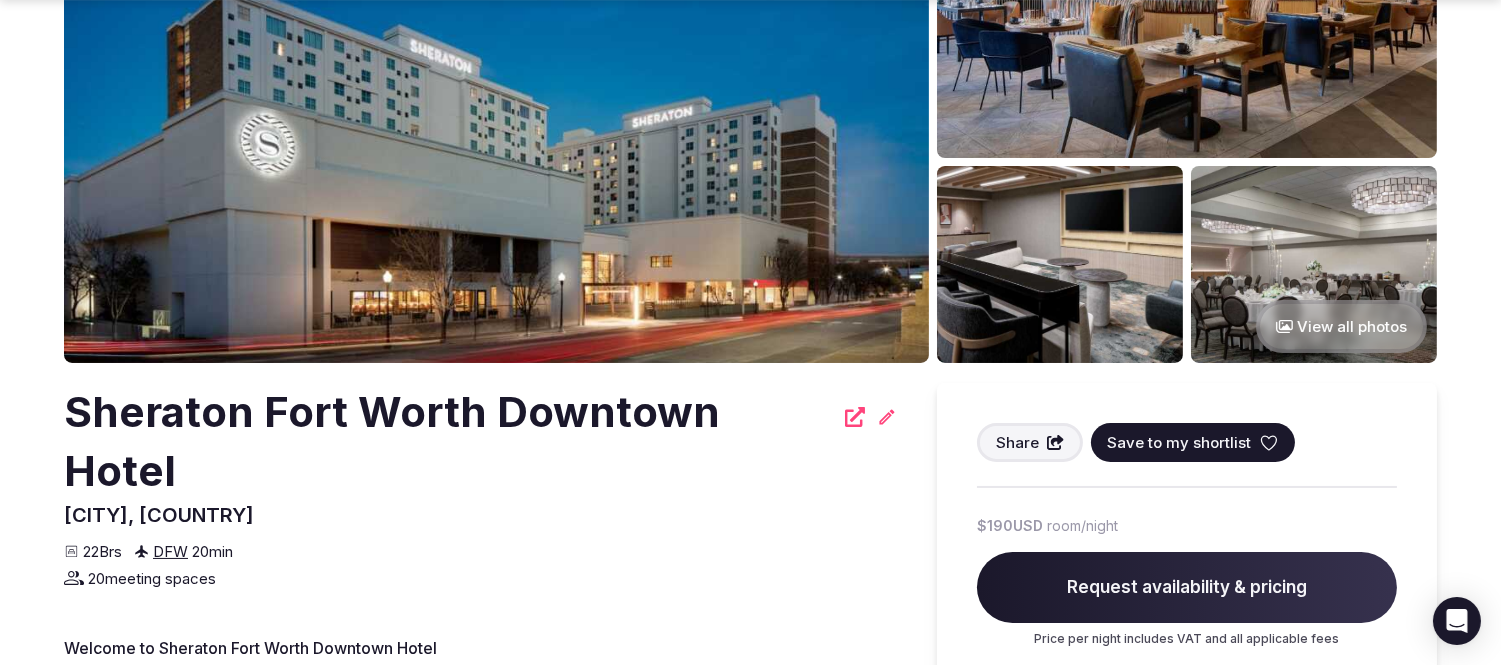 click on "Save to my shortlist" at bounding box center [1179, 442] 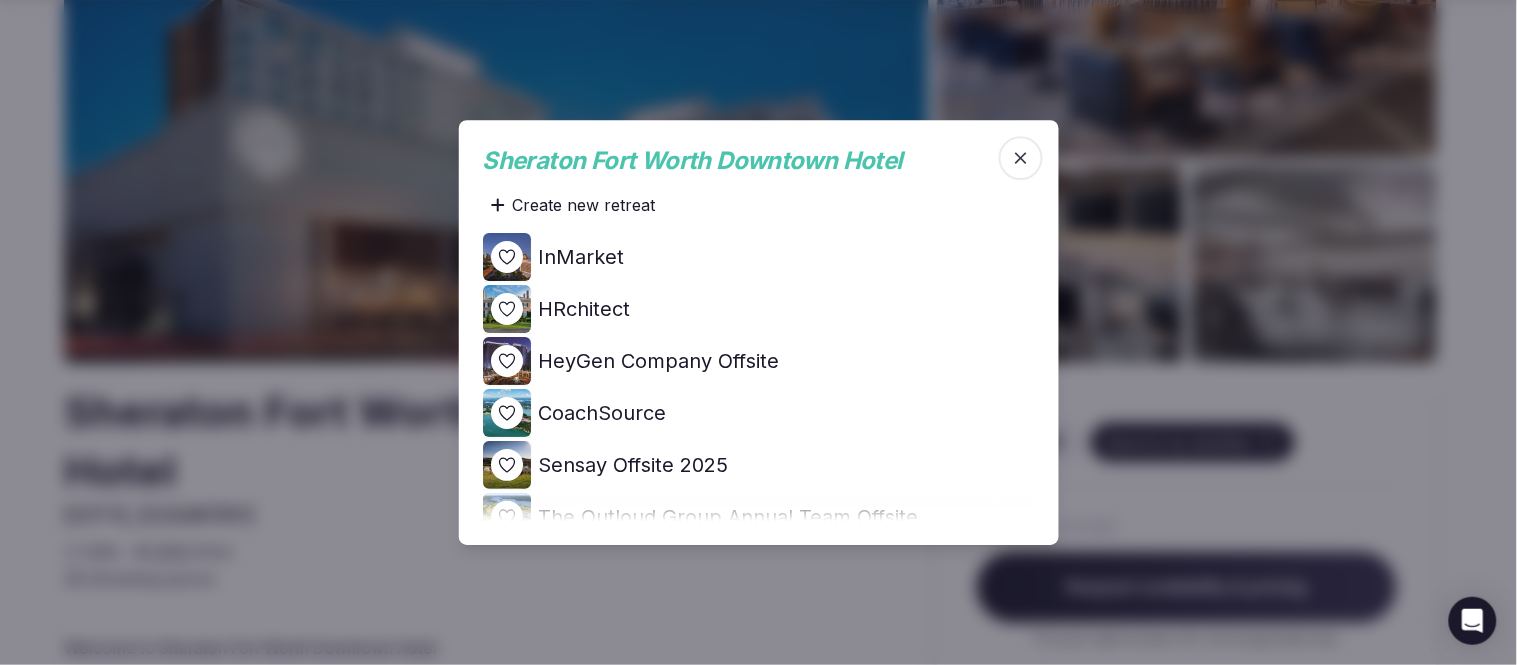 click 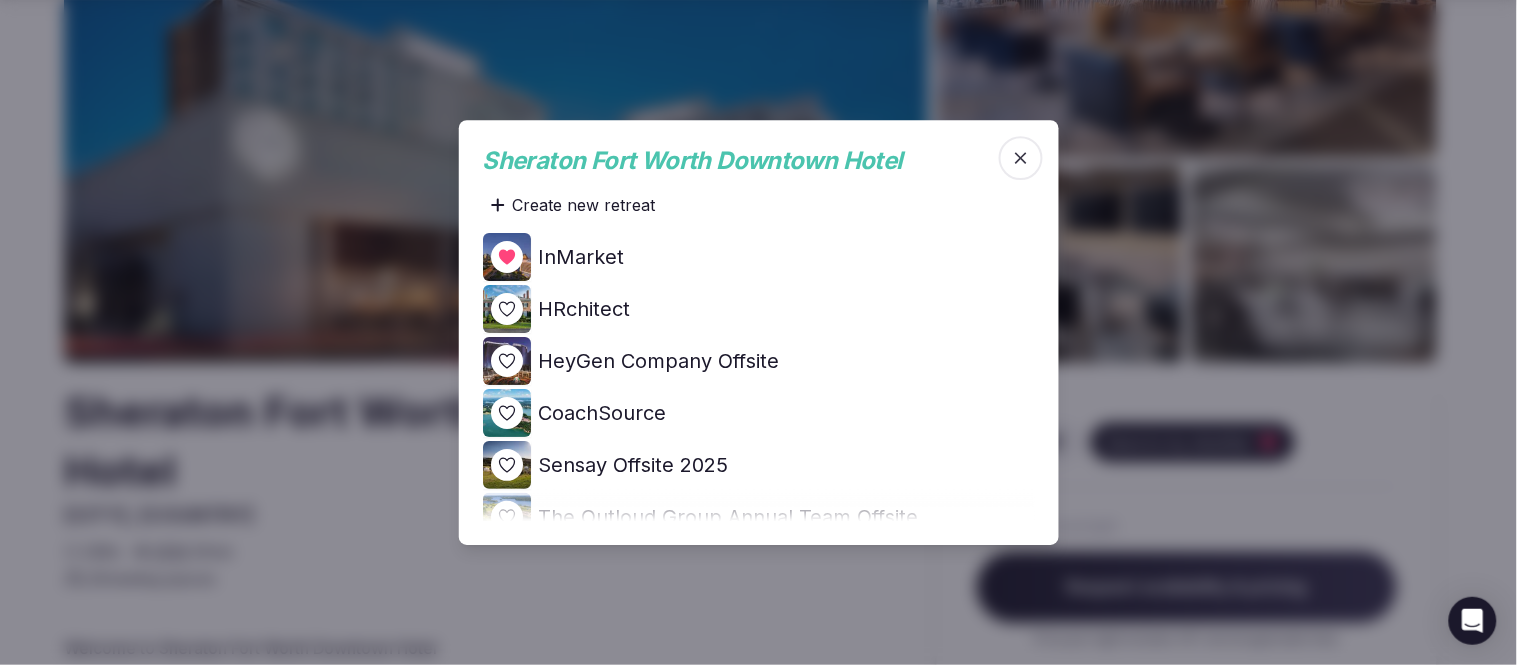 click 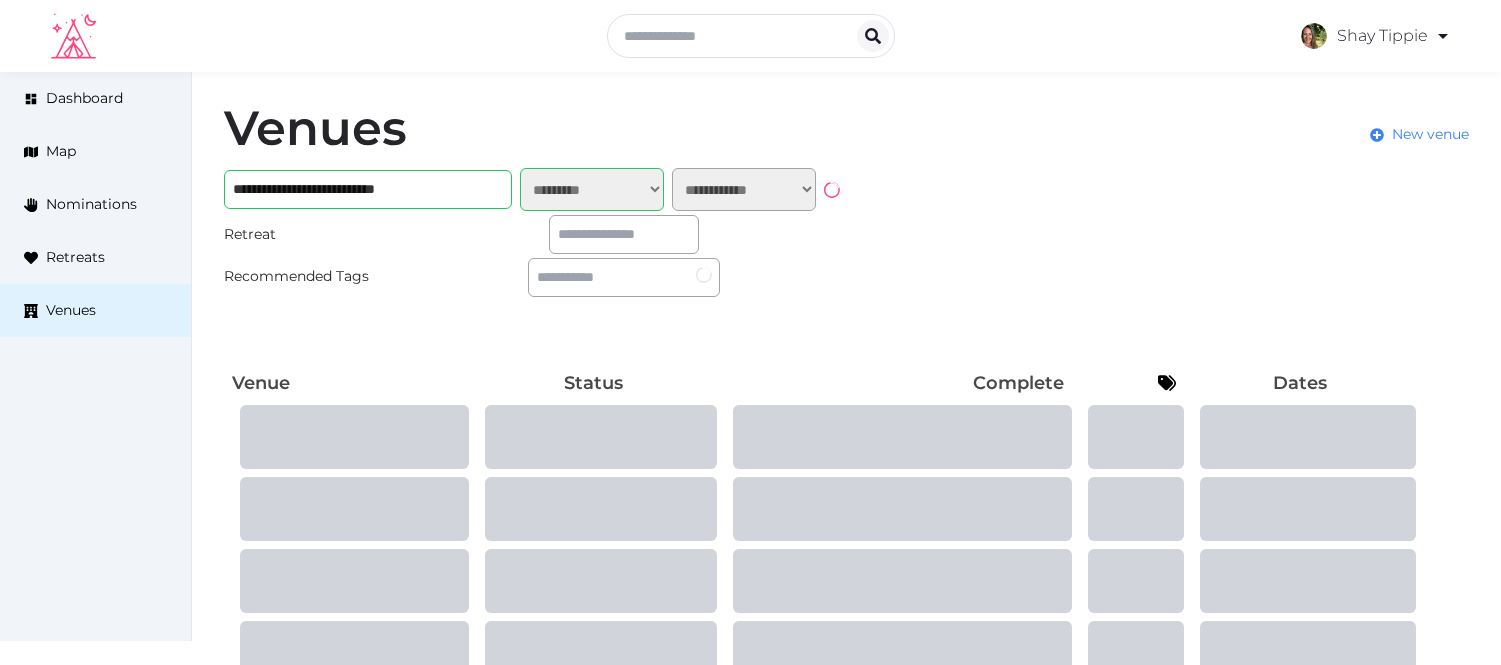 select on "*******" 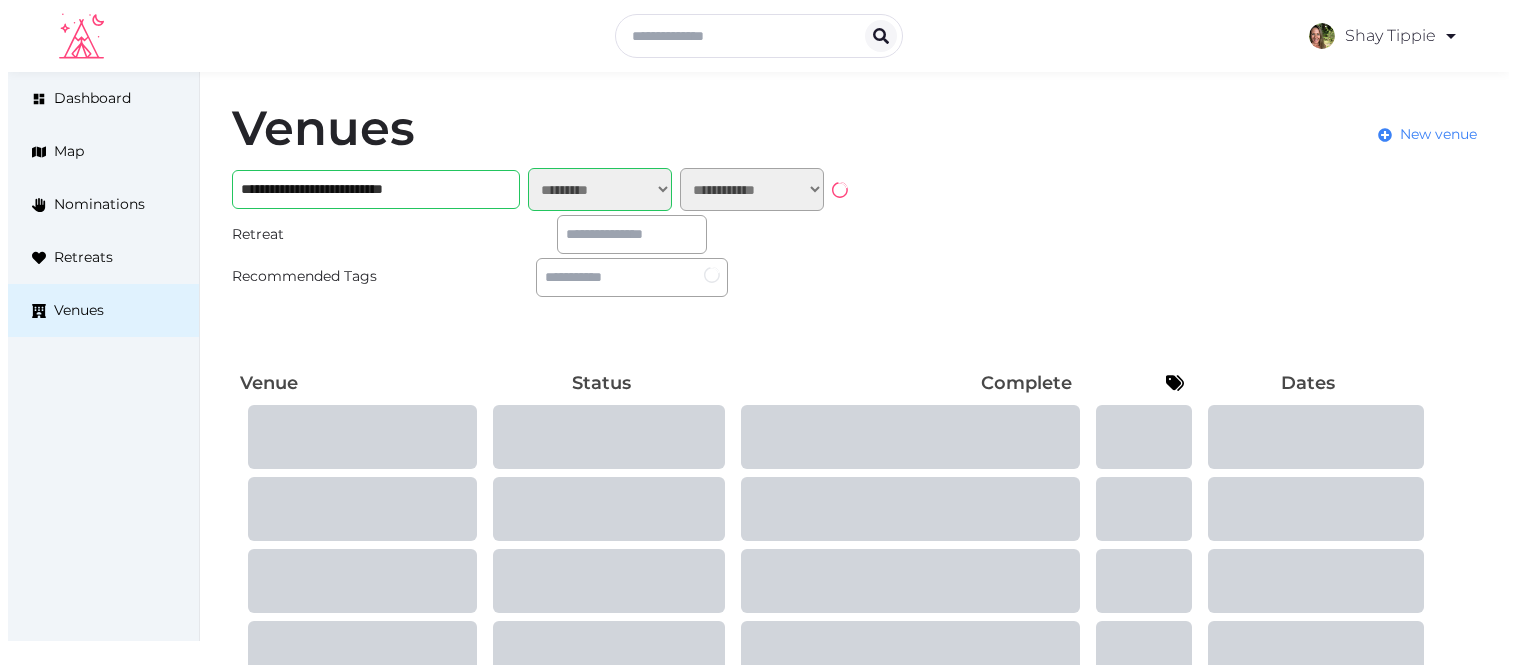 scroll, scrollTop: 0, scrollLeft: 0, axis: both 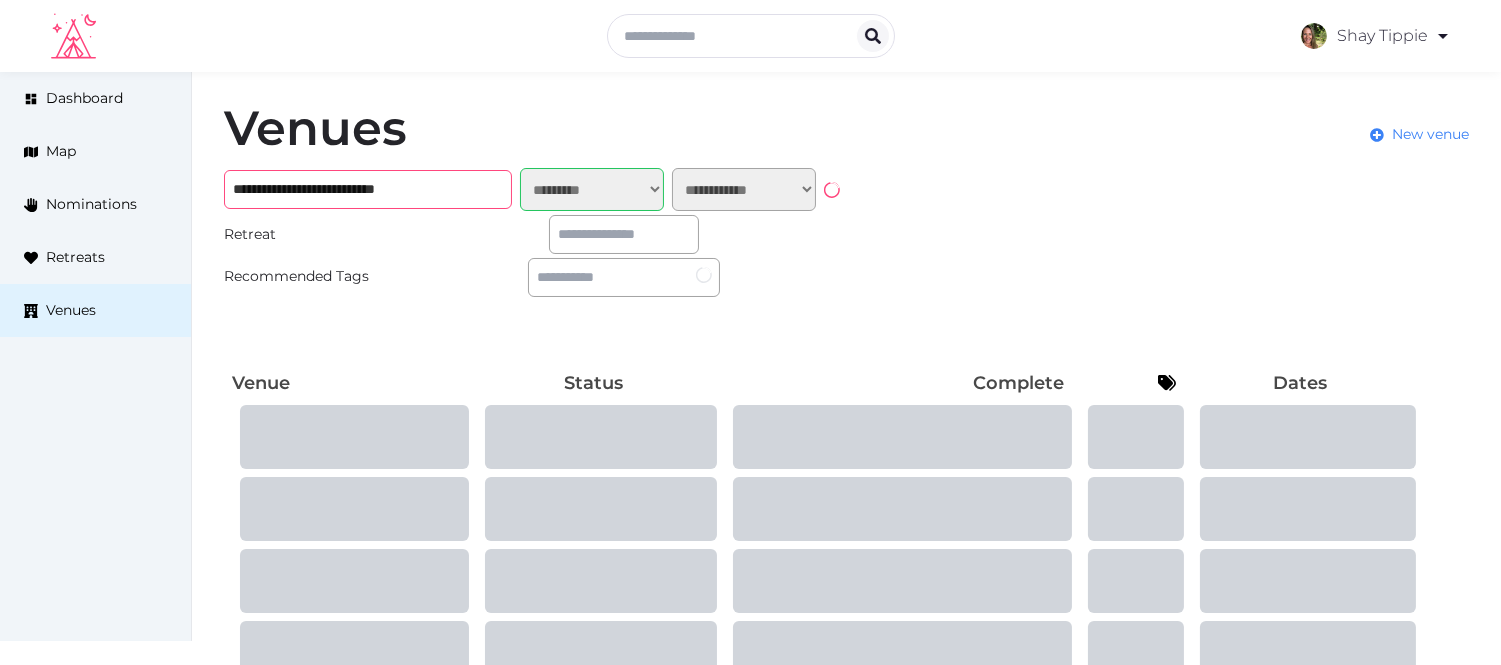 click on "**********" at bounding box center (368, 189) 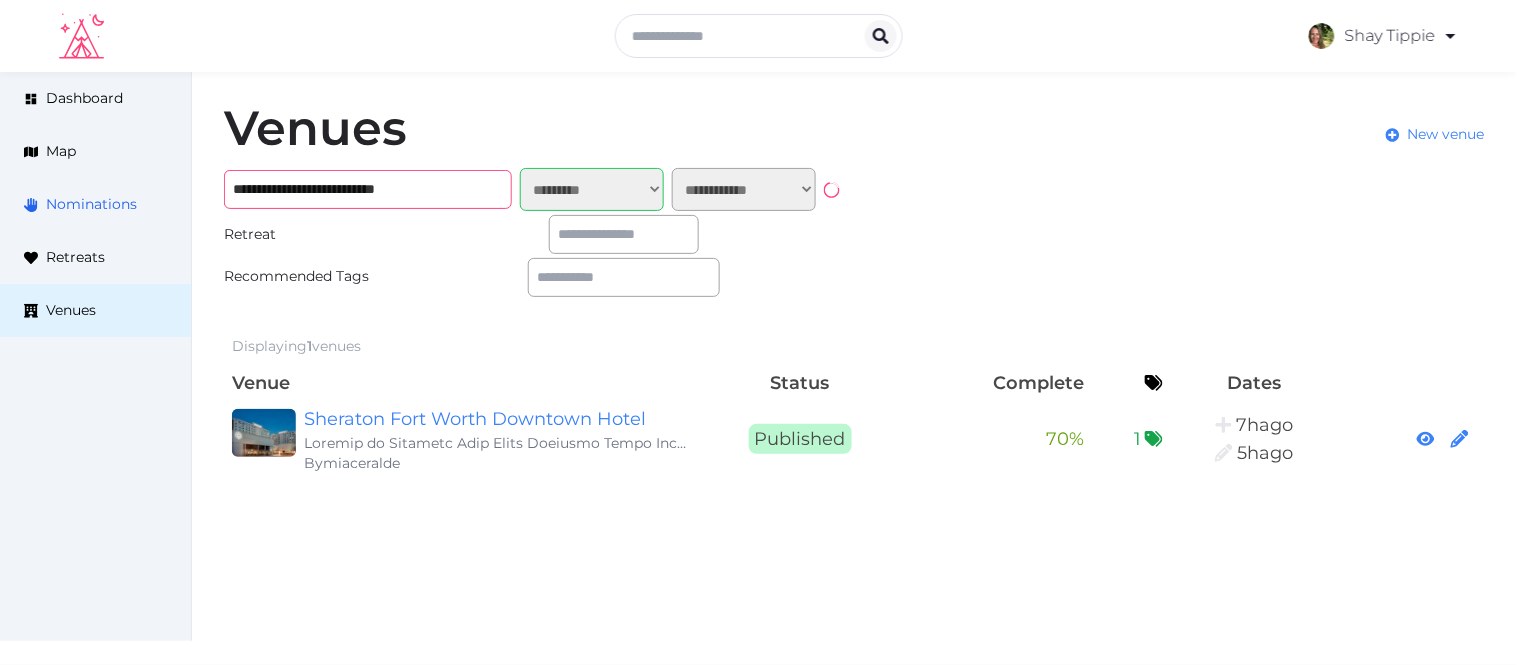 drag, startPoint x: 486, startPoint y: 186, endPoint x: 178, endPoint y: 203, distance: 308.4688 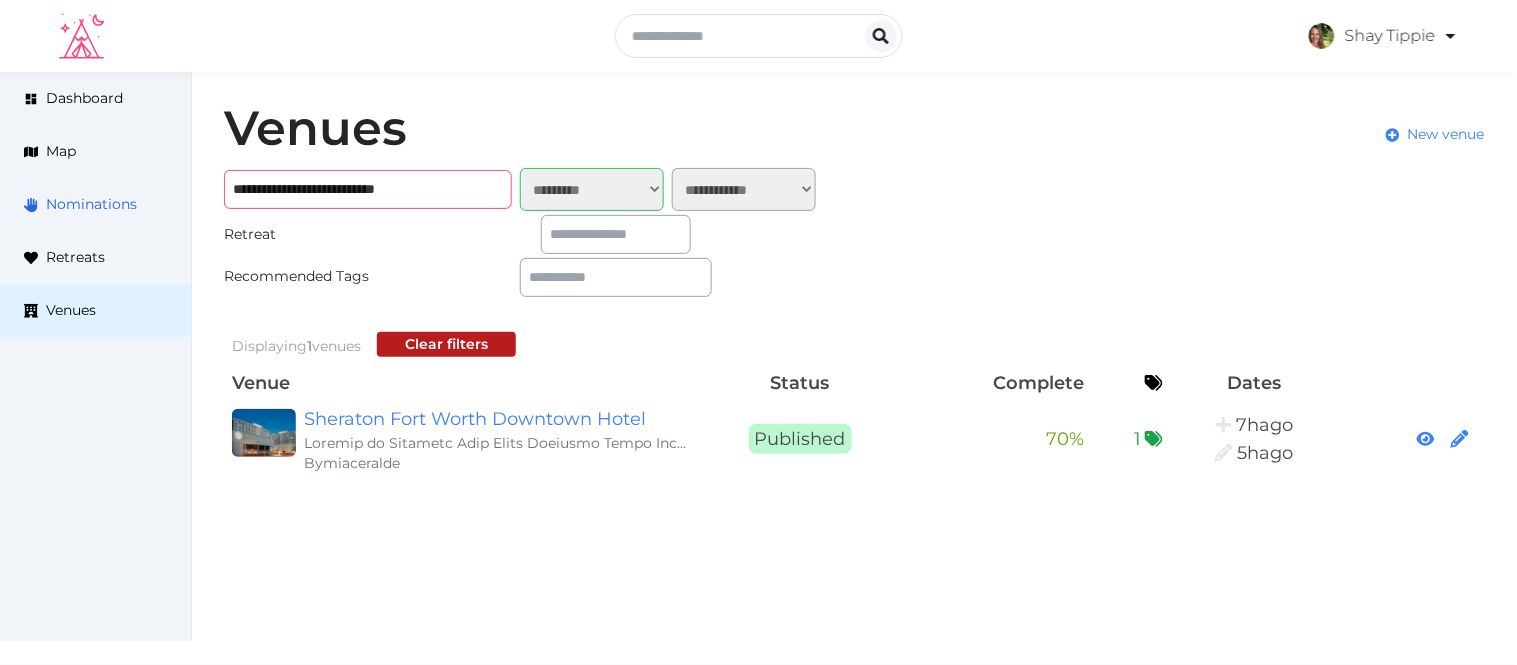 paste on "***" 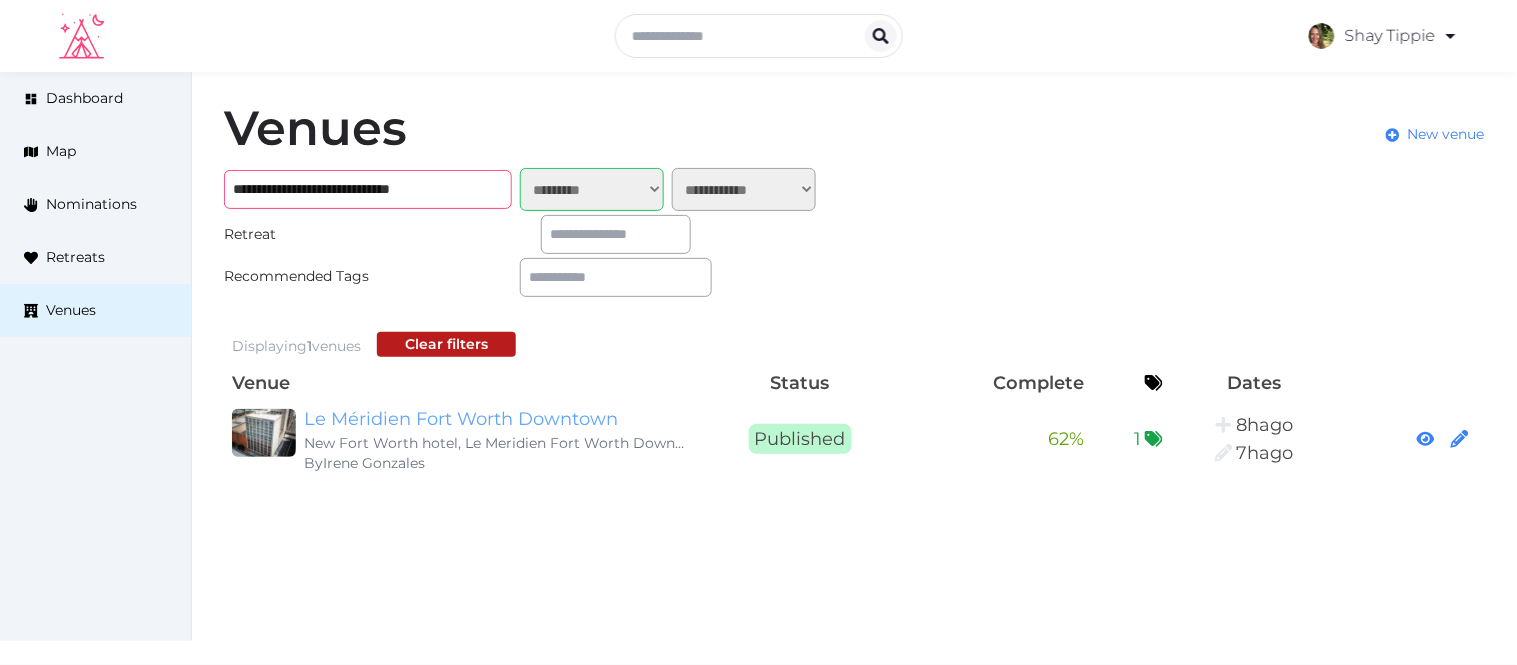 type on "**********" 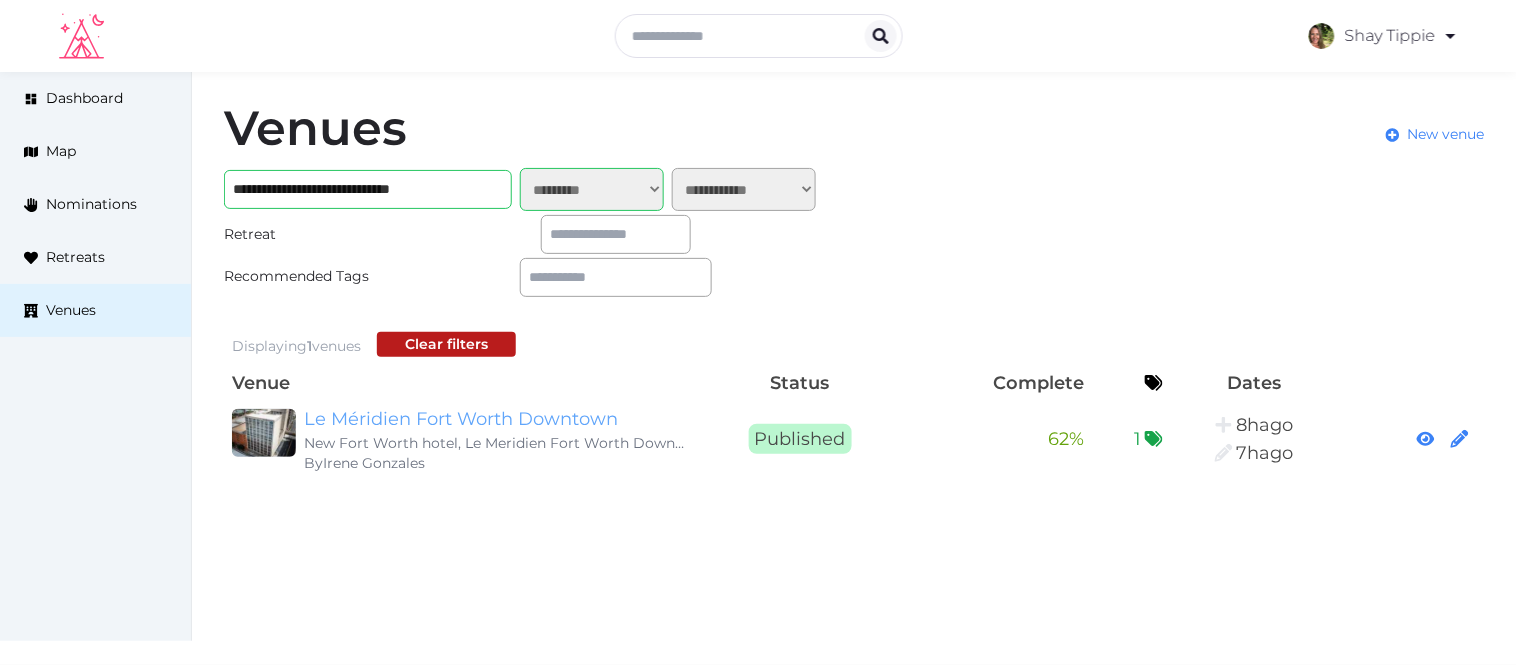 click on "Le Méridien Fort Worth Downtown" at bounding box center (496, 419) 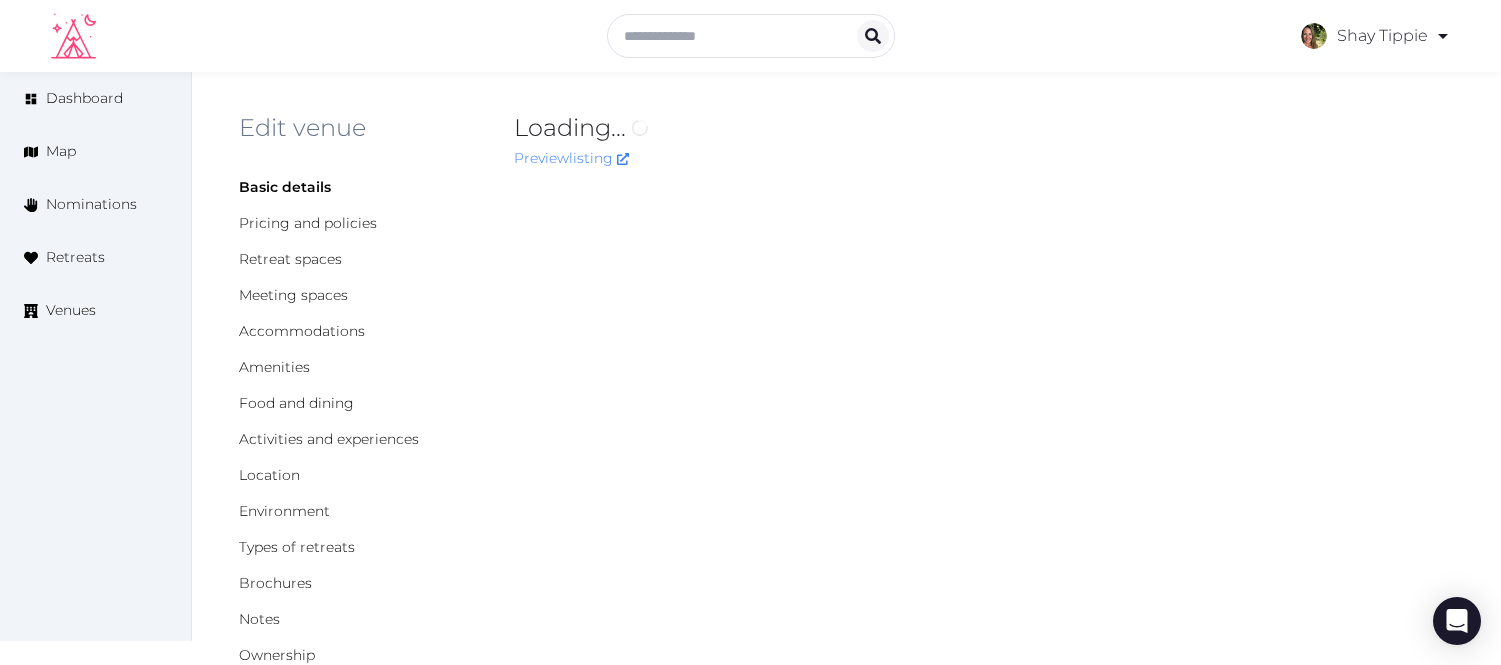 scroll, scrollTop: 0, scrollLeft: 0, axis: both 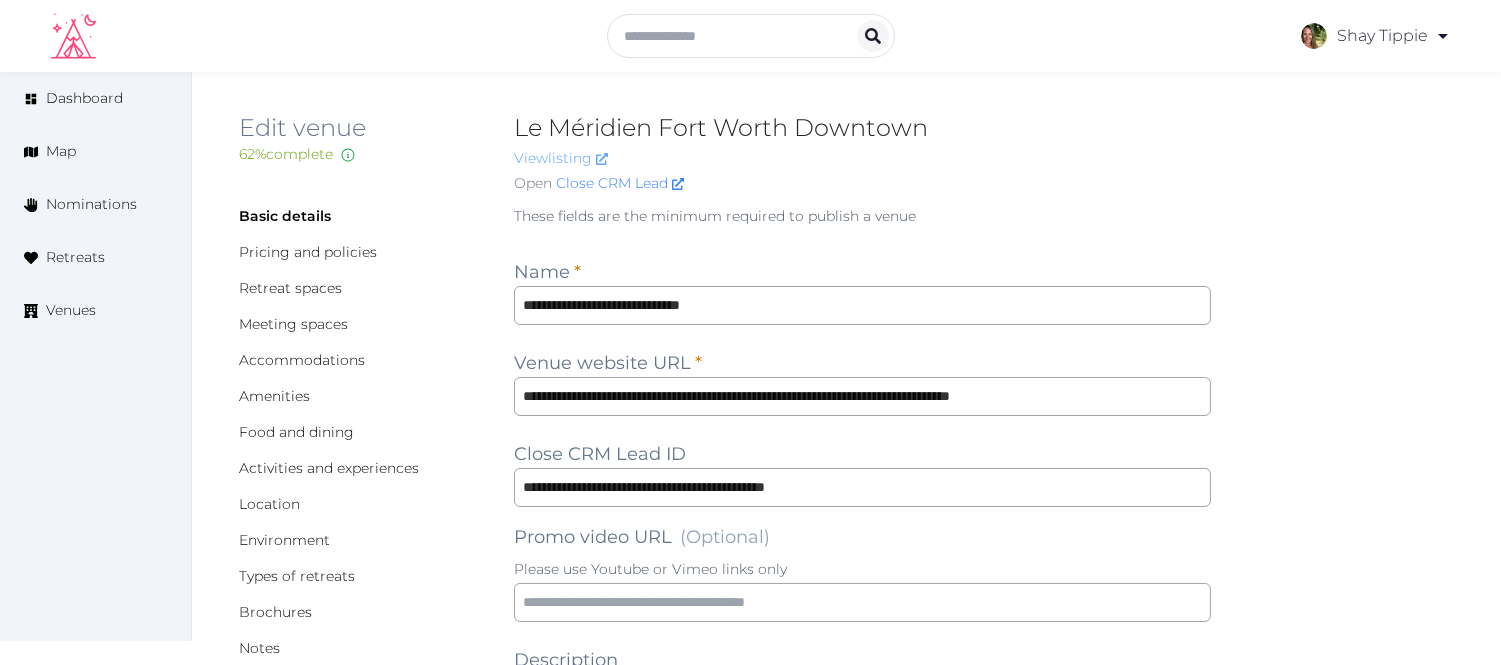click on "View  listing" at bounding box center (561, 158) 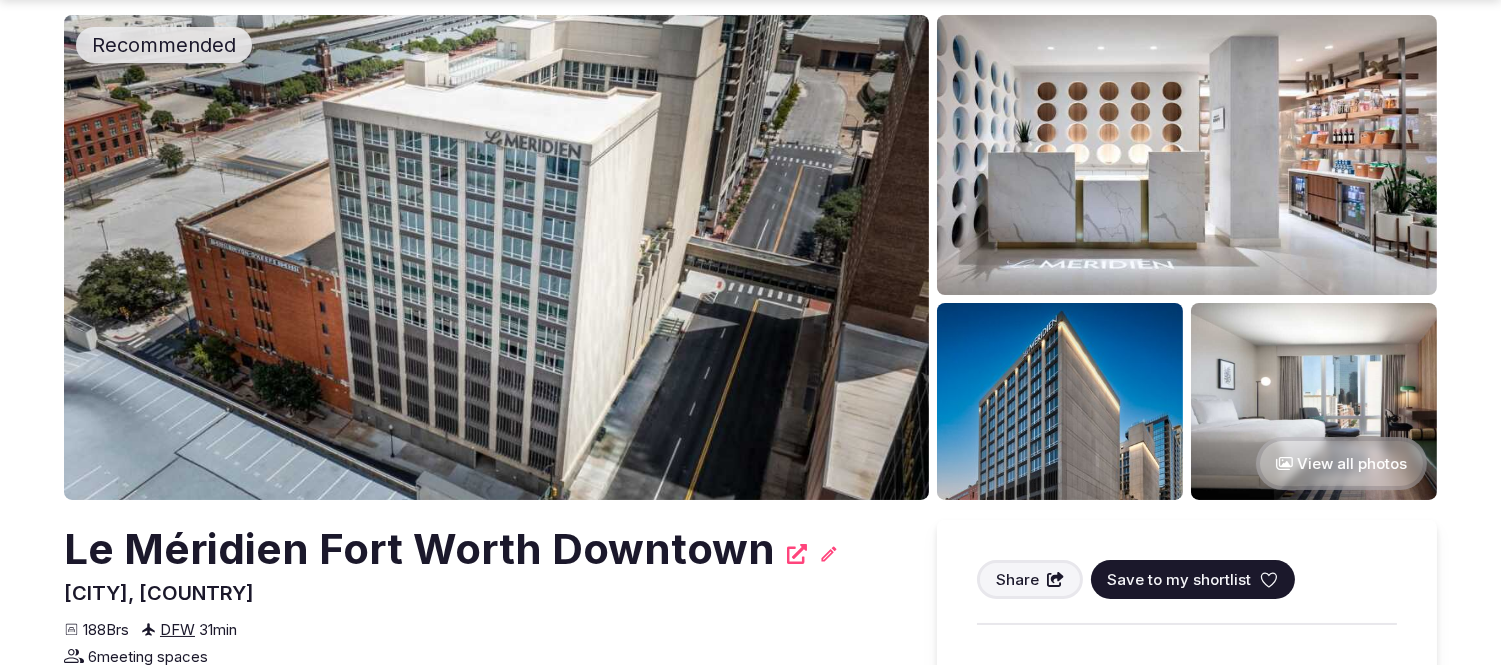 scroll, scrollTop: 111, scrollLeft: 0, axis: vertical 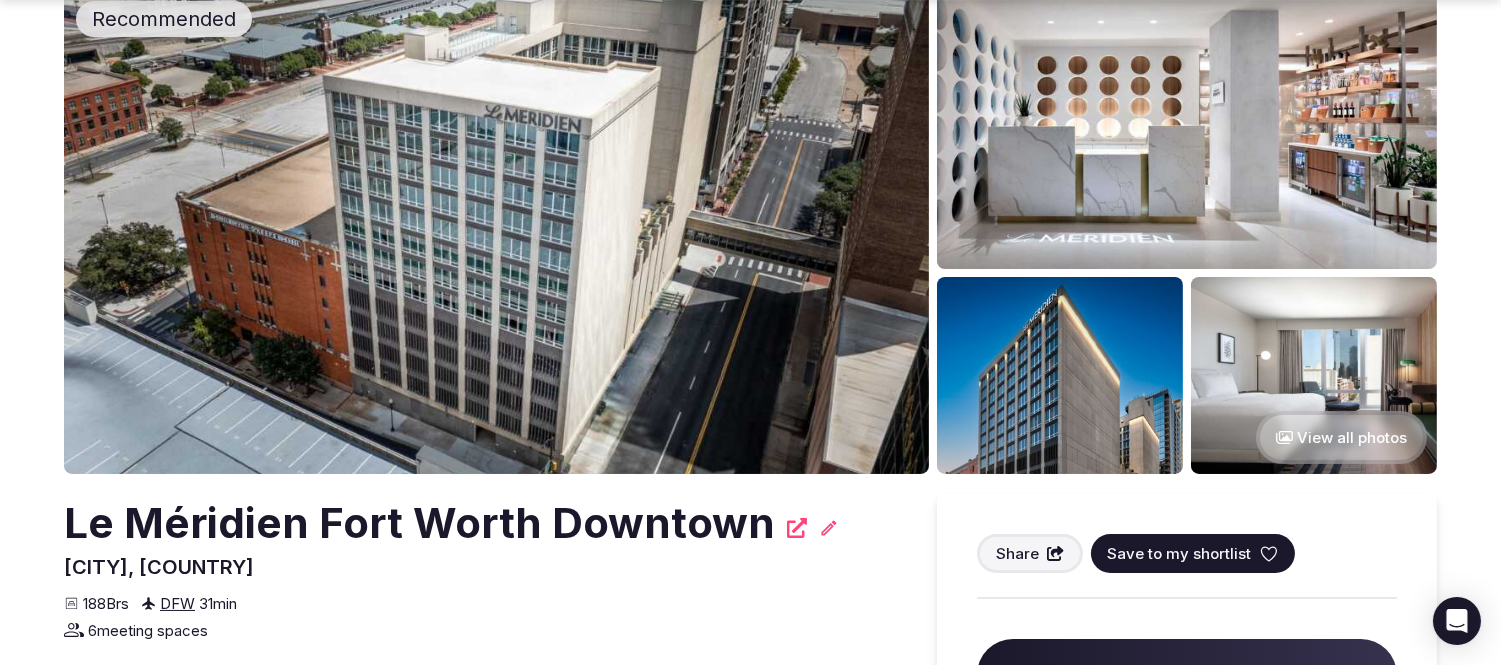 click on "Save to my shortlist" at bounding box center (1179, 553) 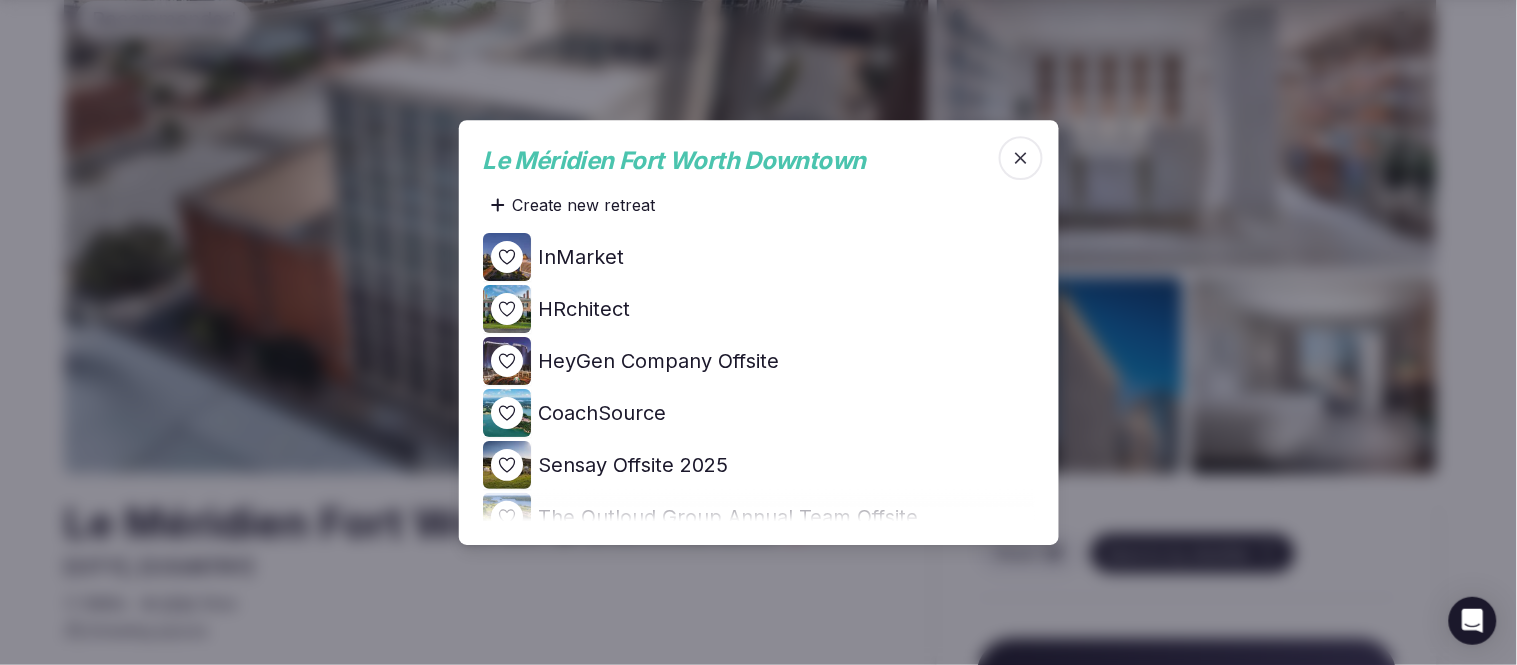 click 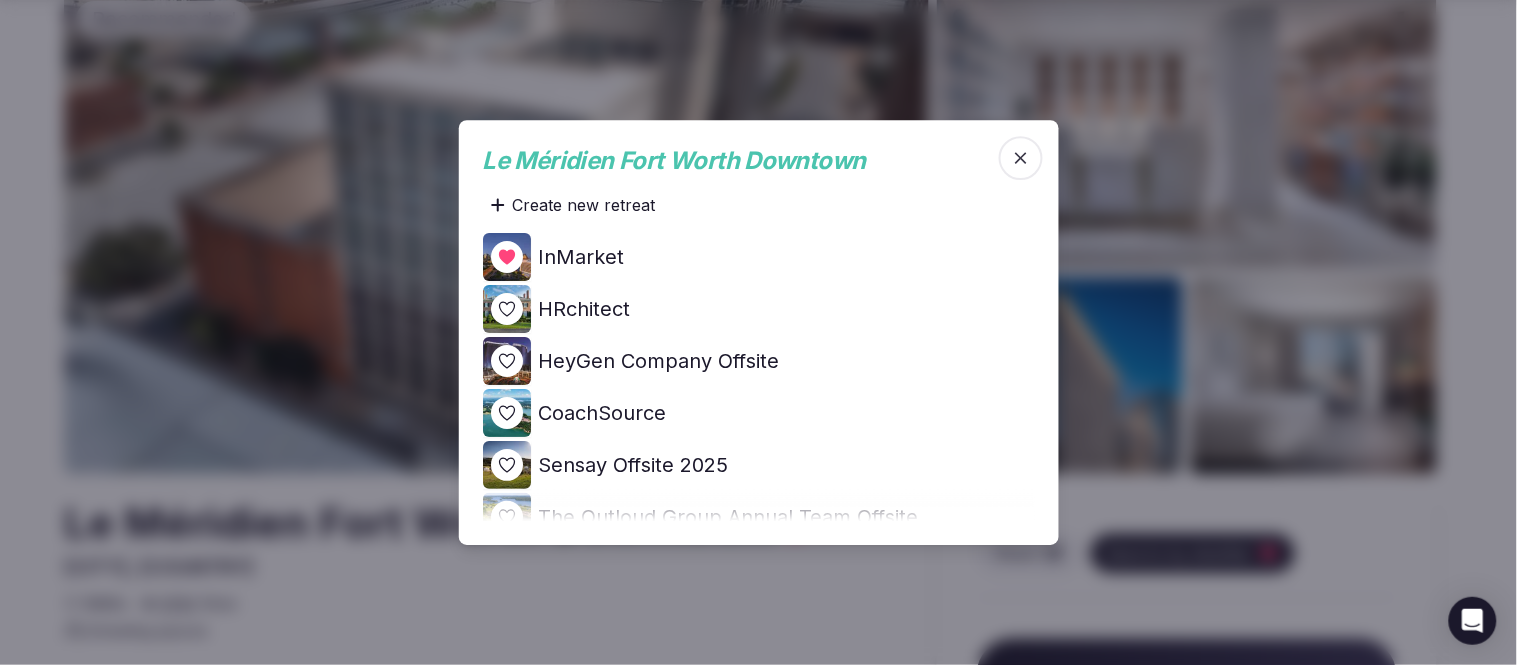 click at bounding box center [758, 332] 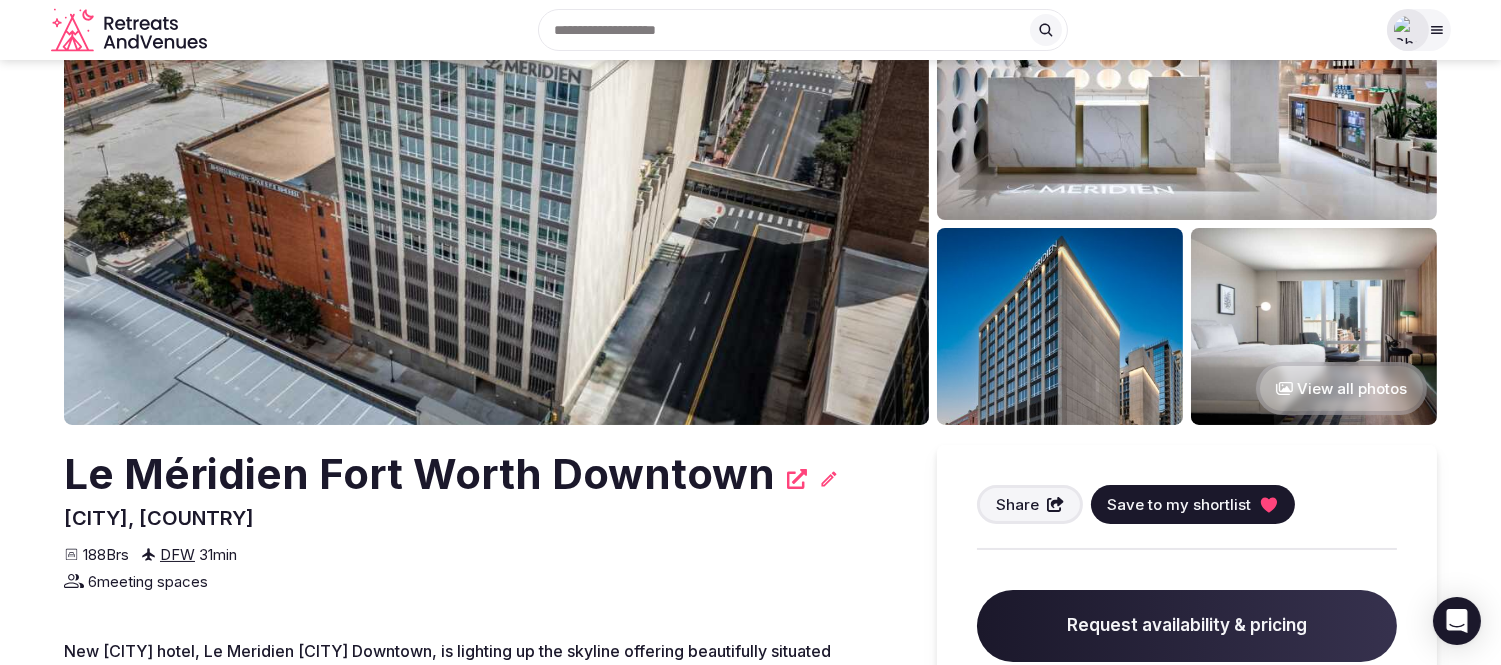 scroll, scrollTop: 0, scrollLeft: 0, axis: both 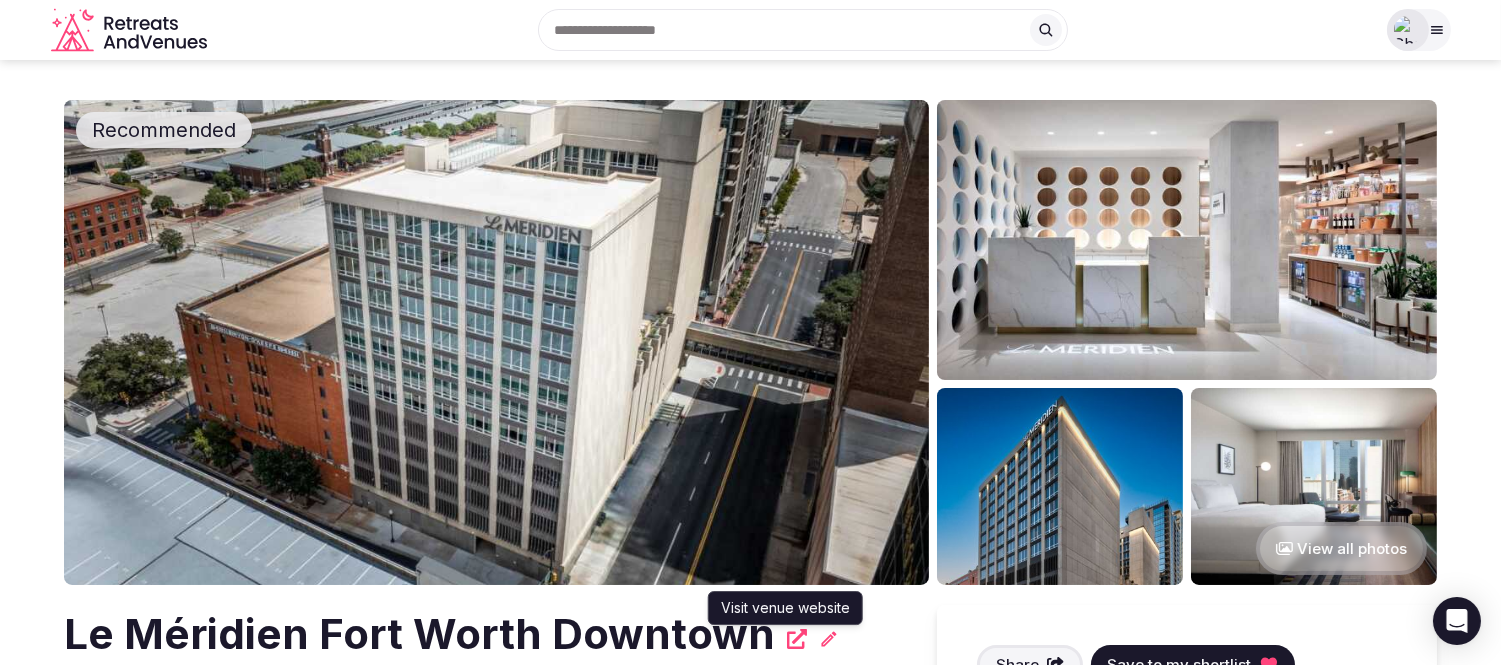 click 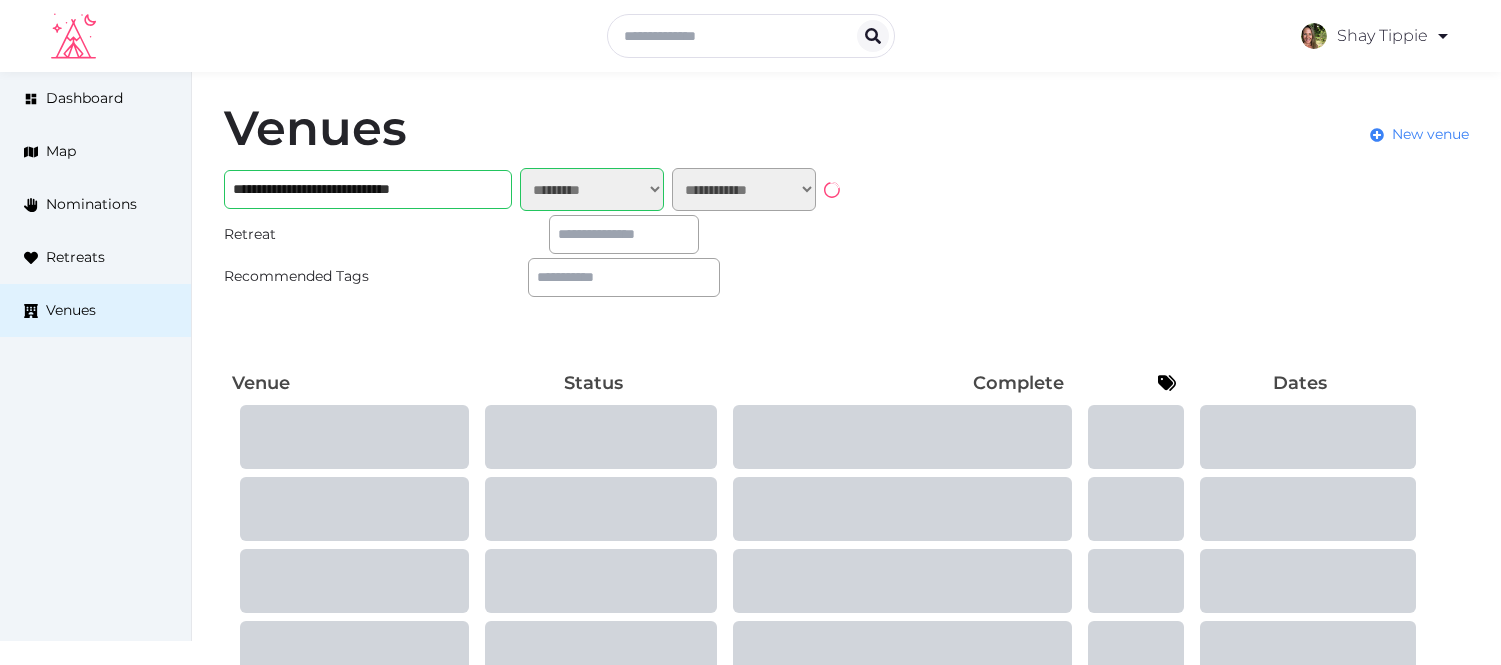 select on "*******" 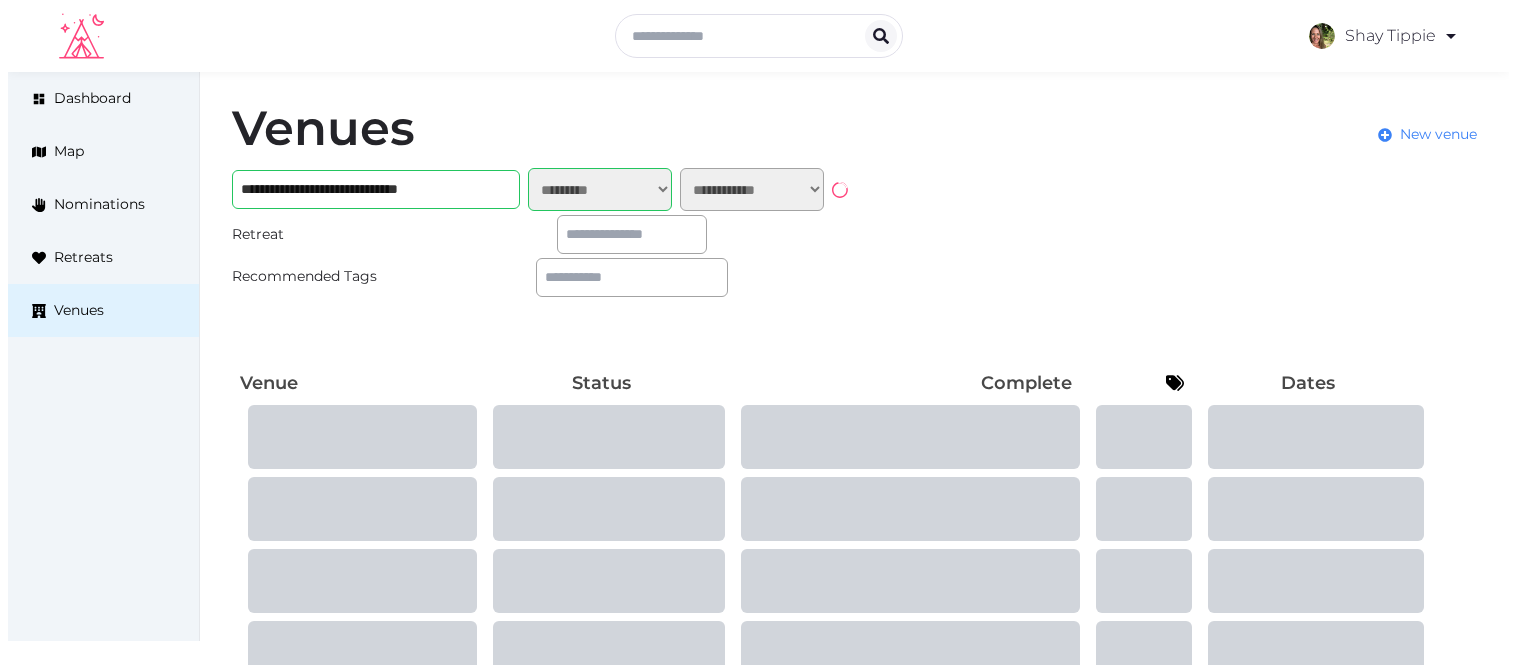 scroll, scrollTop: 0, scrollLeft: 0, axis: both 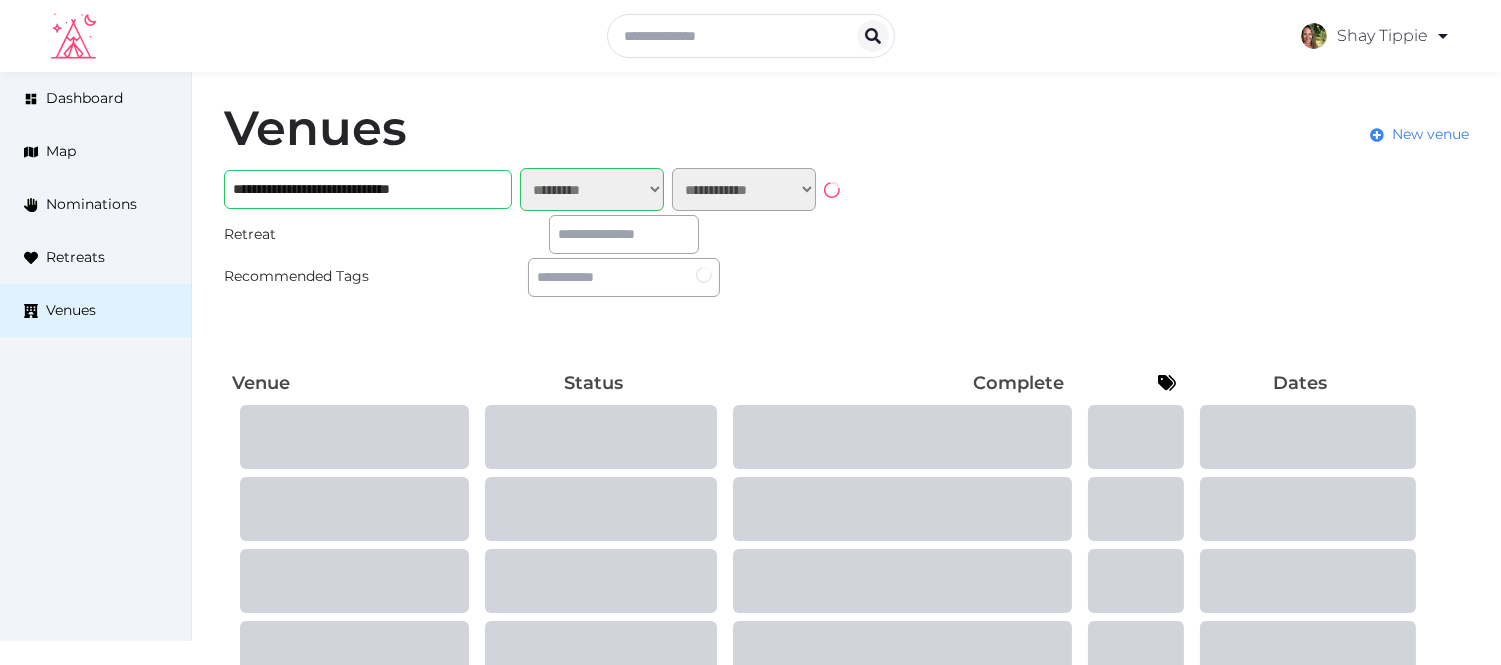 click on "Venues New venue" at bounding box center [846, 136] 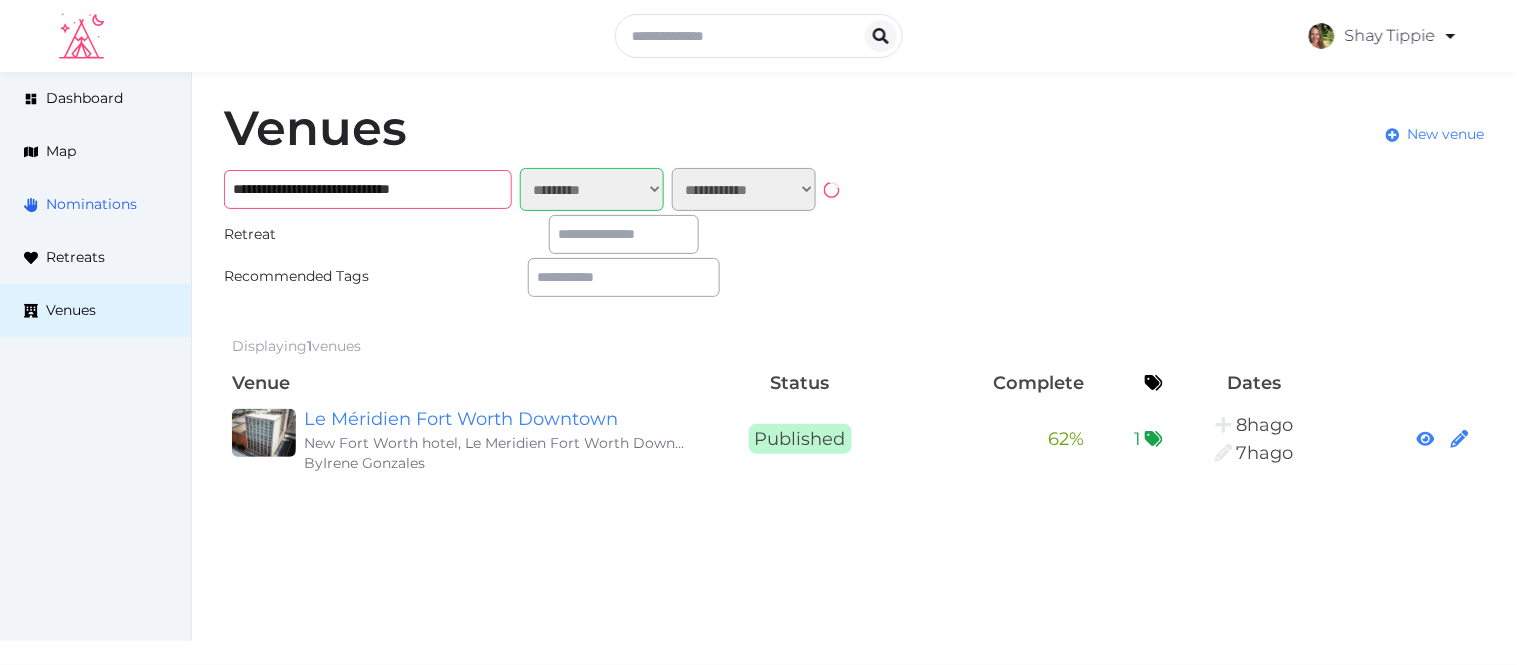 drag, startPoint x: 486, startPoint y: 182, endPoint x: 121, endPoint y: 191, distance: 365.11093 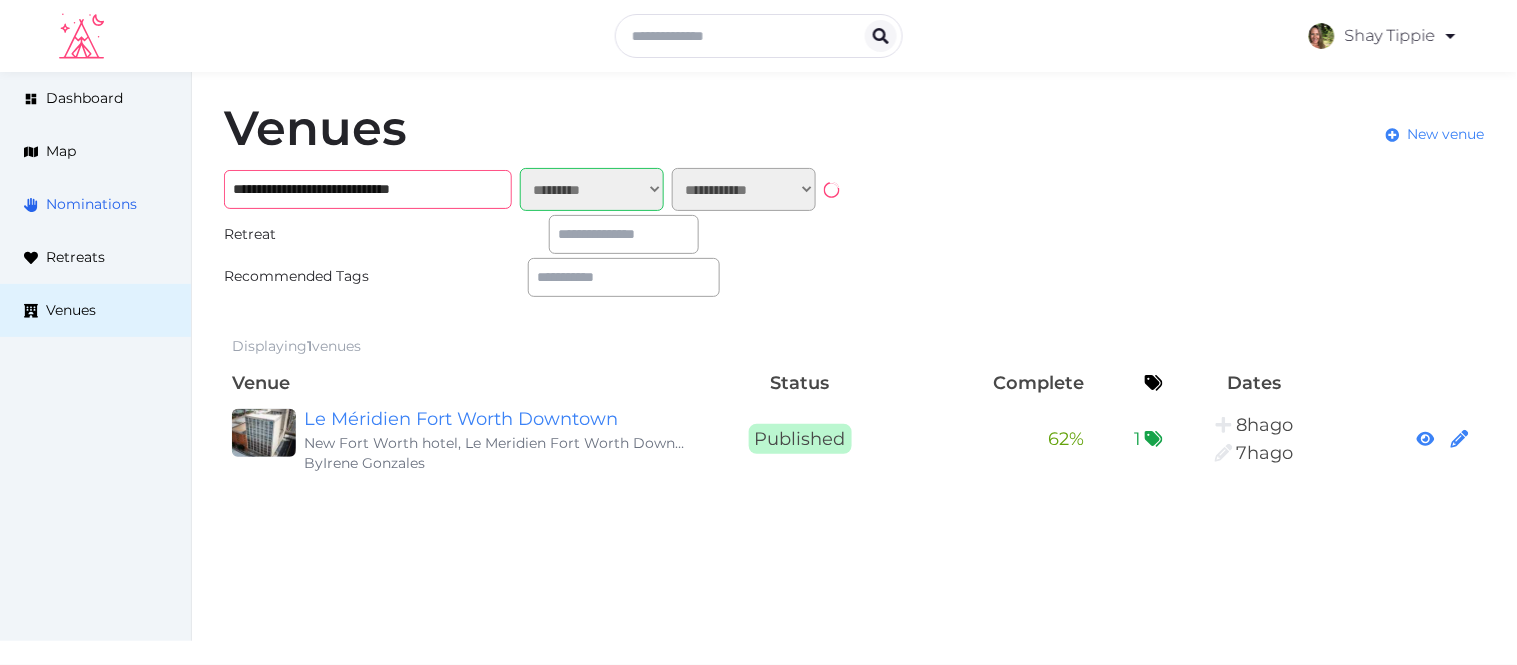click on "**********" at bounding box center [758, 290] 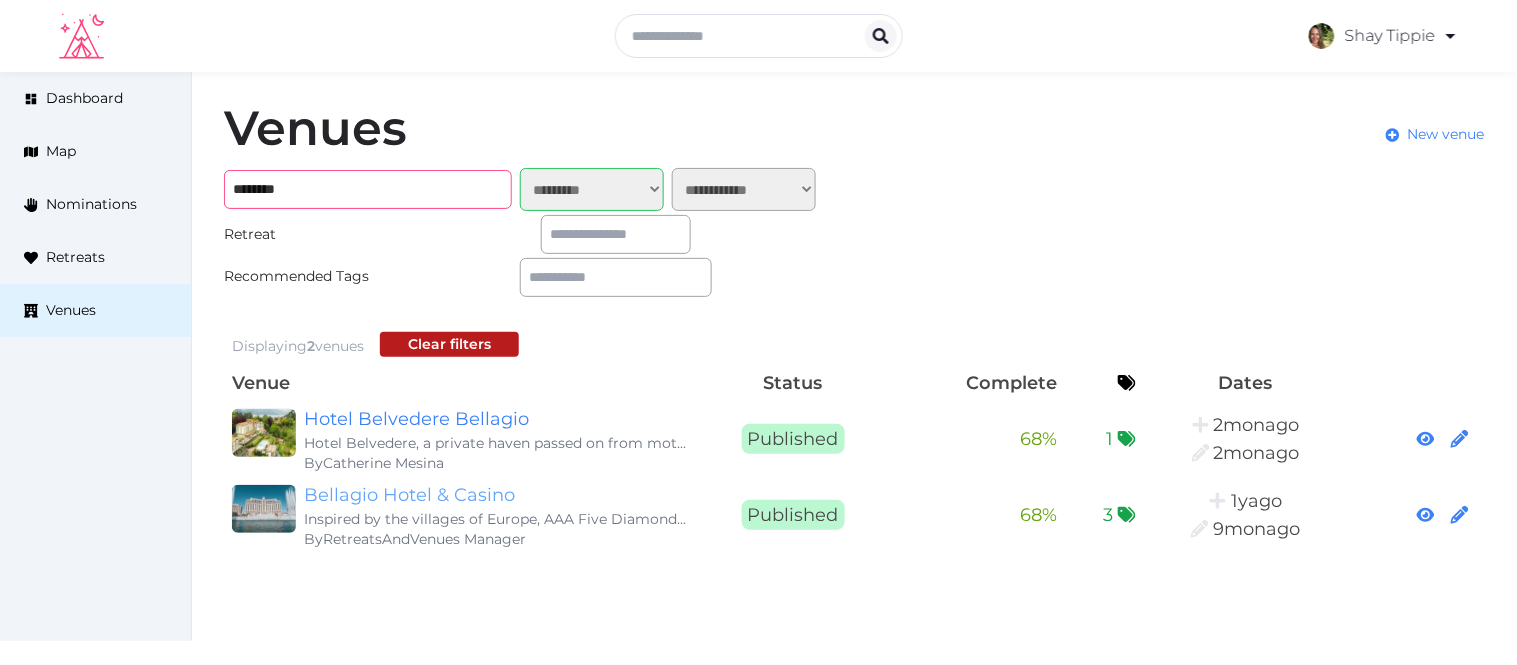 type on "********" 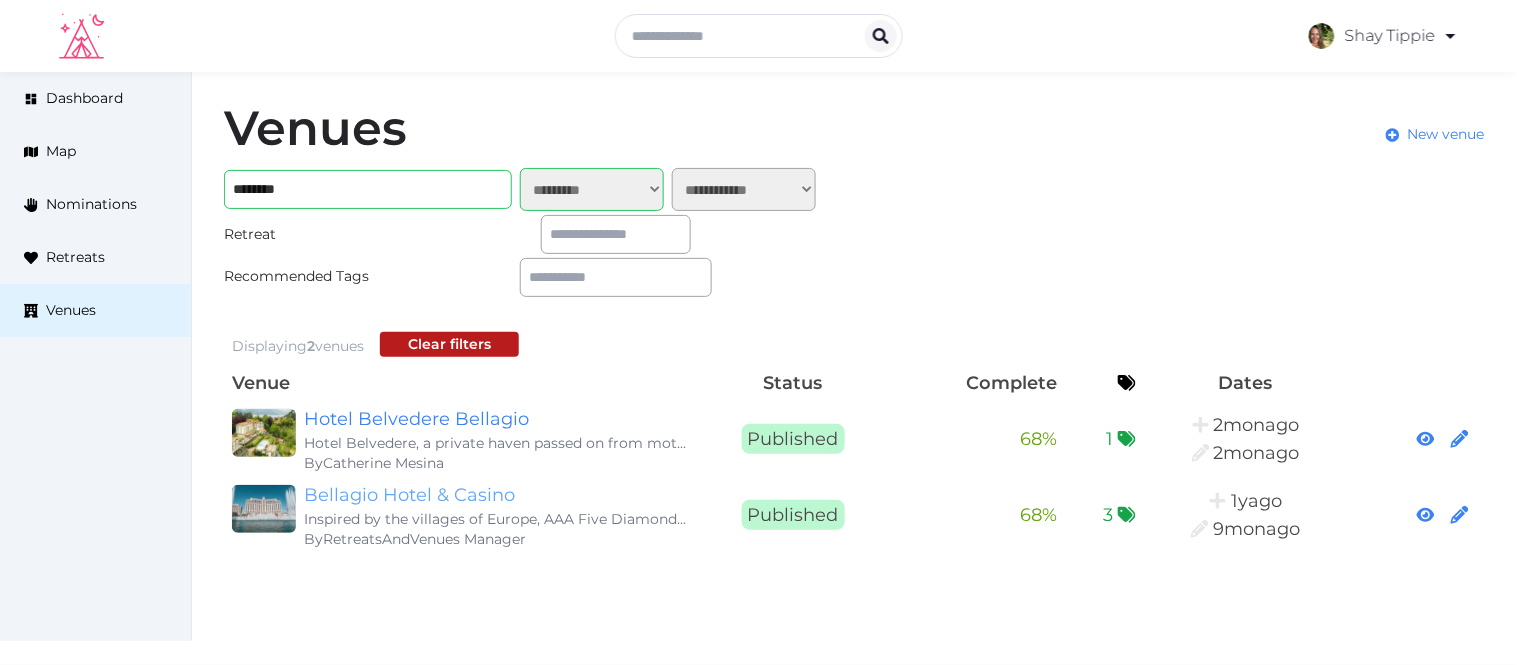 click on "Bellagio Hotel & Casino" at bounding box center [496, 495] 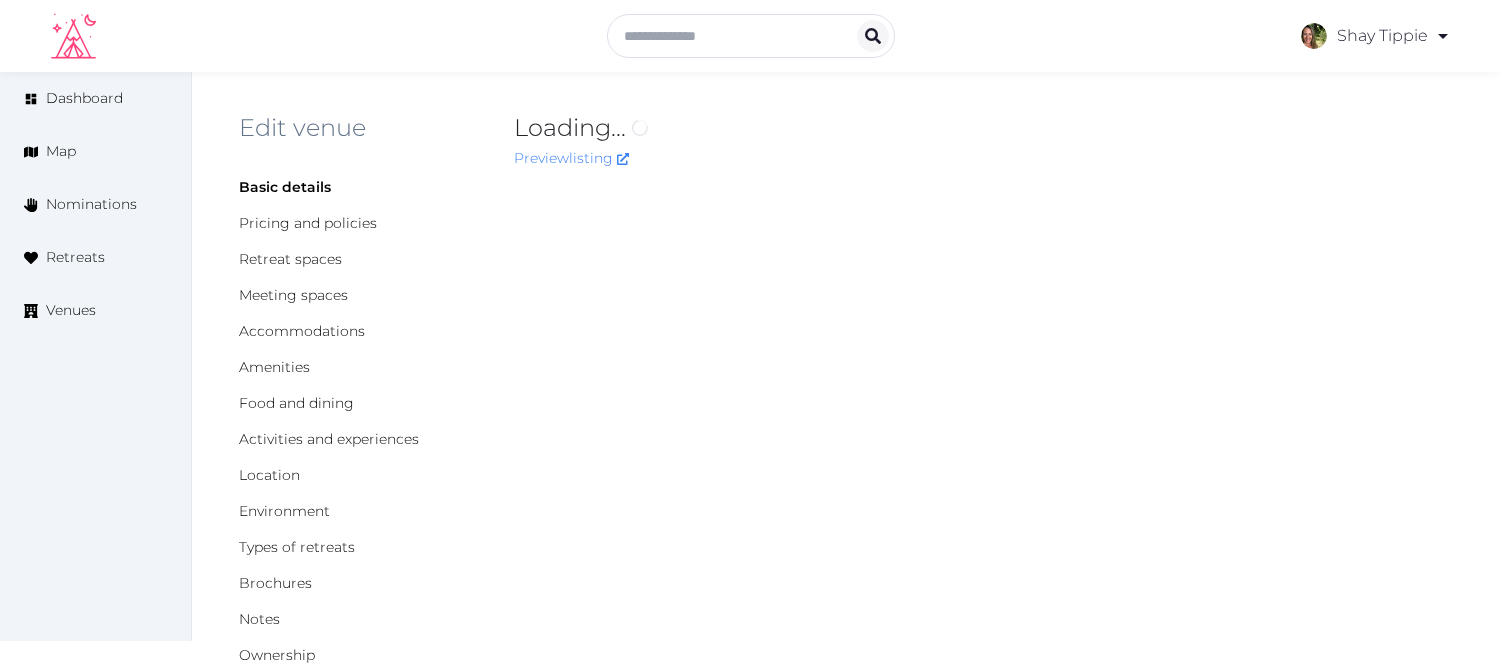 scroll, scrollTop: 0, scrollLeft: 0, axis: both 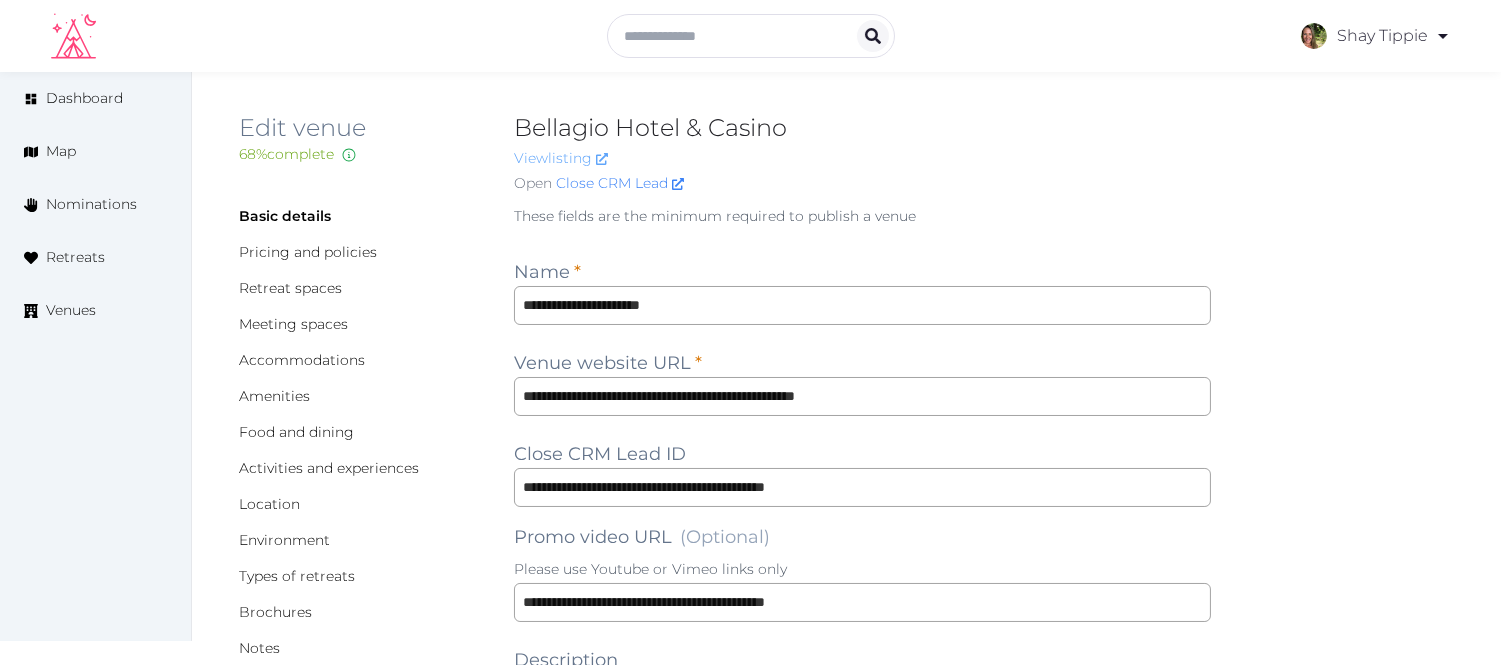 click on "View  listing" at bounding box center [561, 158] 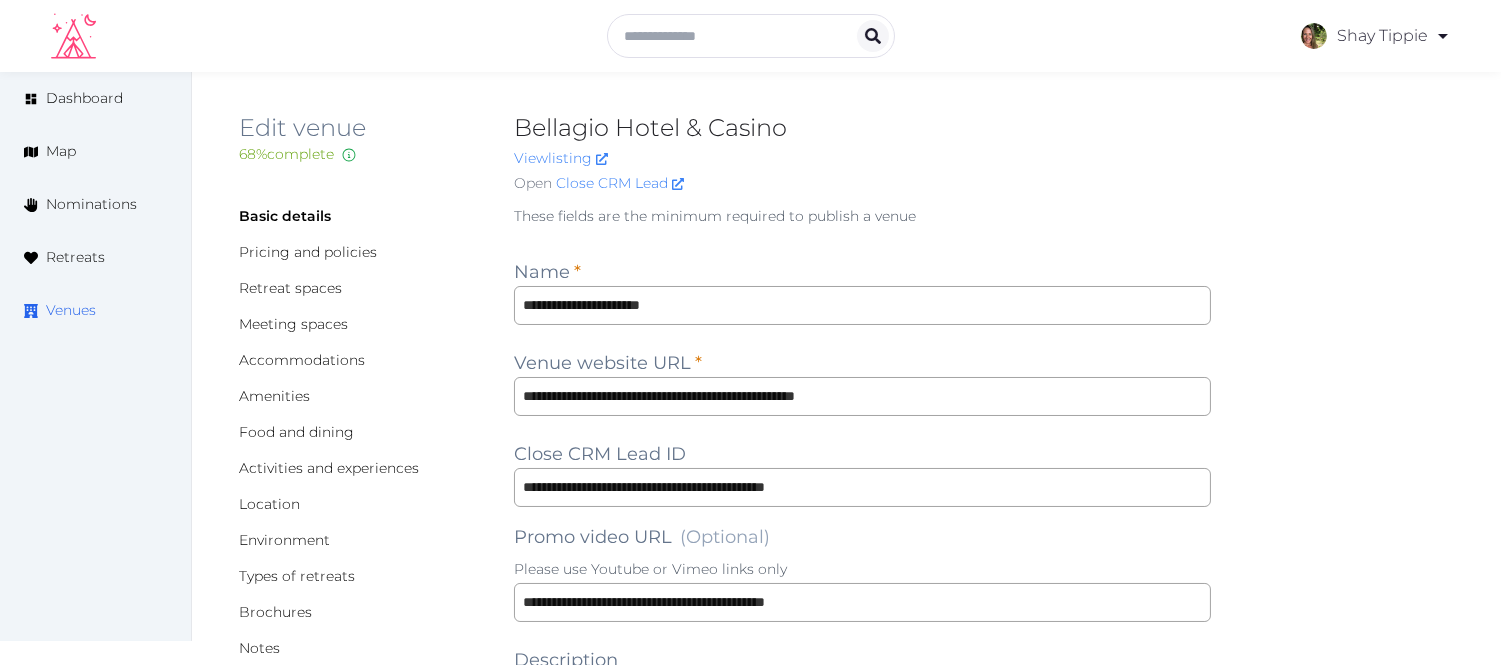 click on "Venues" at bounding box center [71, 310] 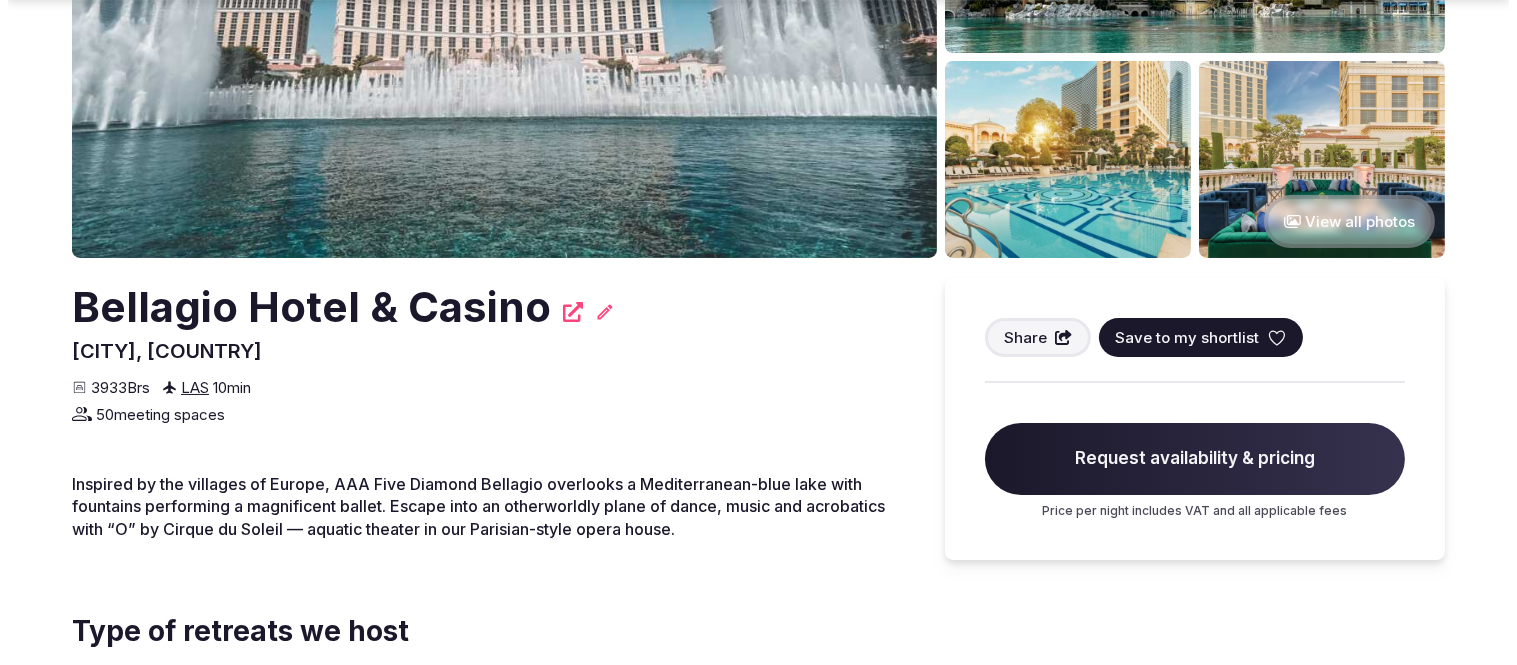 scroll, scrollTop: 333, scrollLeft: 0, axis: vertical 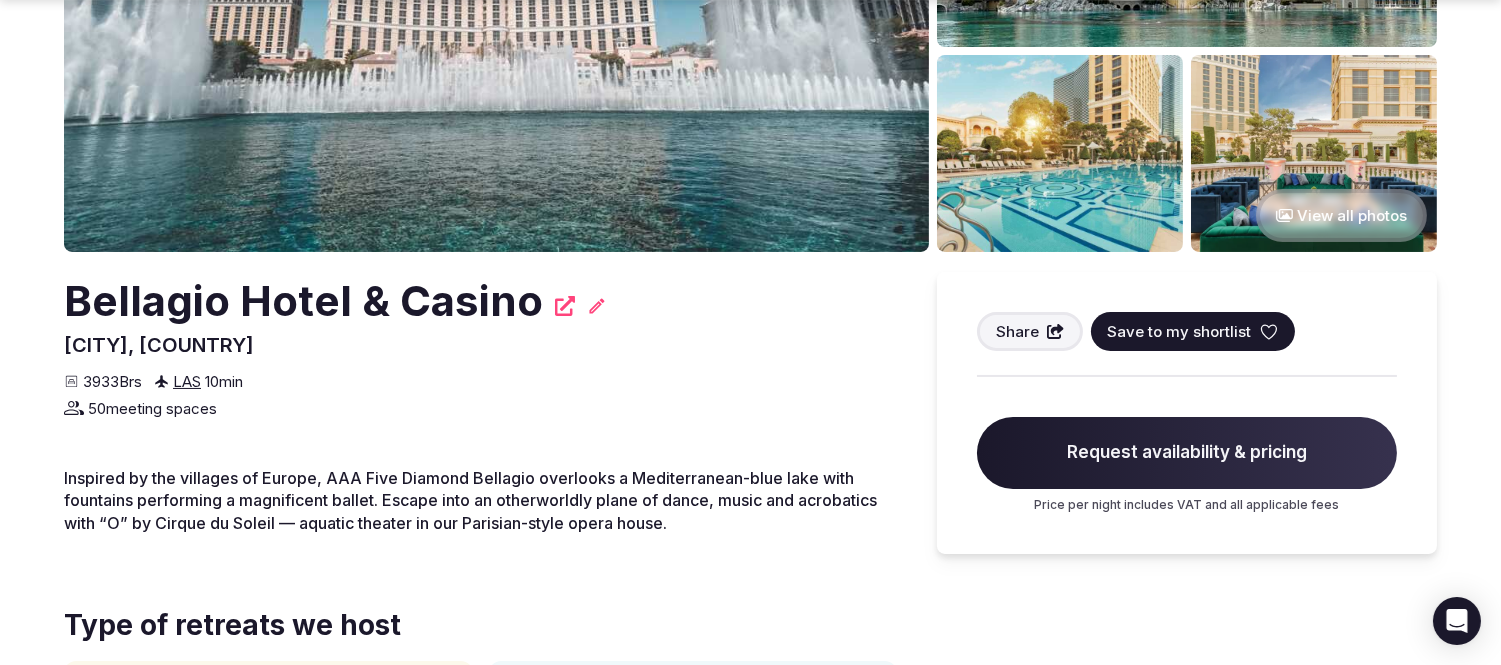 click on "Save to my shortlist" at bounding box center [1179, 331] 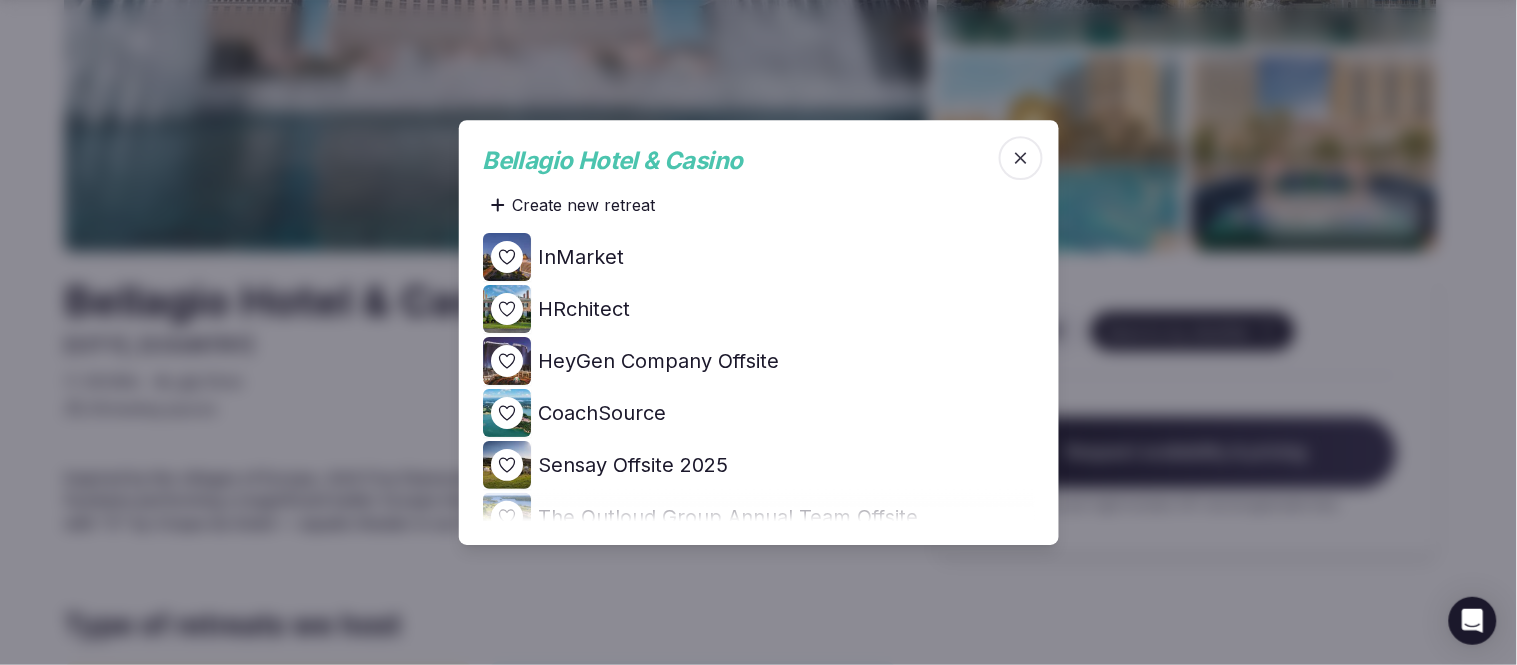 click at bounding box center (507, 361) 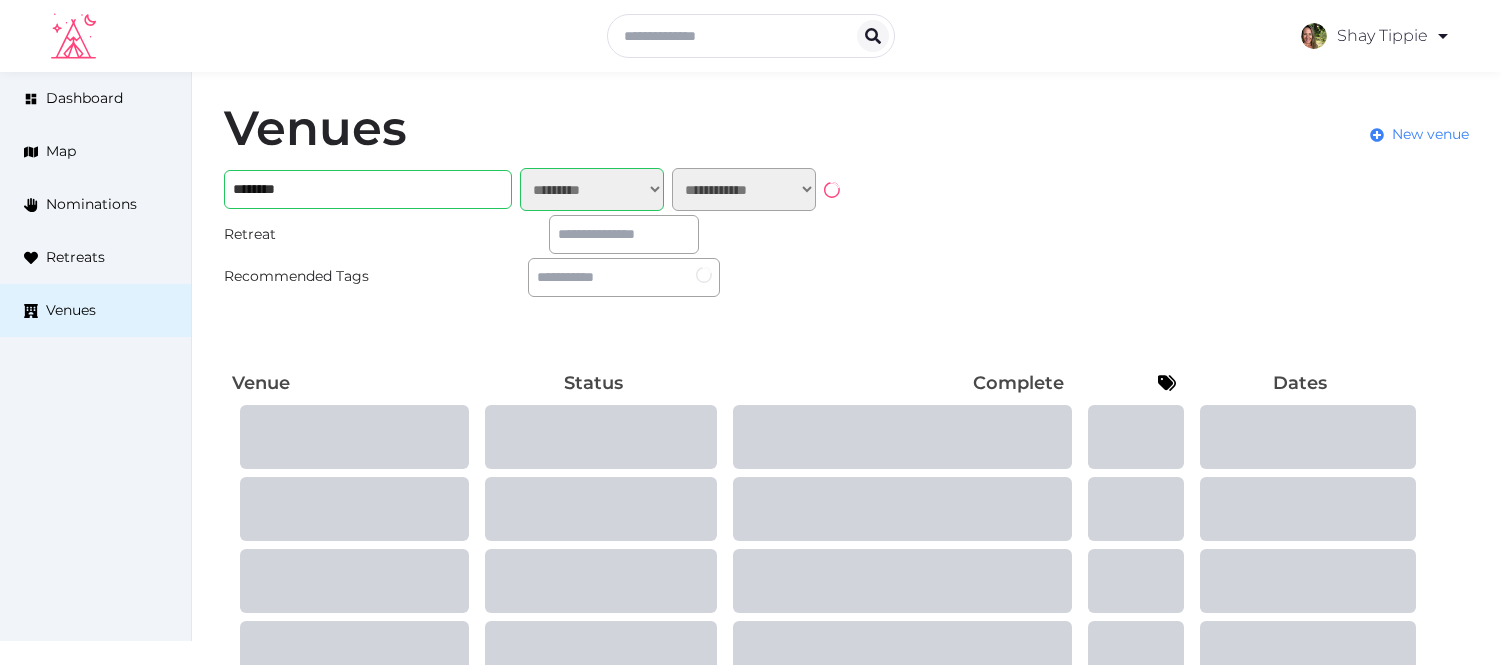 select on "*******" 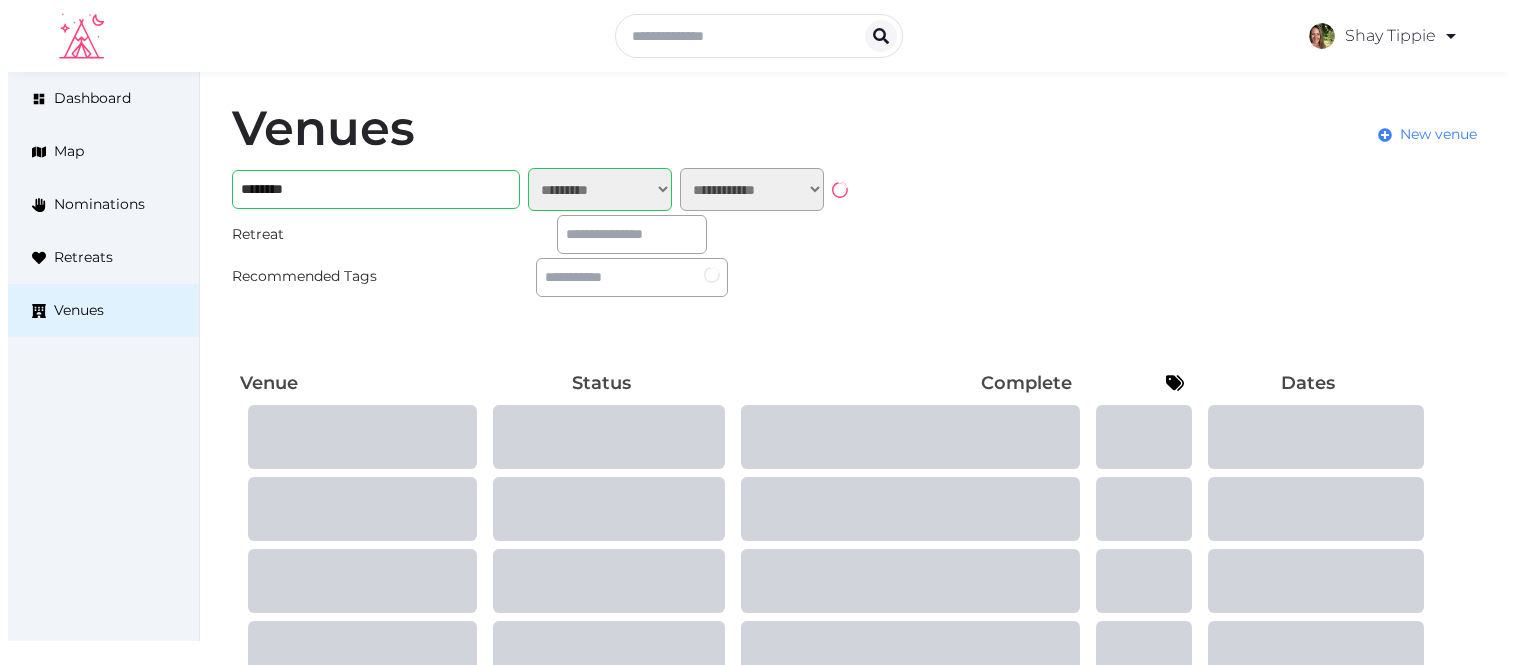 scroll, scrollTop: 0, scrollLeft: 0, axis: both 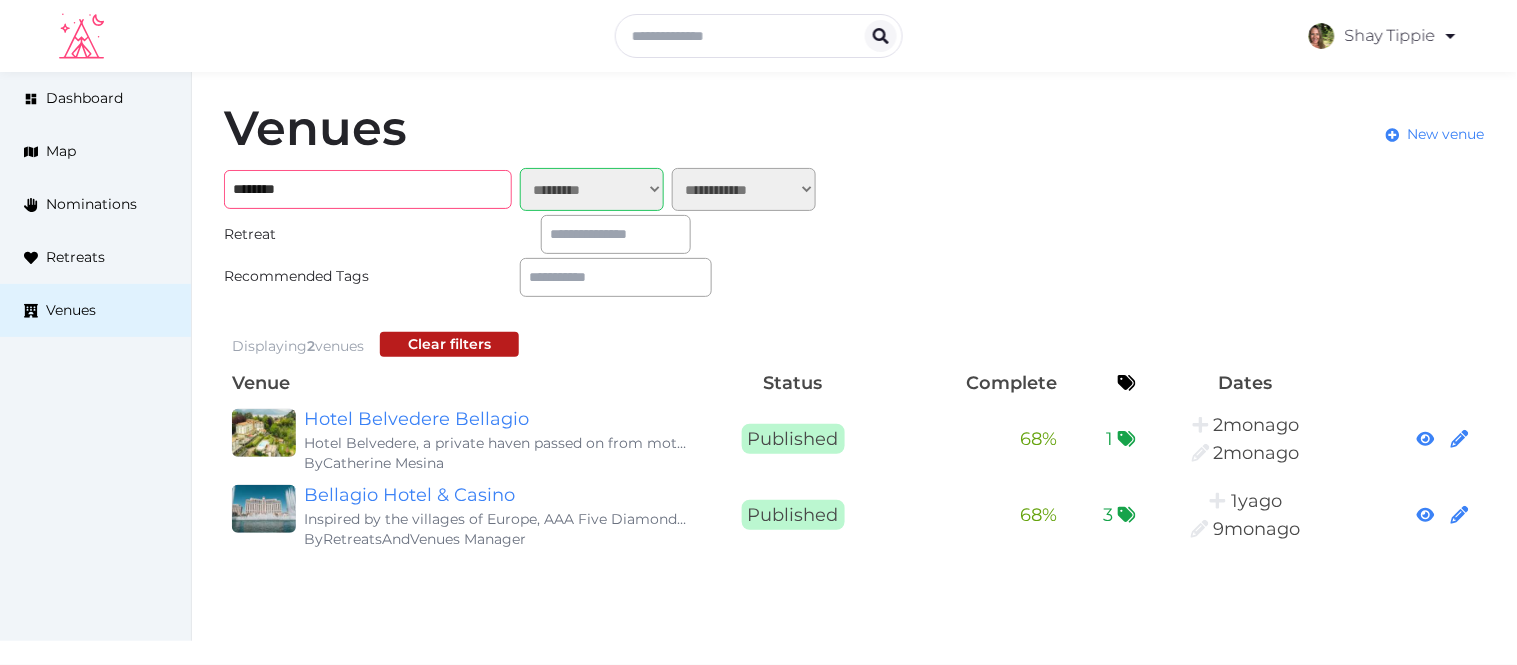 drag, startPoint x: 342, startPoint y: 194, endPoint x: 193, endPoint y: 201, distance: 149.16434 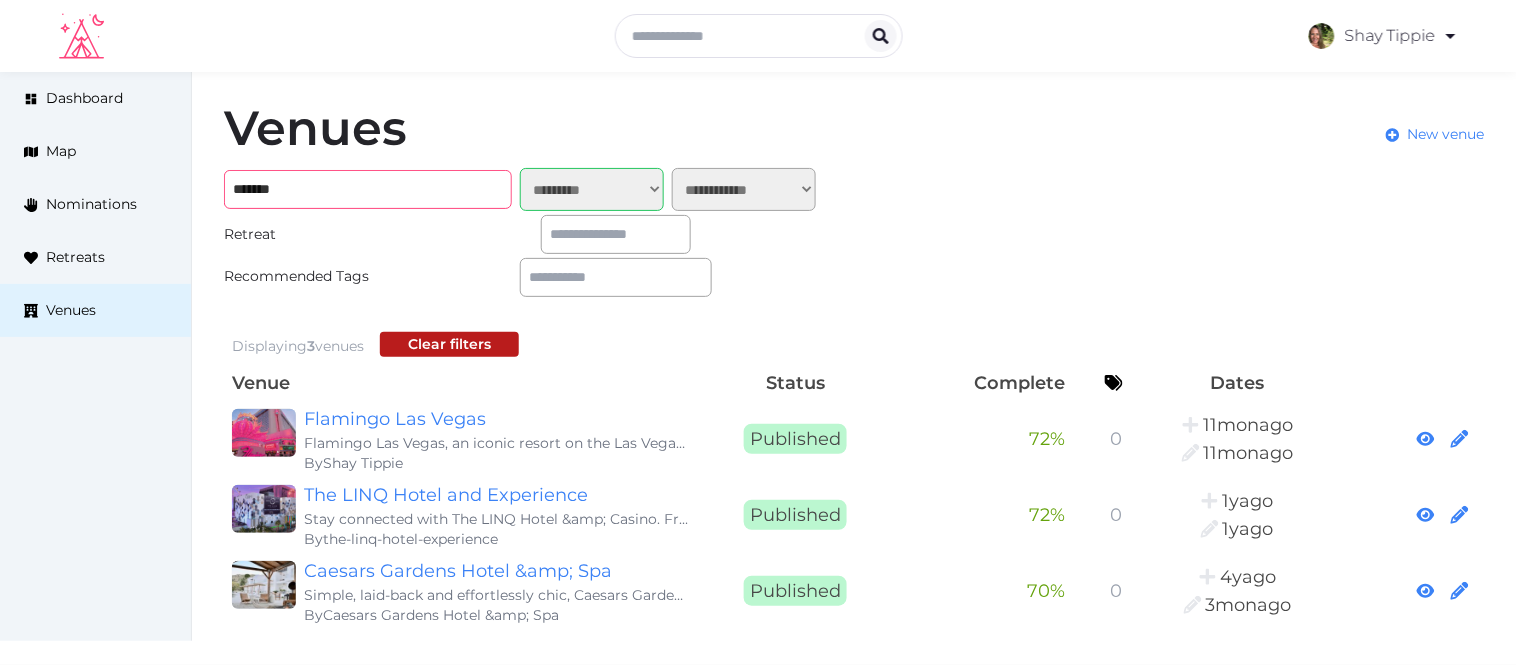 click on "*******" at bounding box center [368, 189] 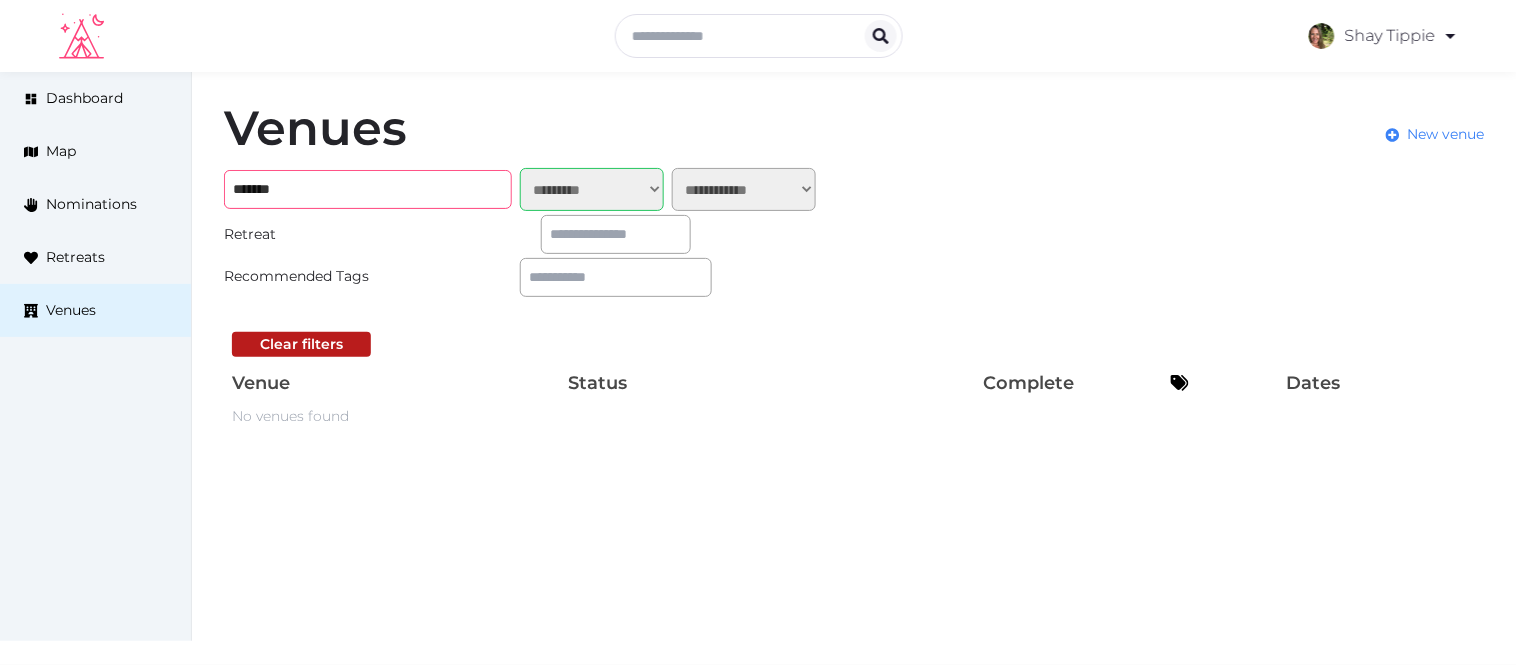 drag, startPoint x: 316, startPoint y: 183, endPoint x: 221, endPoint y: 193, distance: 95.524864 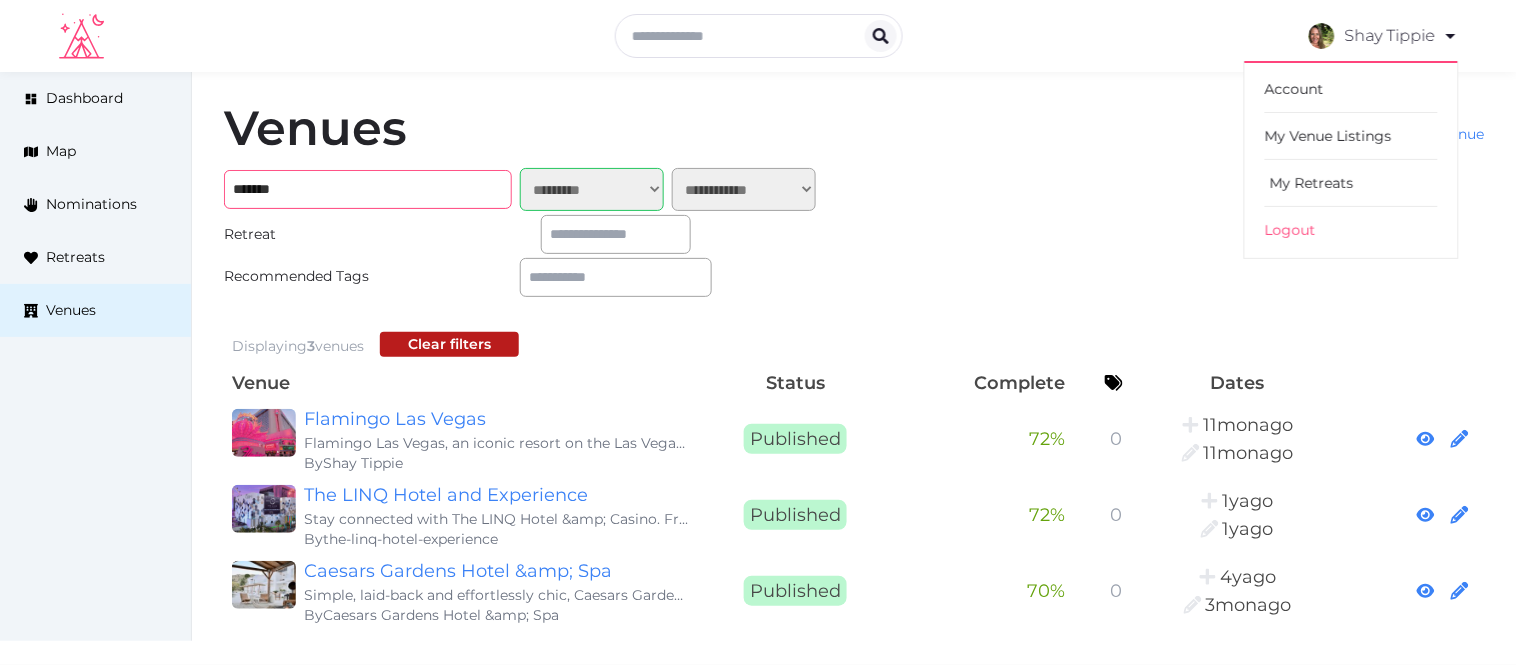 type on "*******" 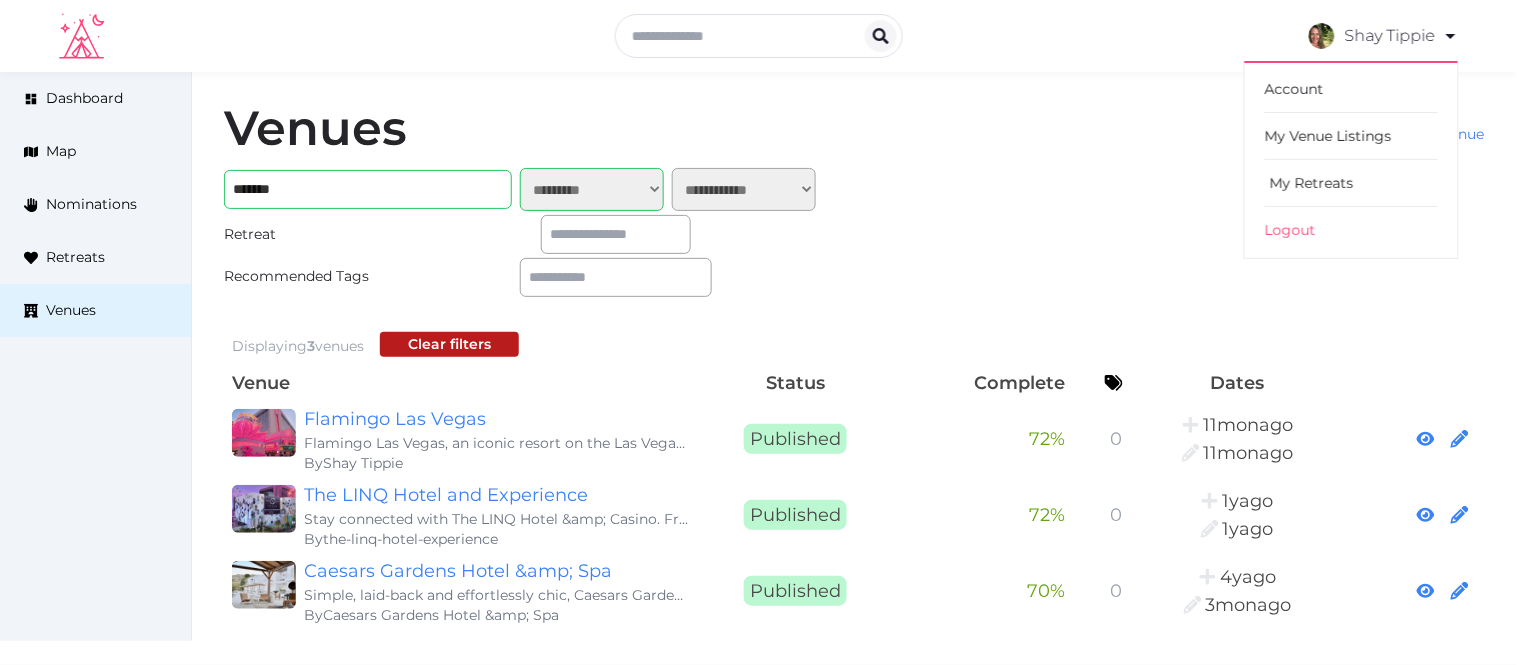click on "My Retreats" at bounding box center [1351, 183] 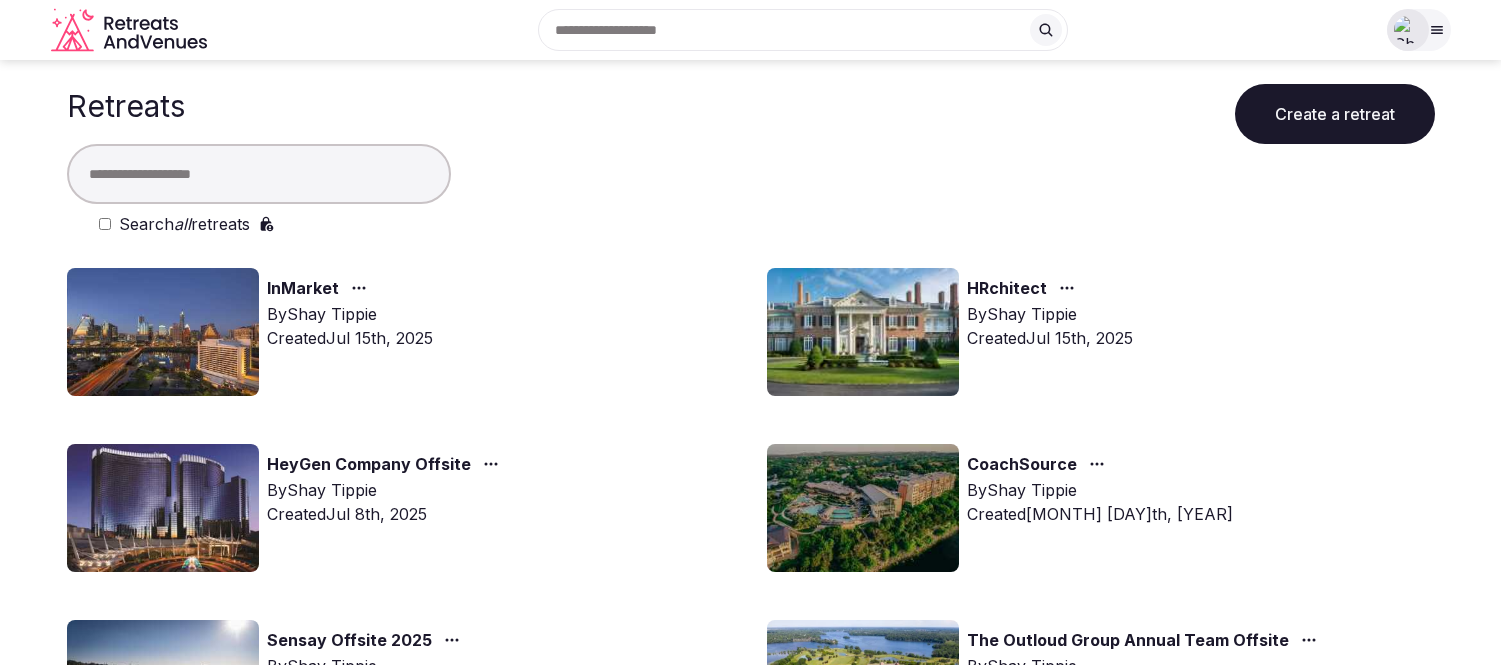 scroll, scrollTop: 0, scrollLeft: 0, axis: both 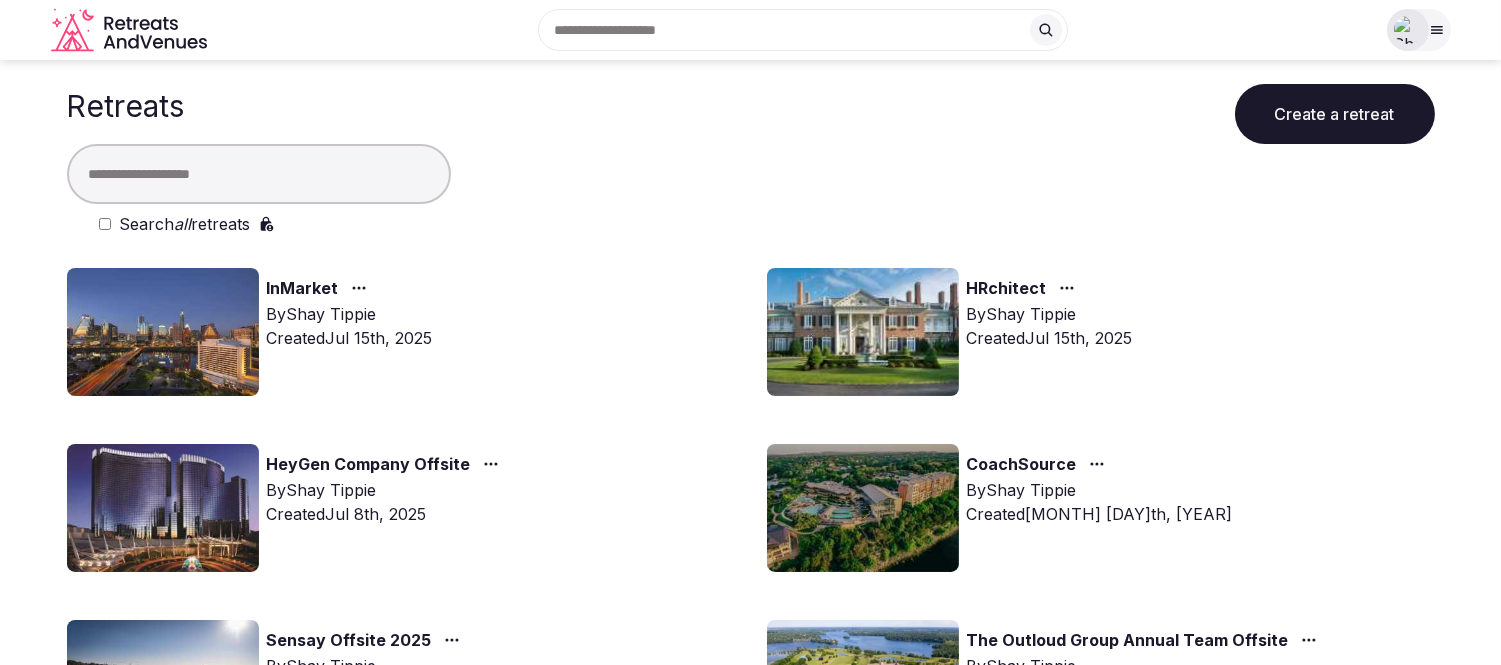 click at bounding box center (259, 174) 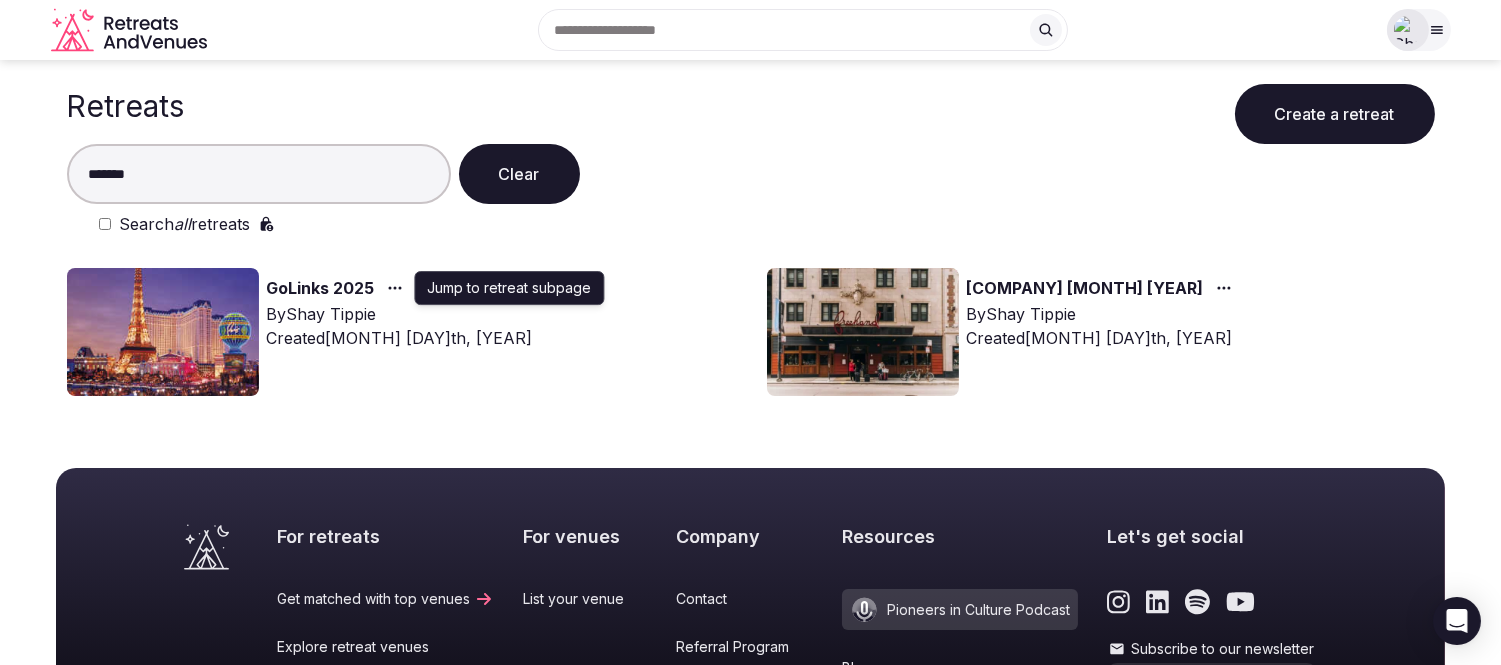 type on "*******" 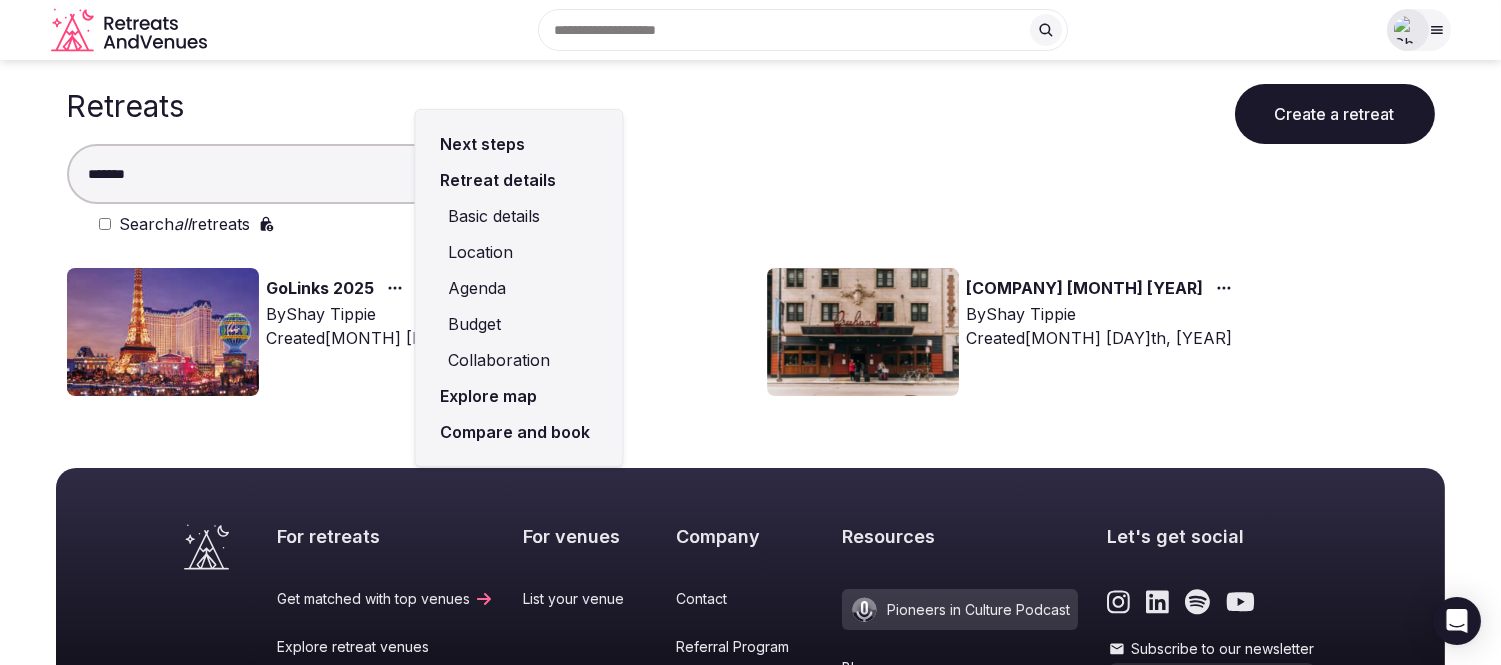 click on "Compare and book" at bounding box center [518, 432] 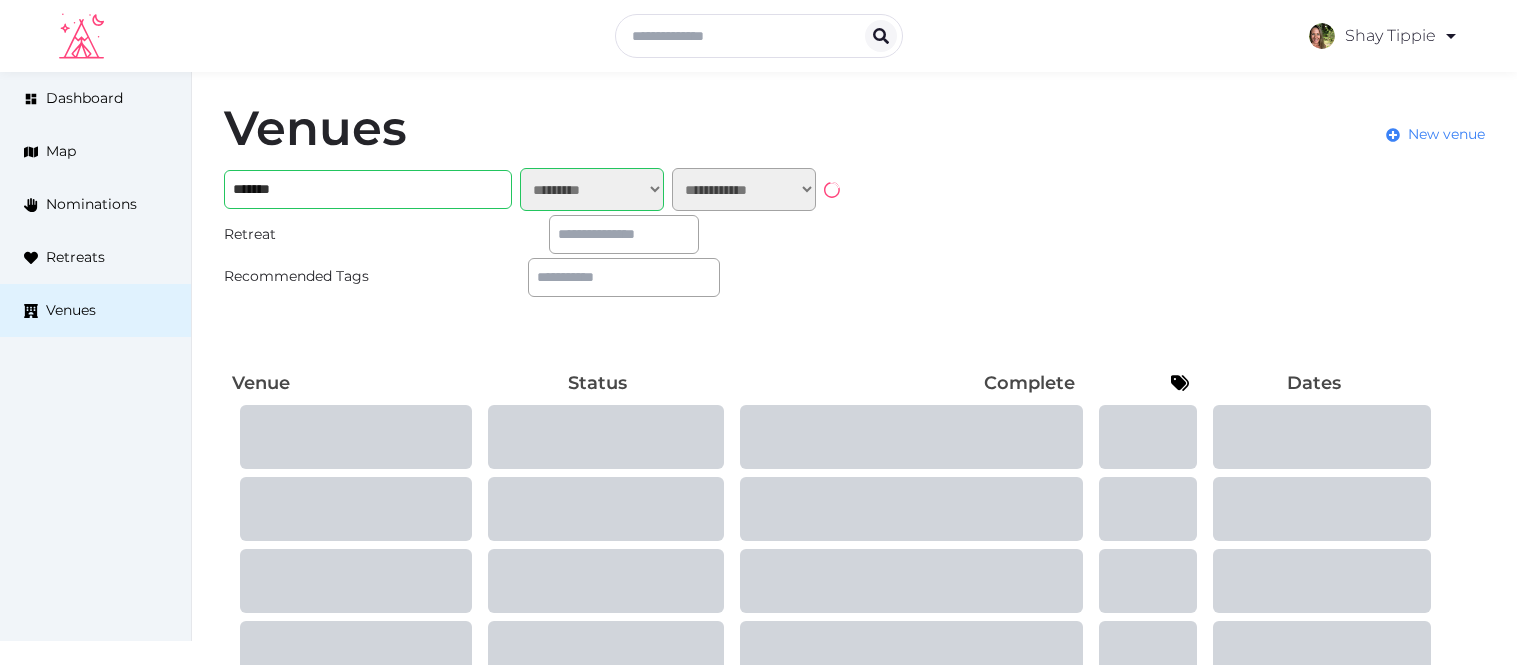 select on "*******" 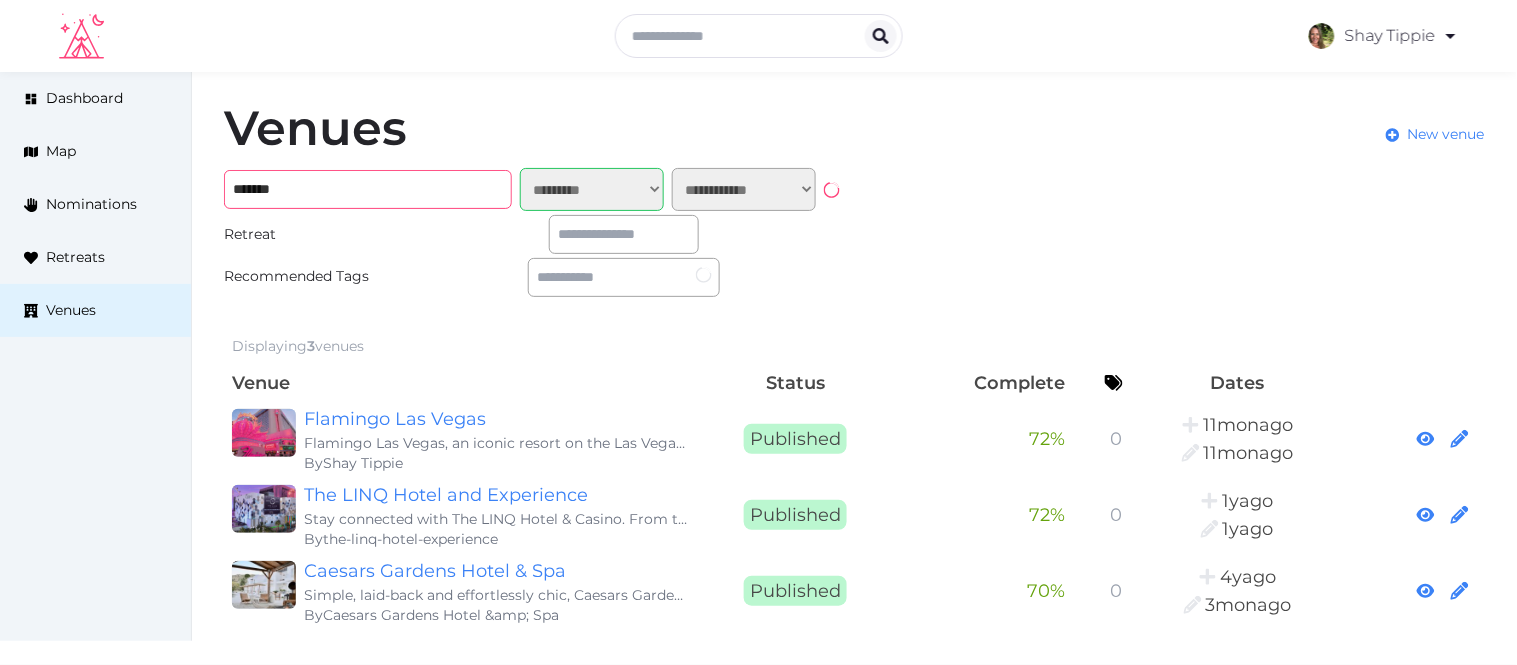 click on "*******" at bounding box center [368, 189] 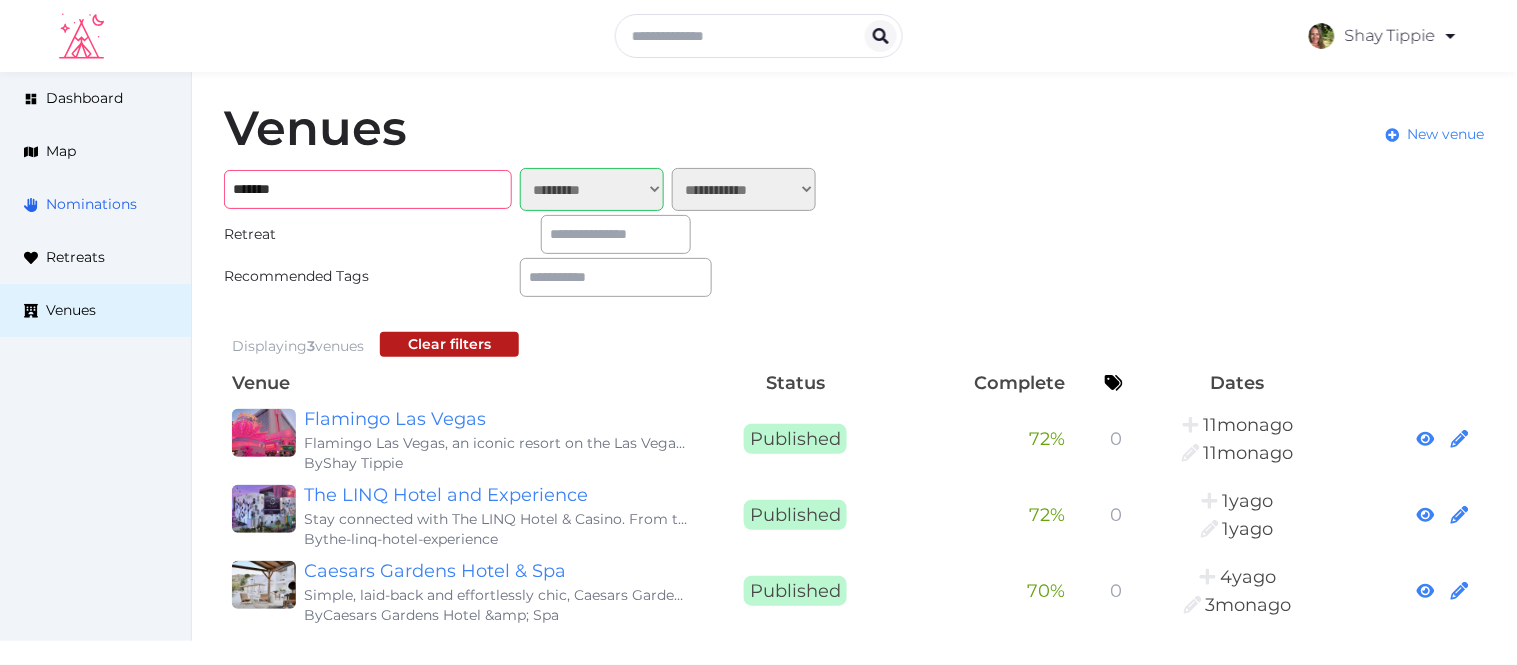 drag, startPoint x: 362, startPoint y: 200, endPoint x: 163, endPoint y: 206, distance: 199.09044 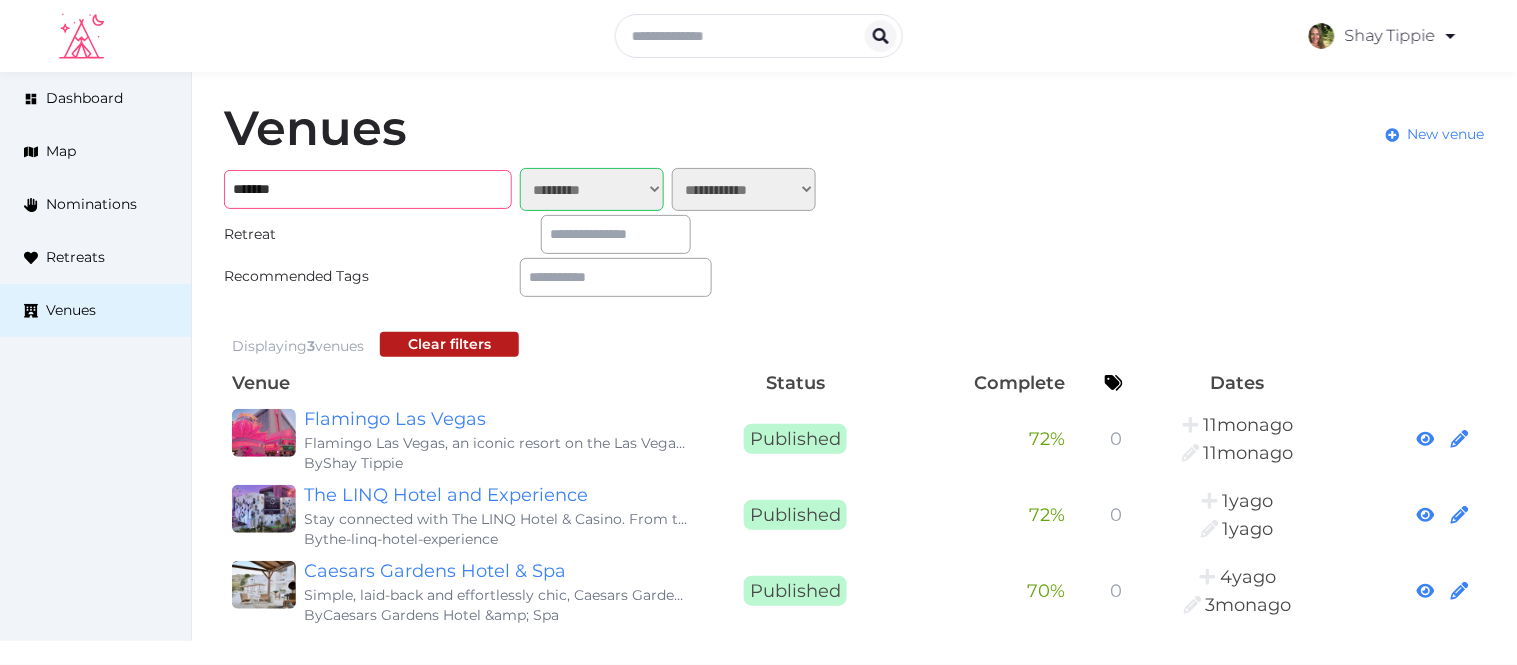 paste on "**********" 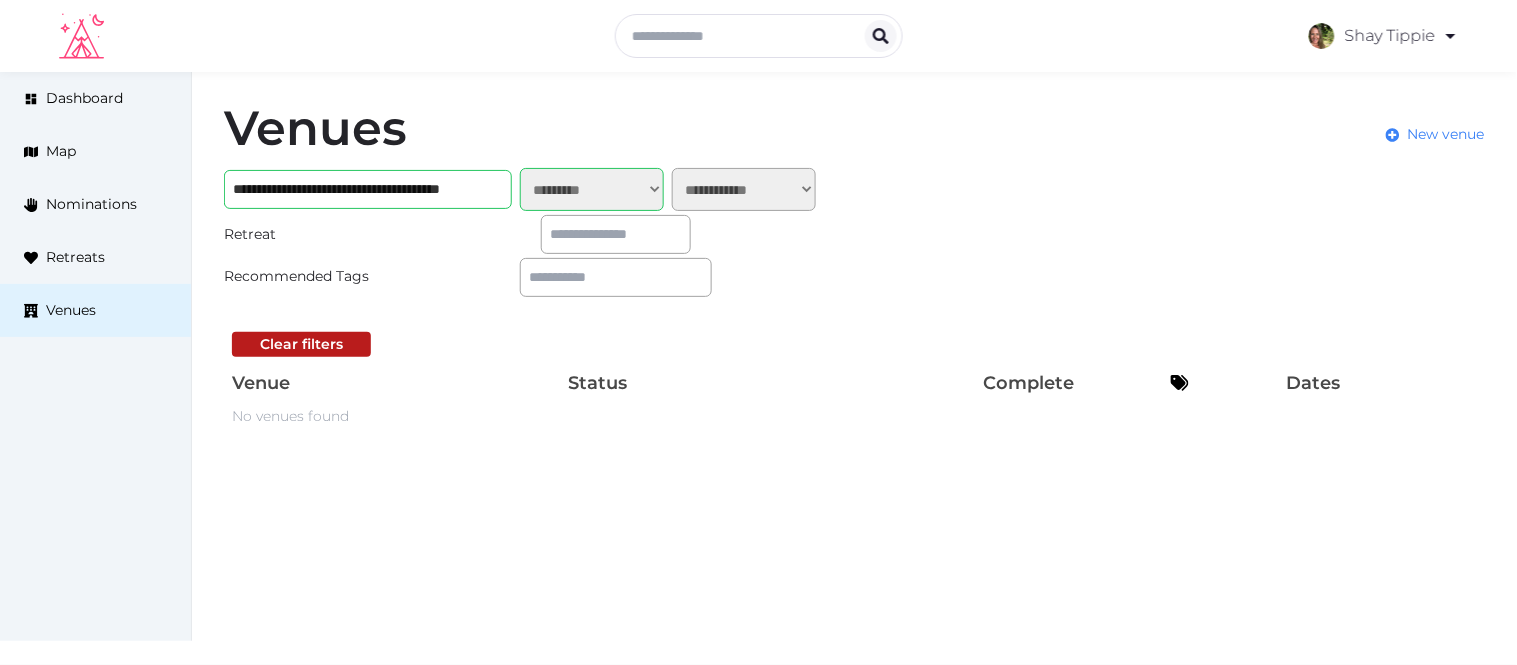 scroll, scrollTop: 0, scrollLeft: 0, axis: both 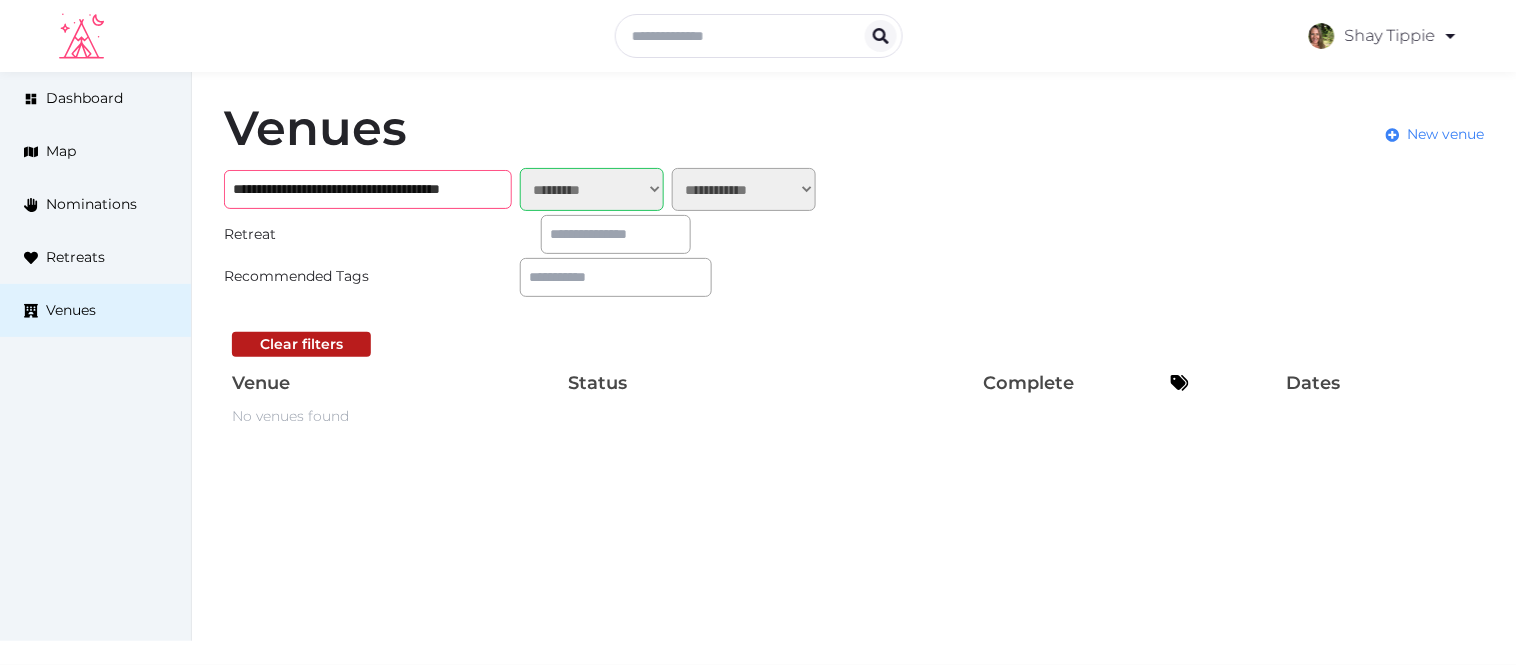 click on "**********" at bounding box center (368, 189) 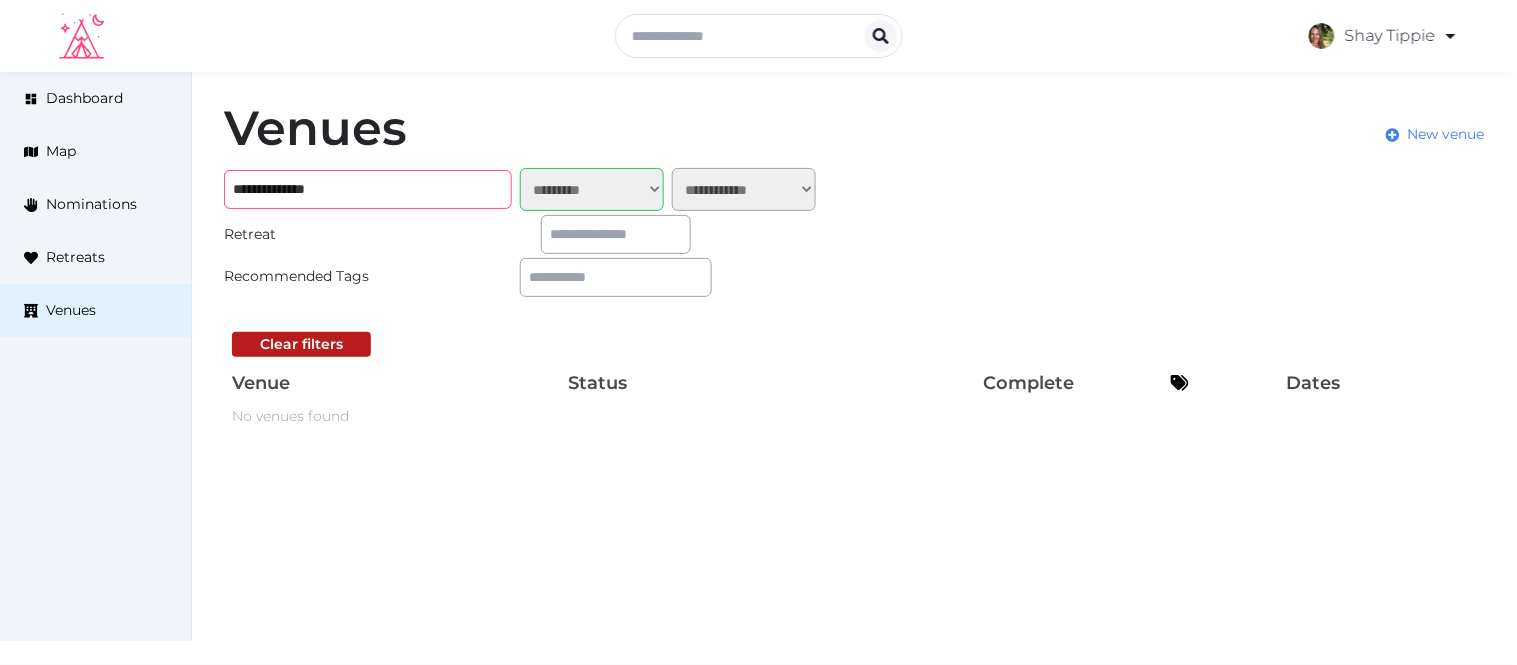 scroll, scrollTop: 0, scrollLeft: 0, axis: both 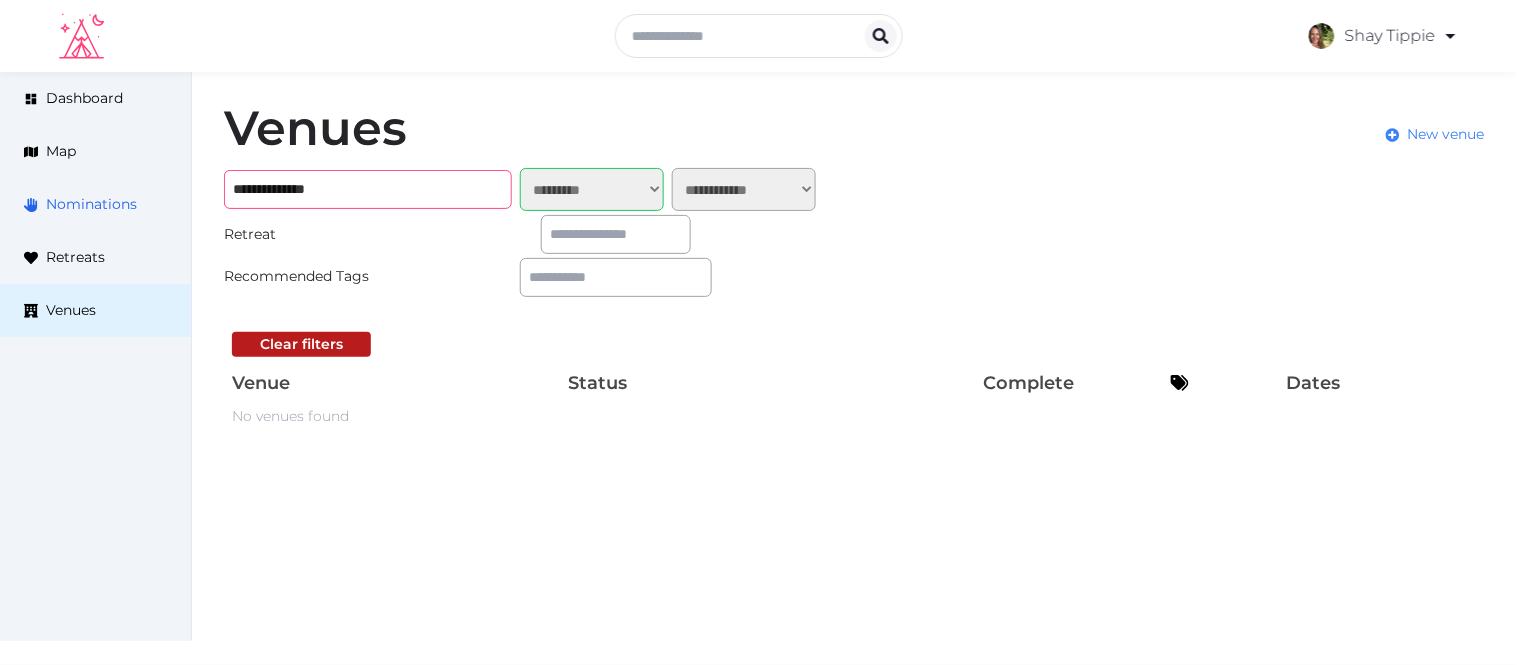 drag, startPoint x: 385, startPoint y: 181, endPoint x: 146, endPoint y: 194, distance: 239.3533 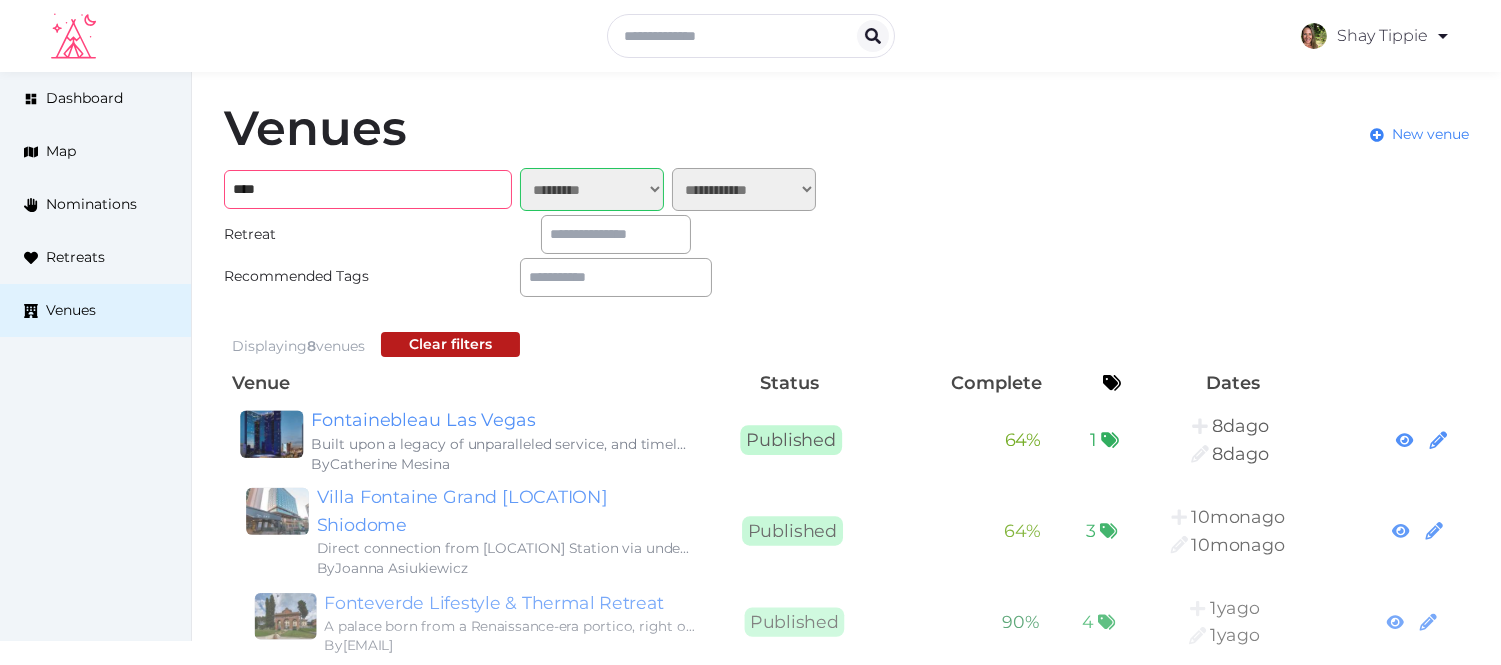 type on "**********" 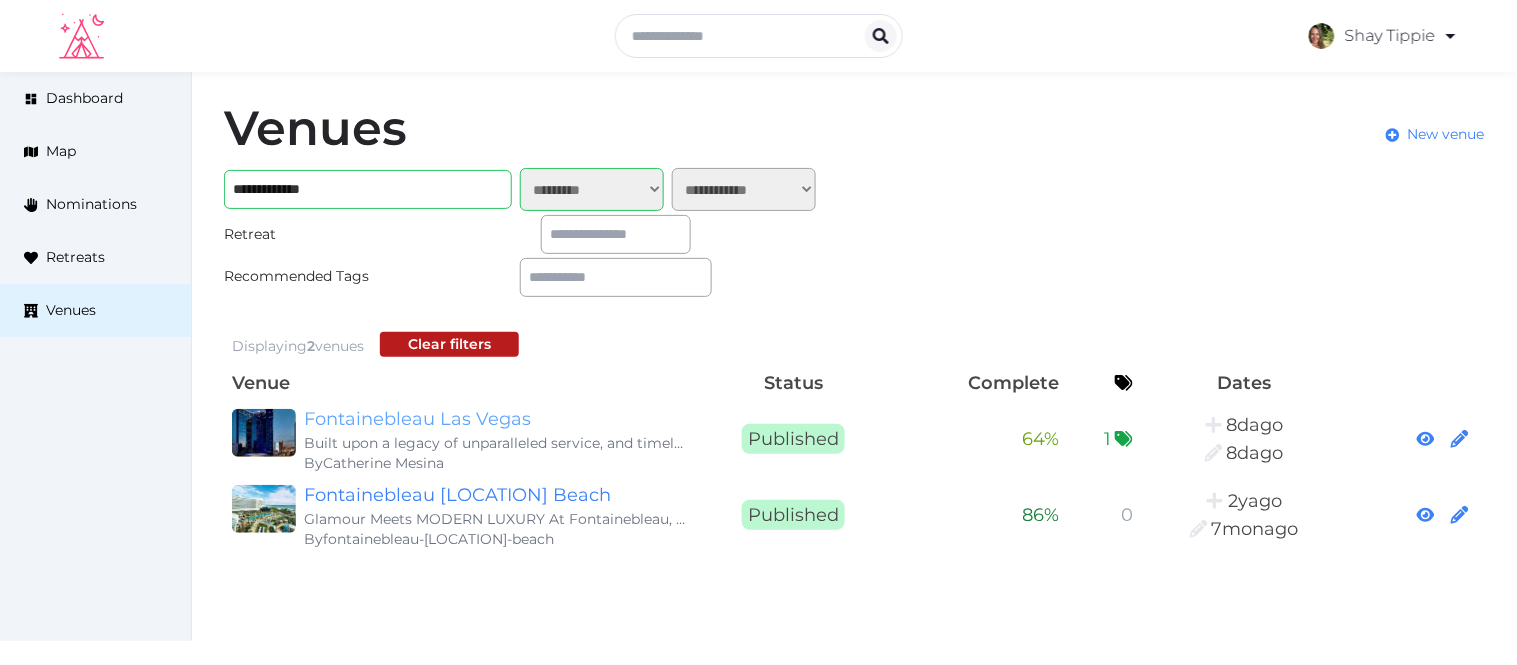 click on "Fontainebleau Las Vegas" at bounding box center (496, 419) 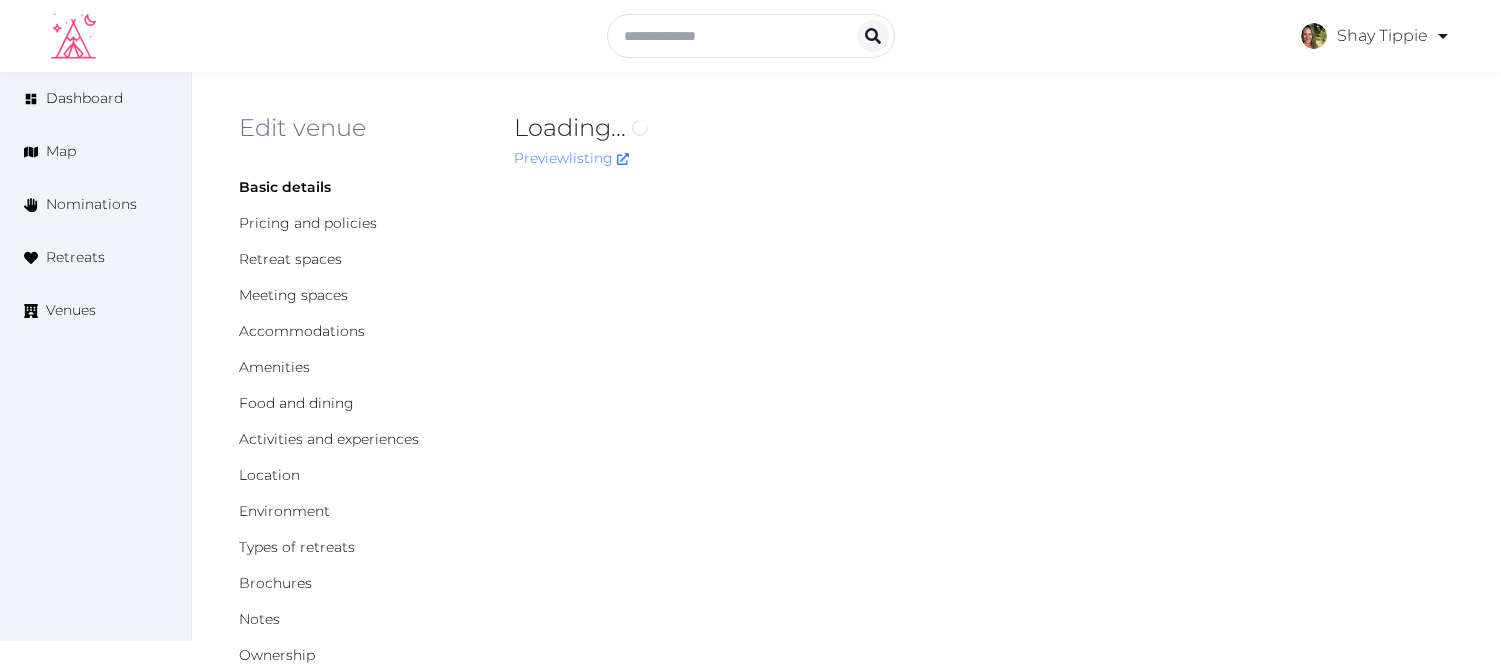 scroll, scrollTop: 0, scrollLeft: 0, axis: both 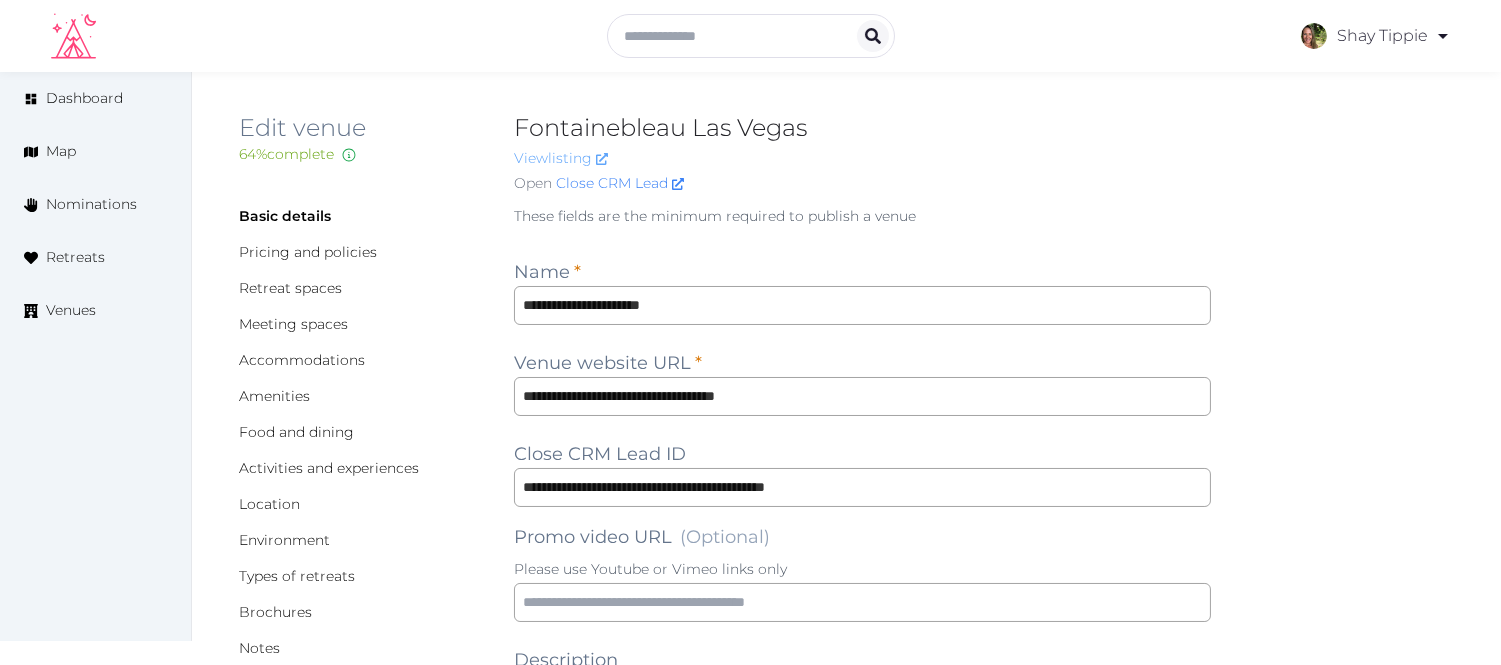 click on "View  listing" at bounding box center [561, 158] 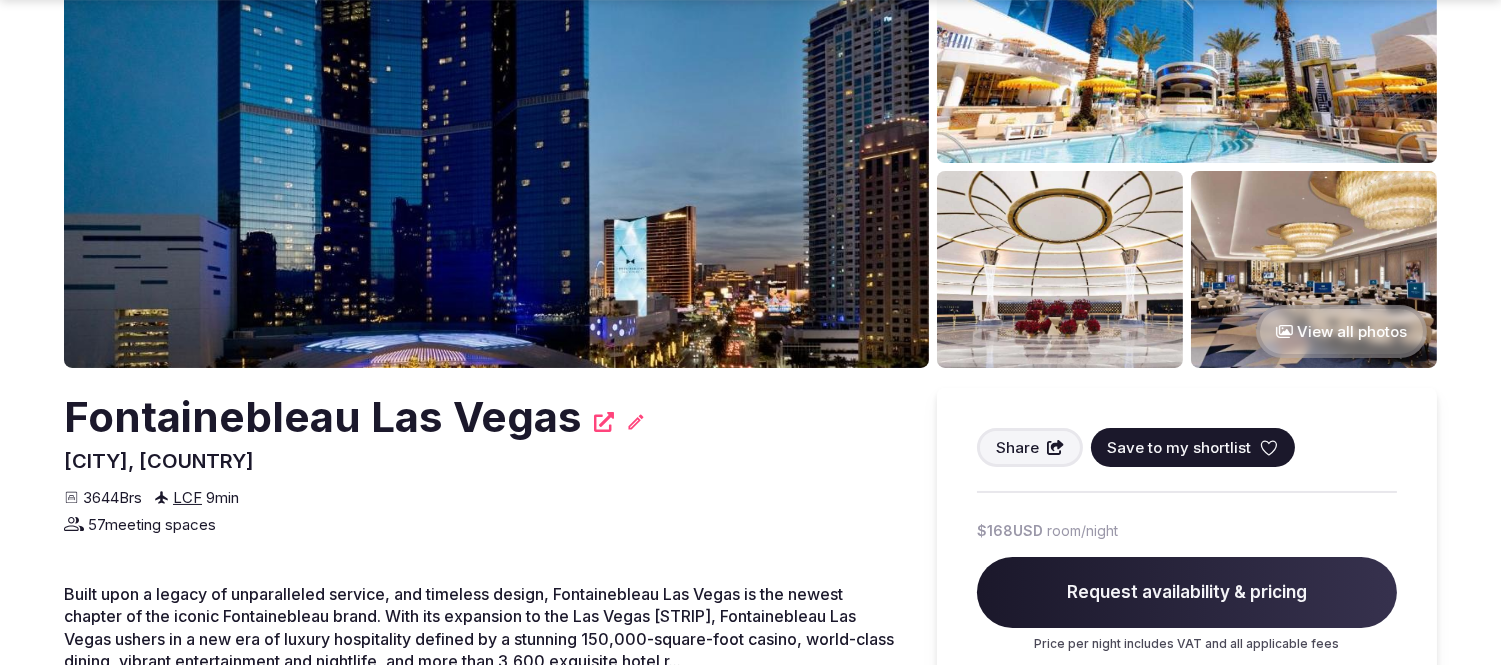 scroll, scrollTop: 222, scrollLeft: 0, axis: vertical 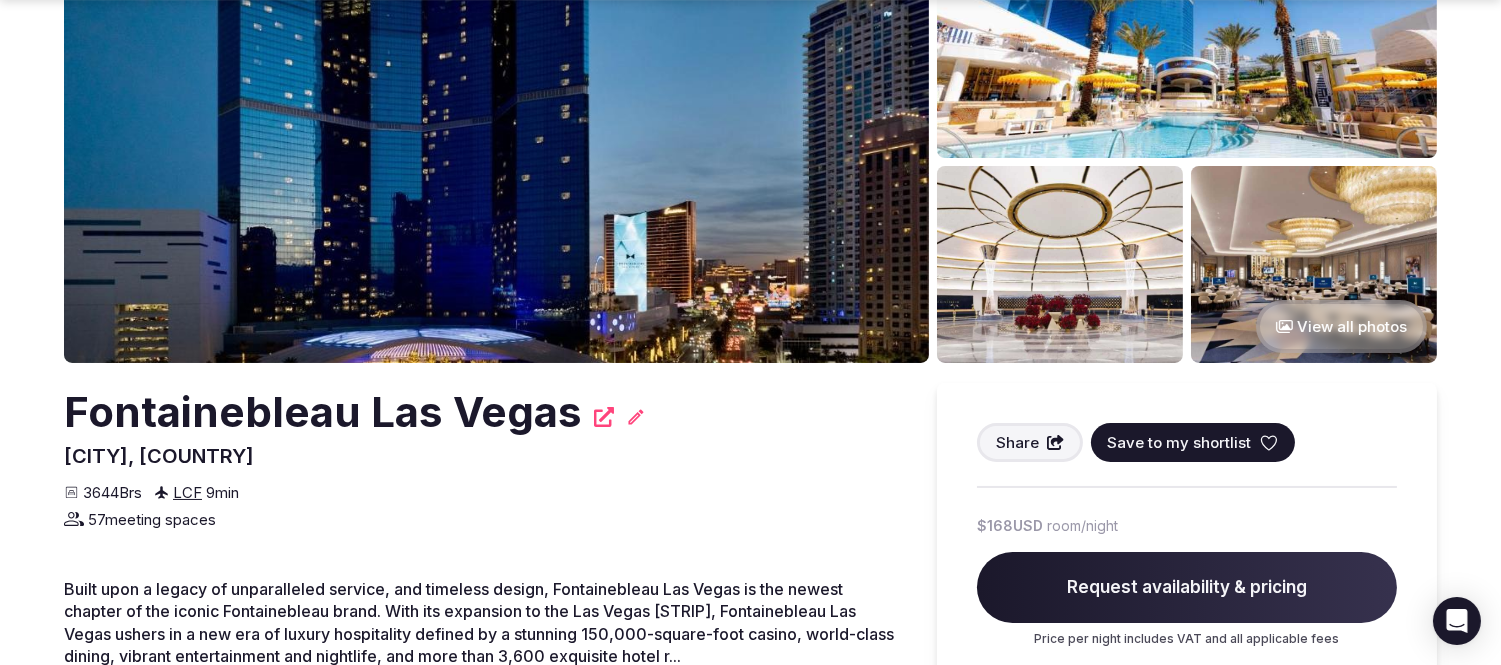 click on "Save to my shortlist" at bounding box center (1179, 442) 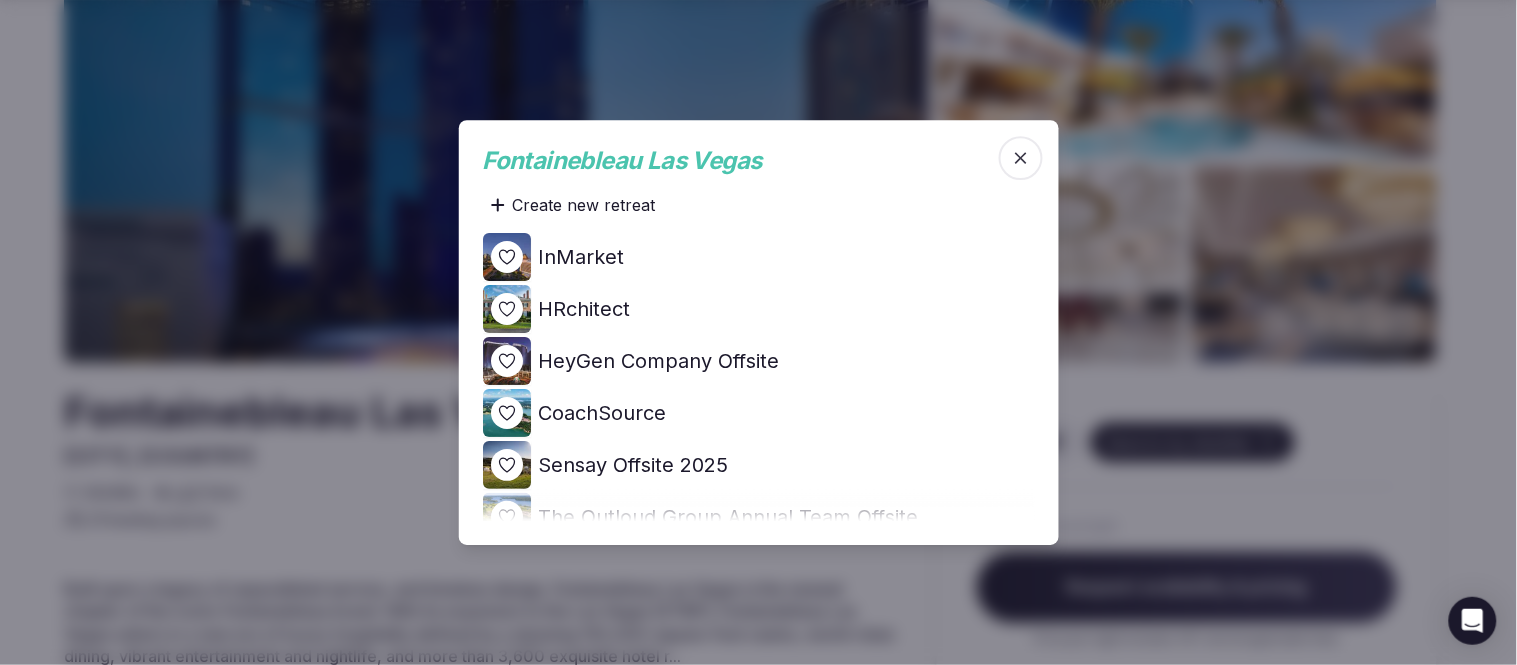 click 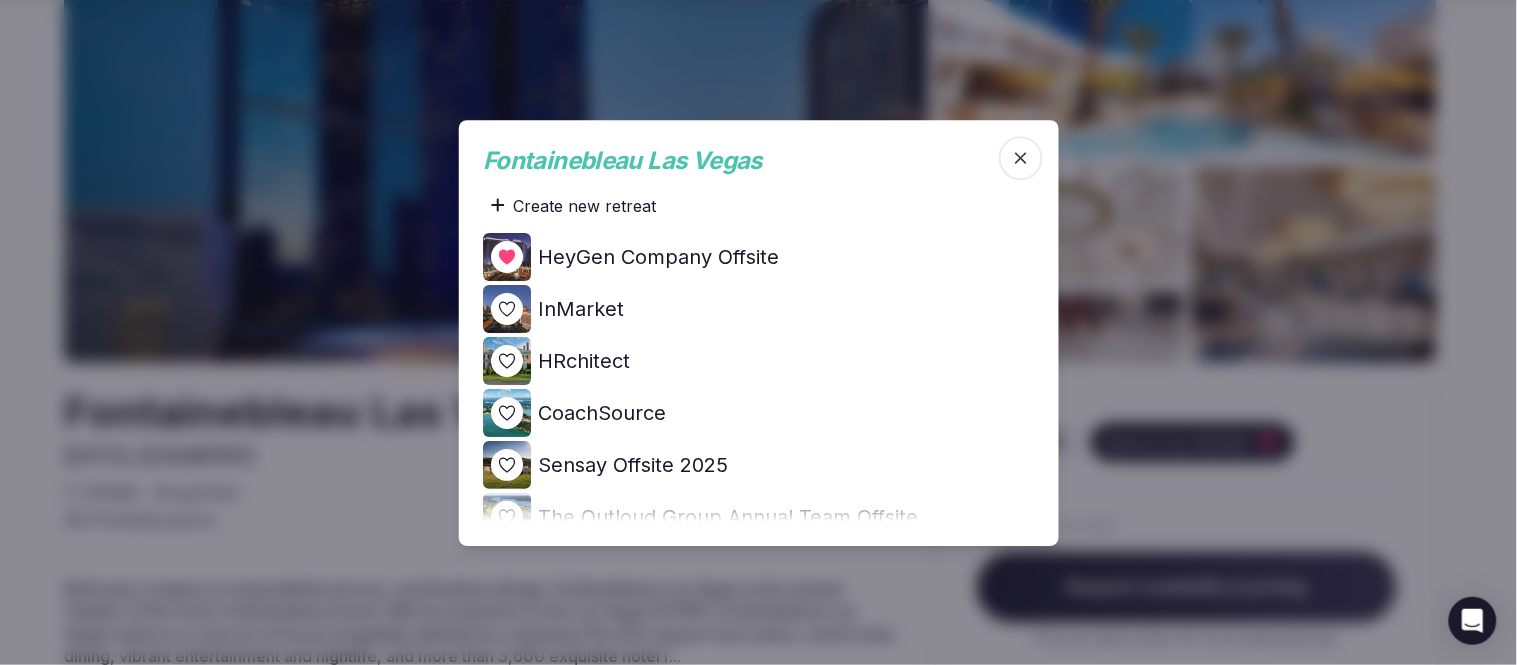 click at bounding box center (758, 332) 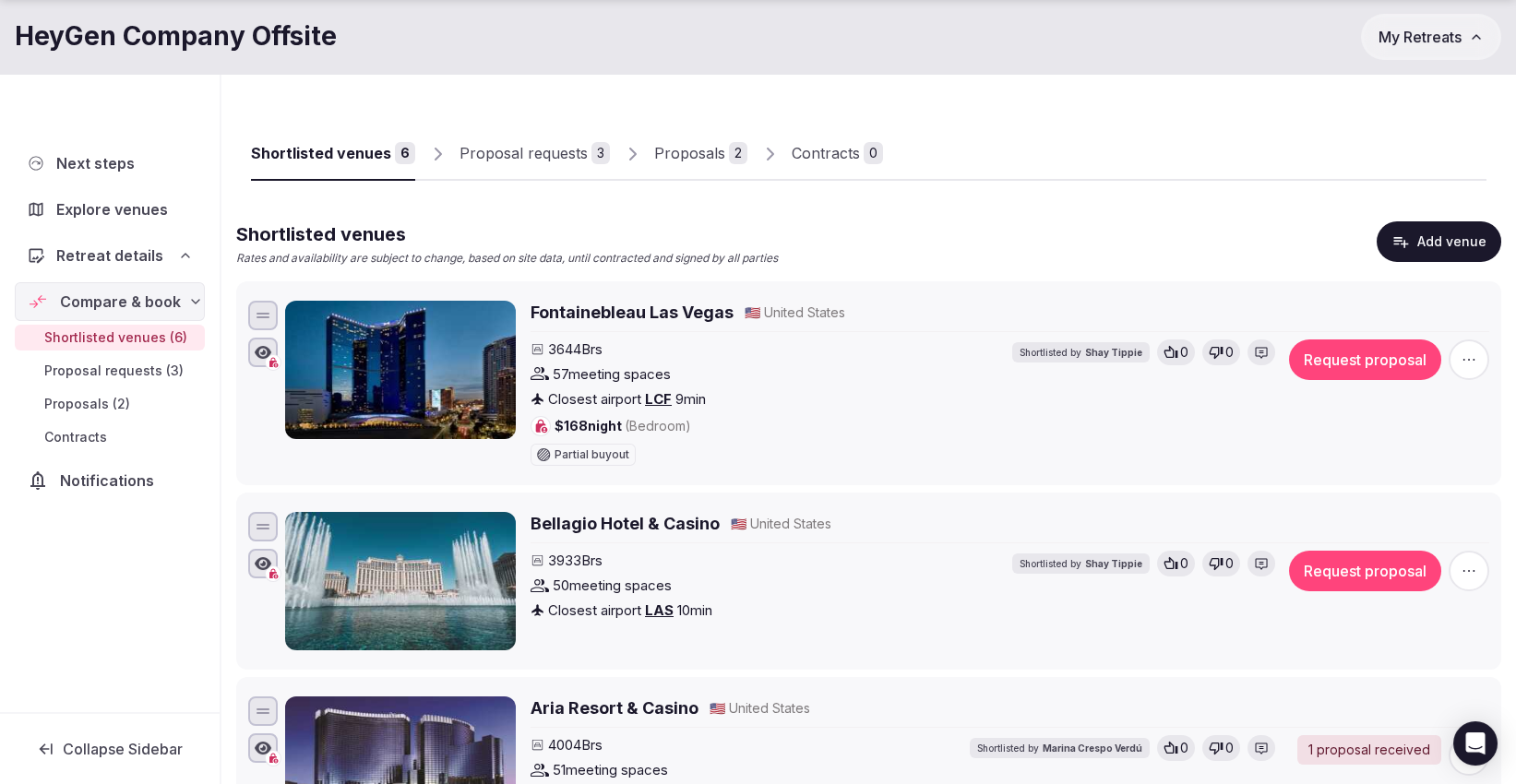 scroll, scrollTop: 102, scrollLeft: 0, axis: vertical 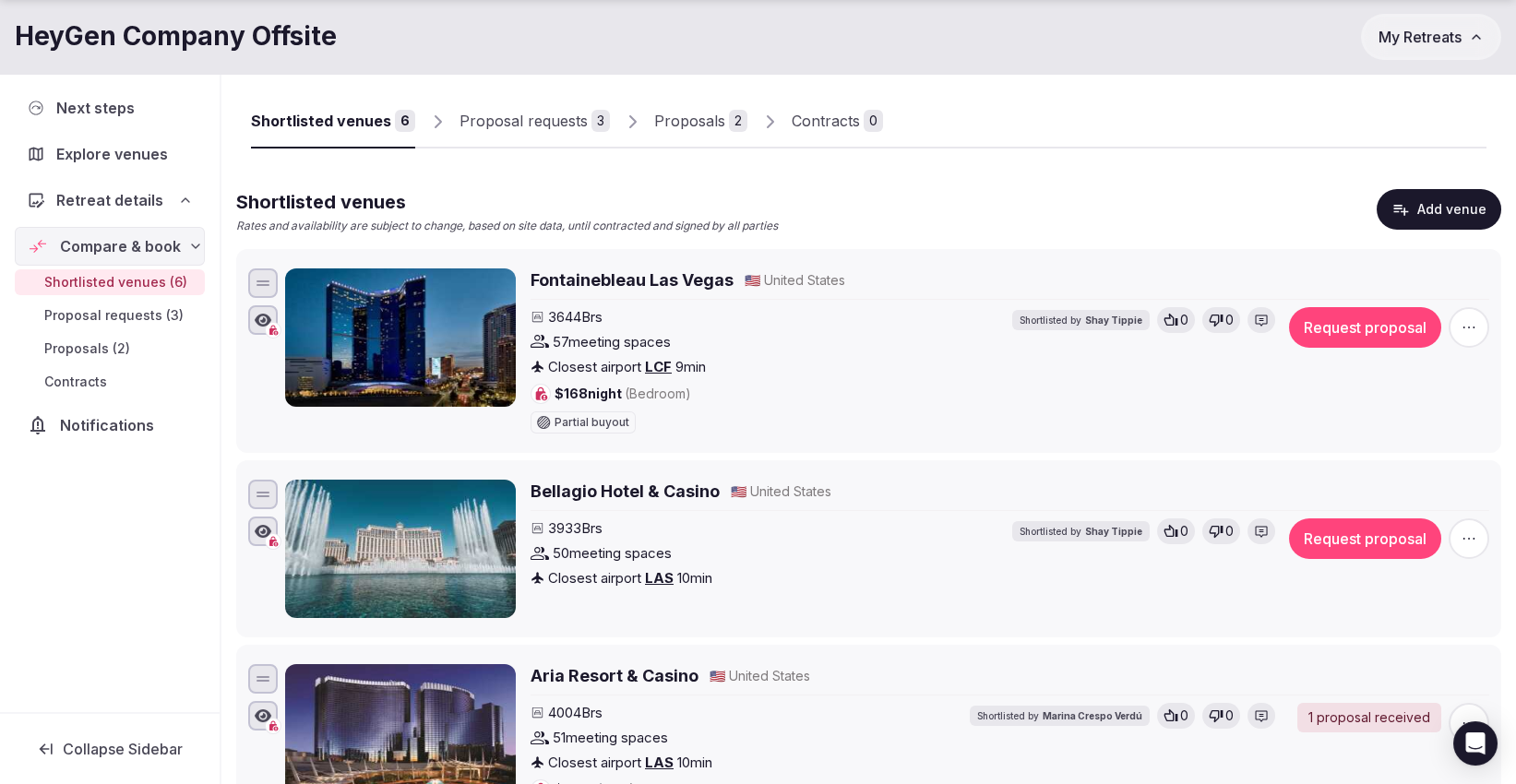 click 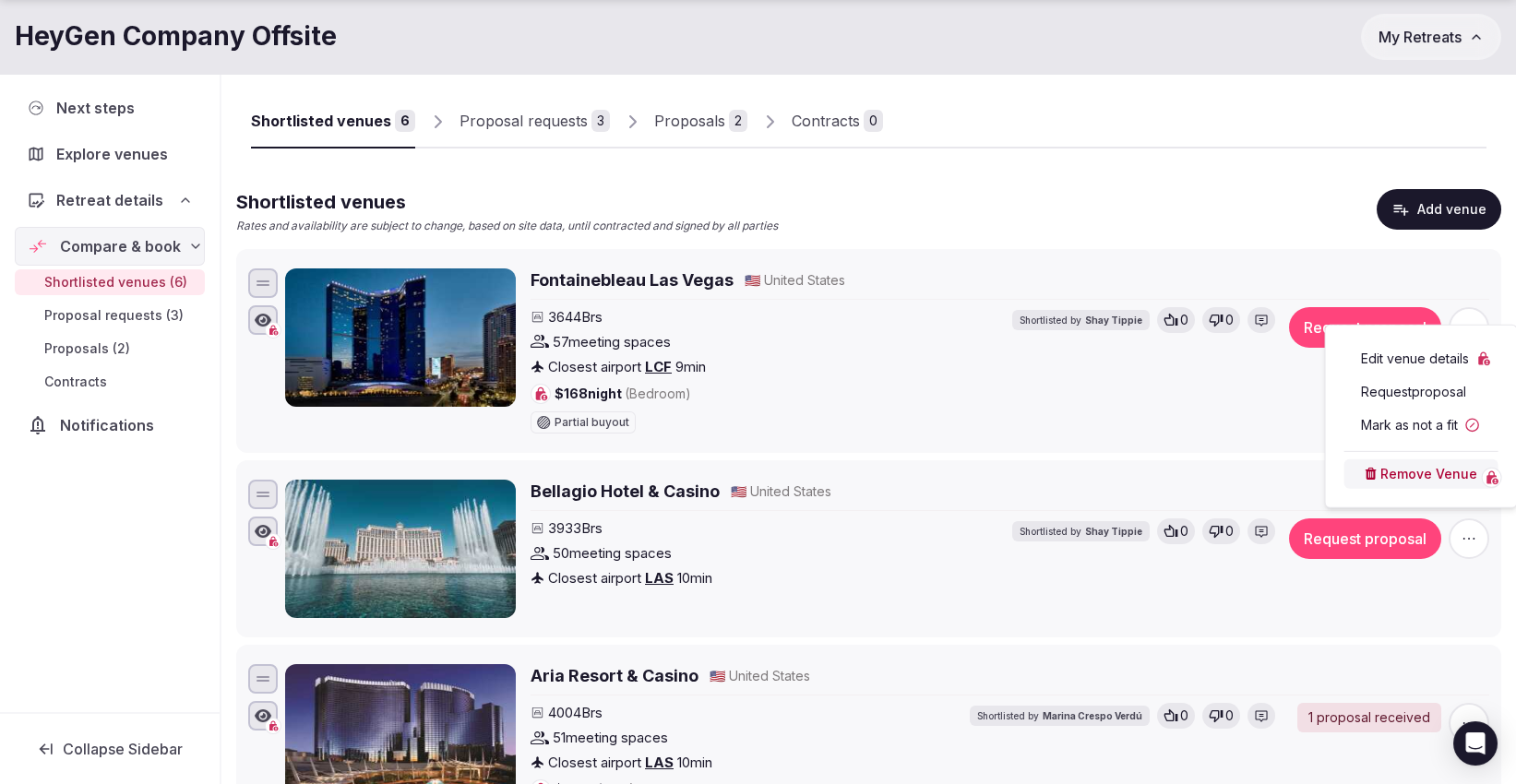 click on "Mark as not a fit" at bounding box center (1421, 425) 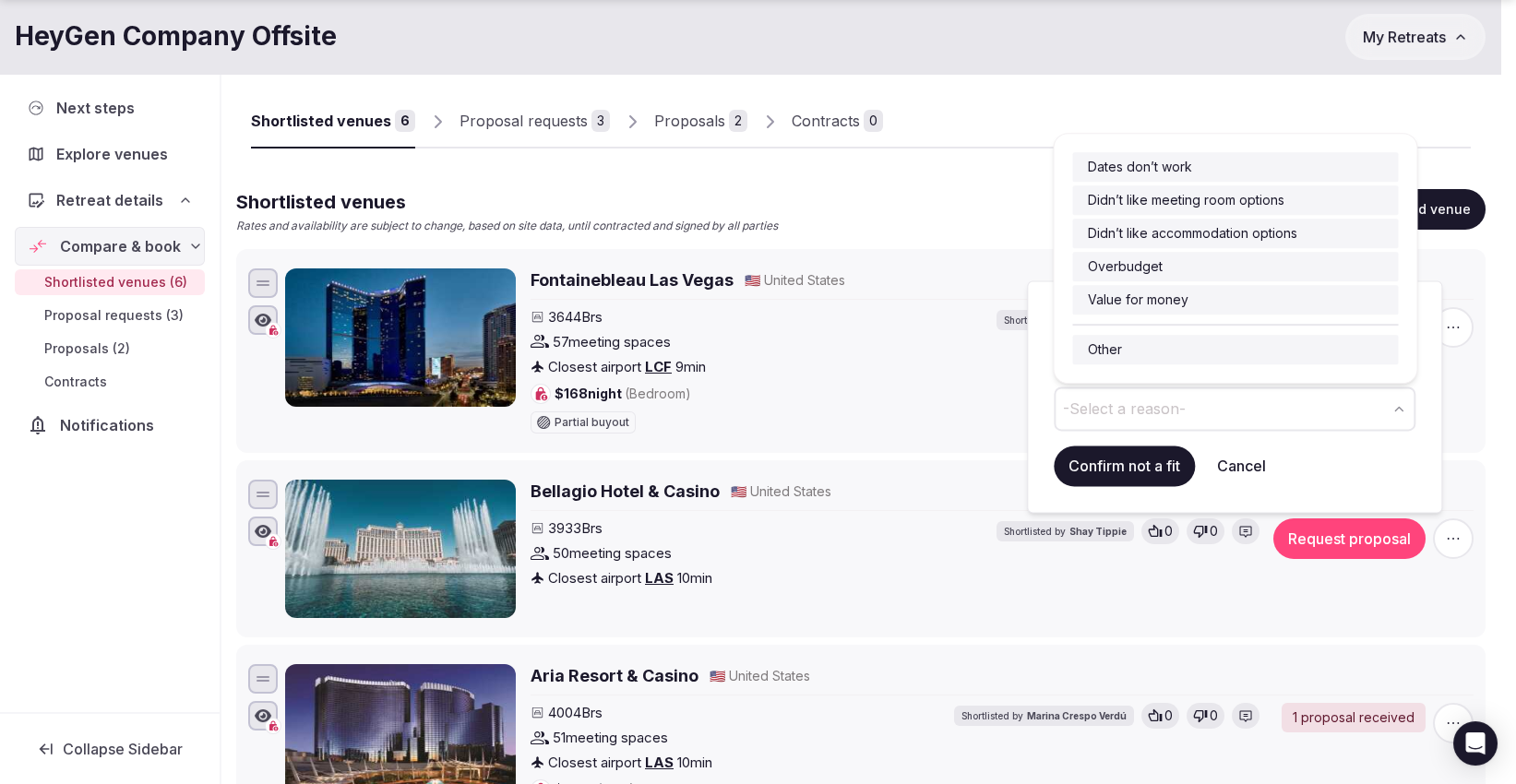 click on "-Select a reason-" at bounding box center [1235, 409] 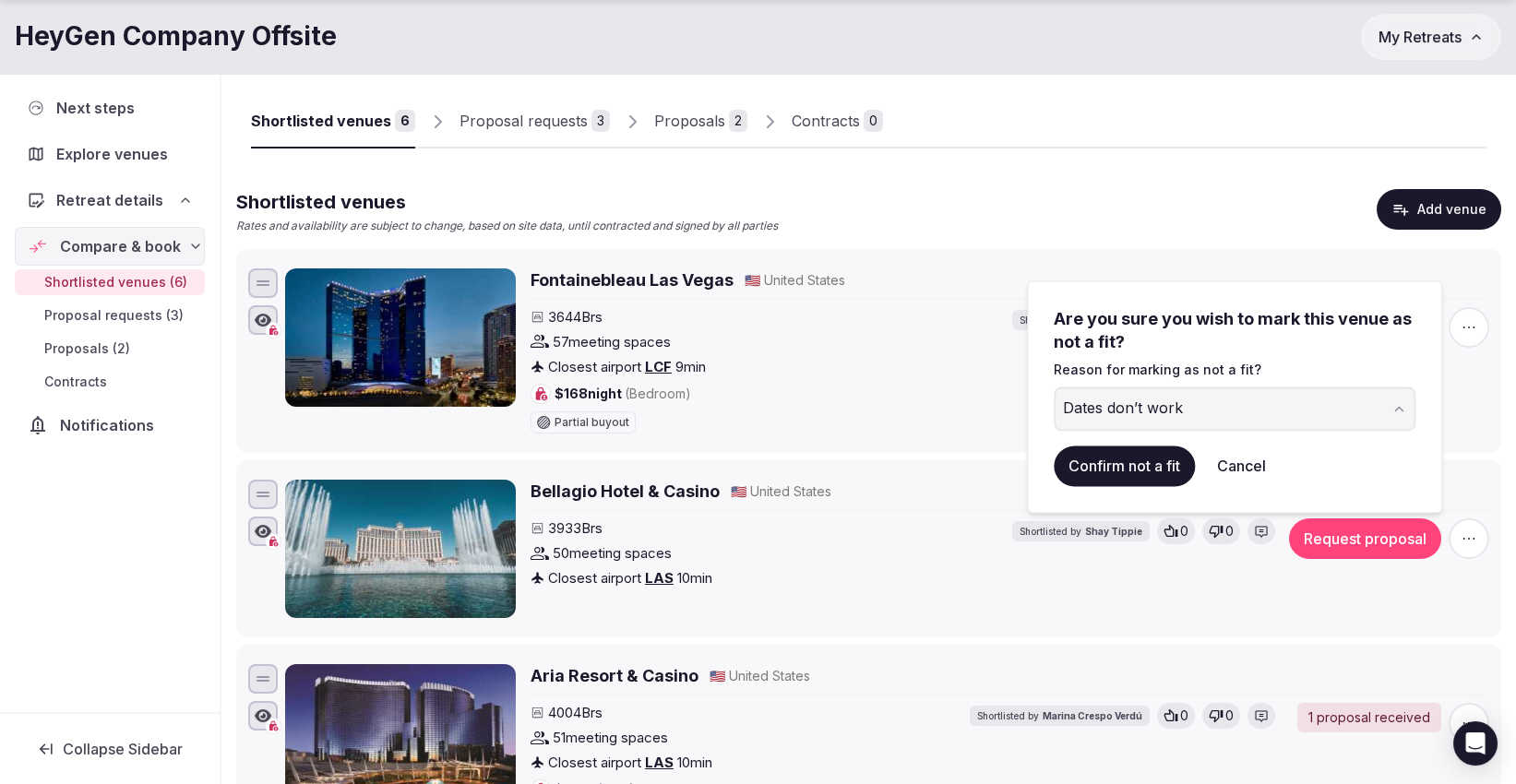 click on "Confirm not a fit" at bounding box center (1124, 466) 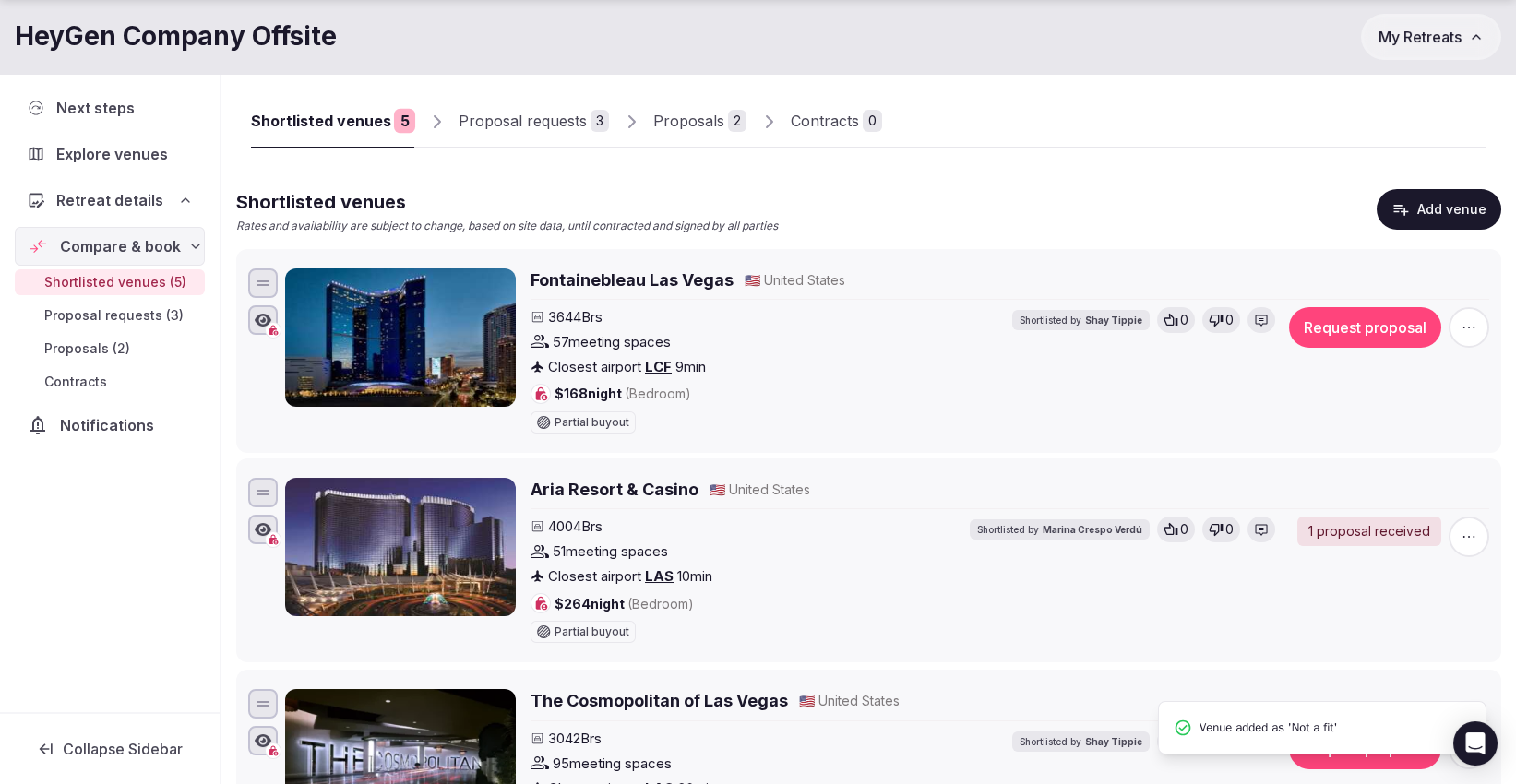 scroll, scrollTop: 0, scrollLeft: 0, axis: both 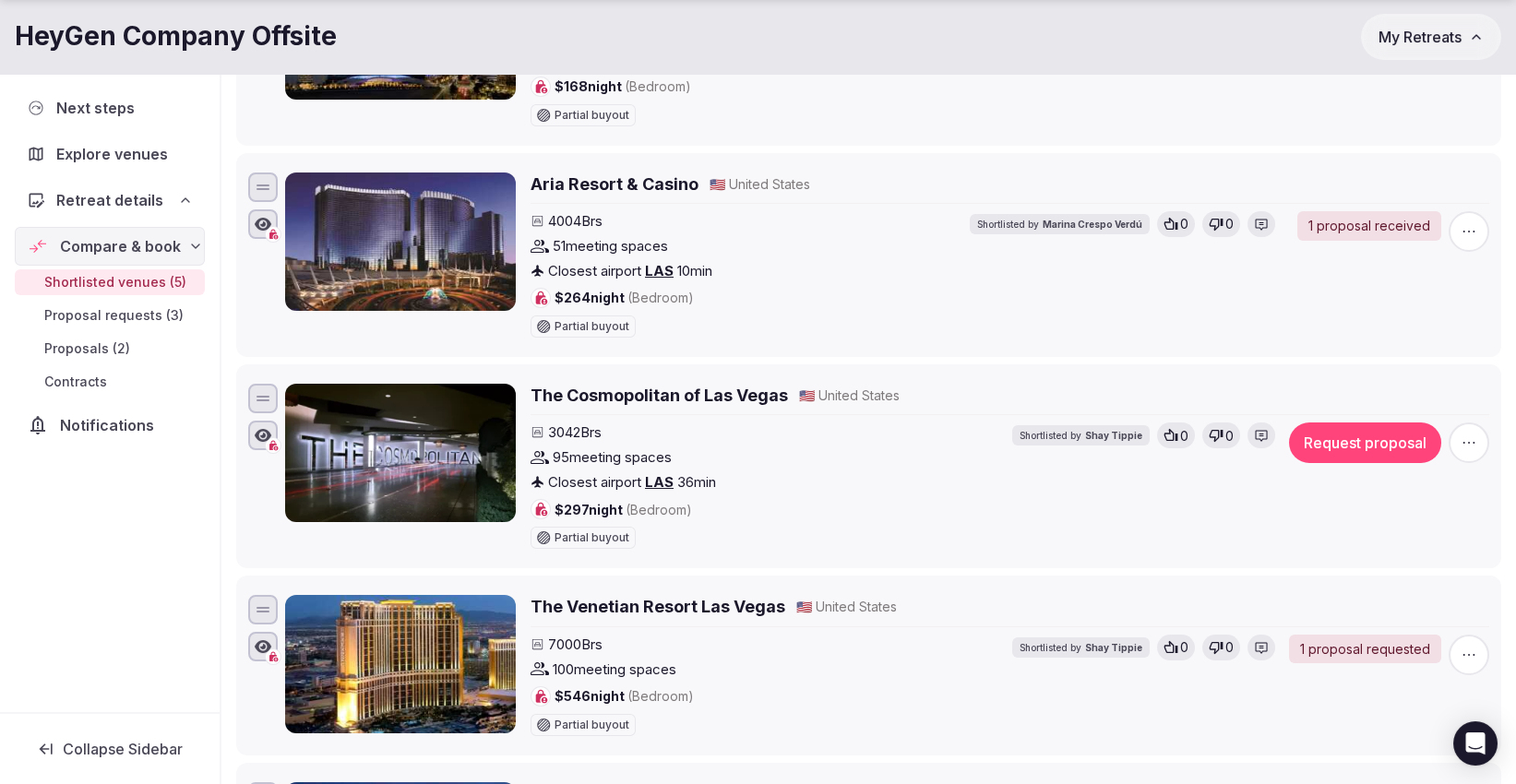 click 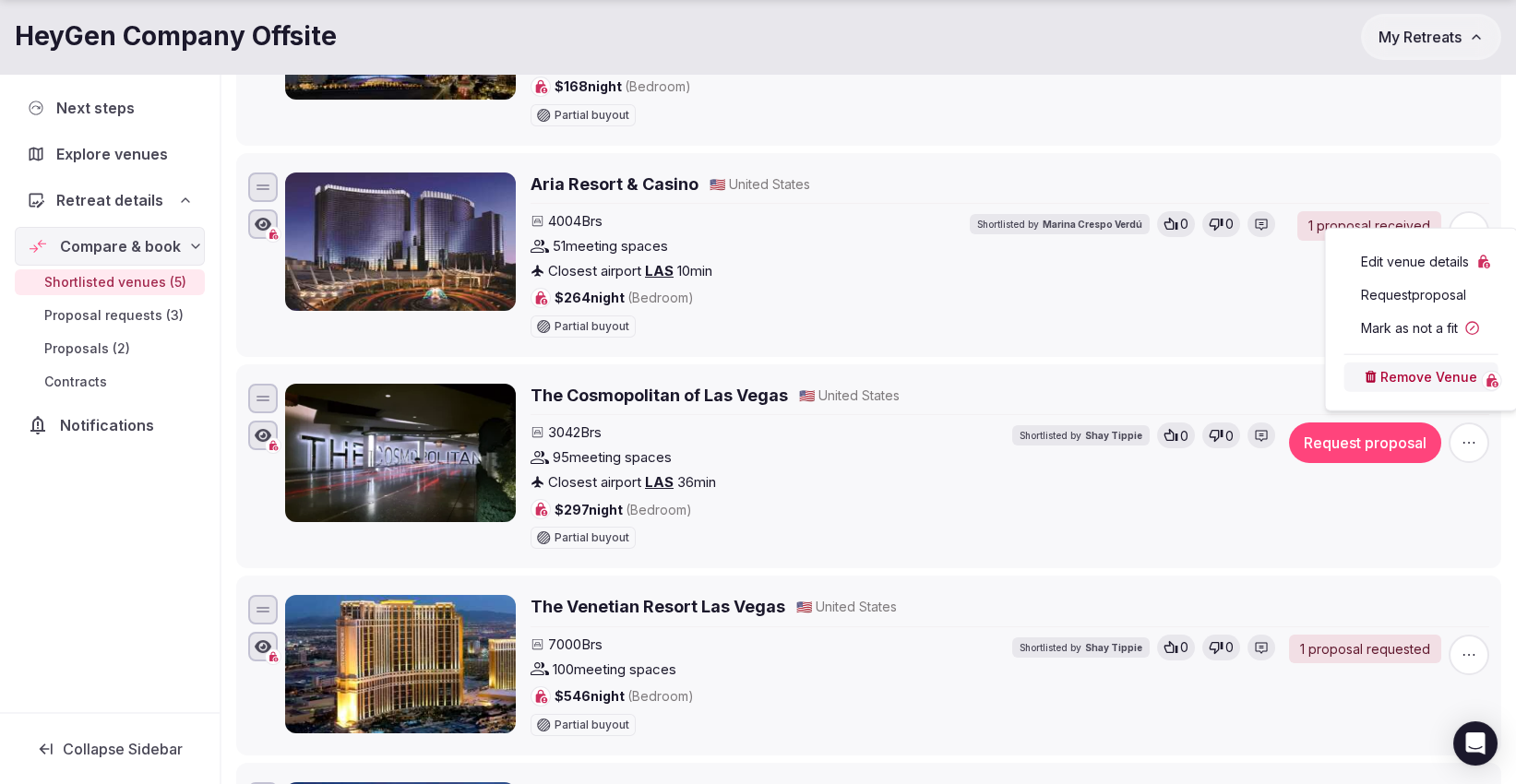click on "Mark as not a fit" at bounding box center (1421, 328) 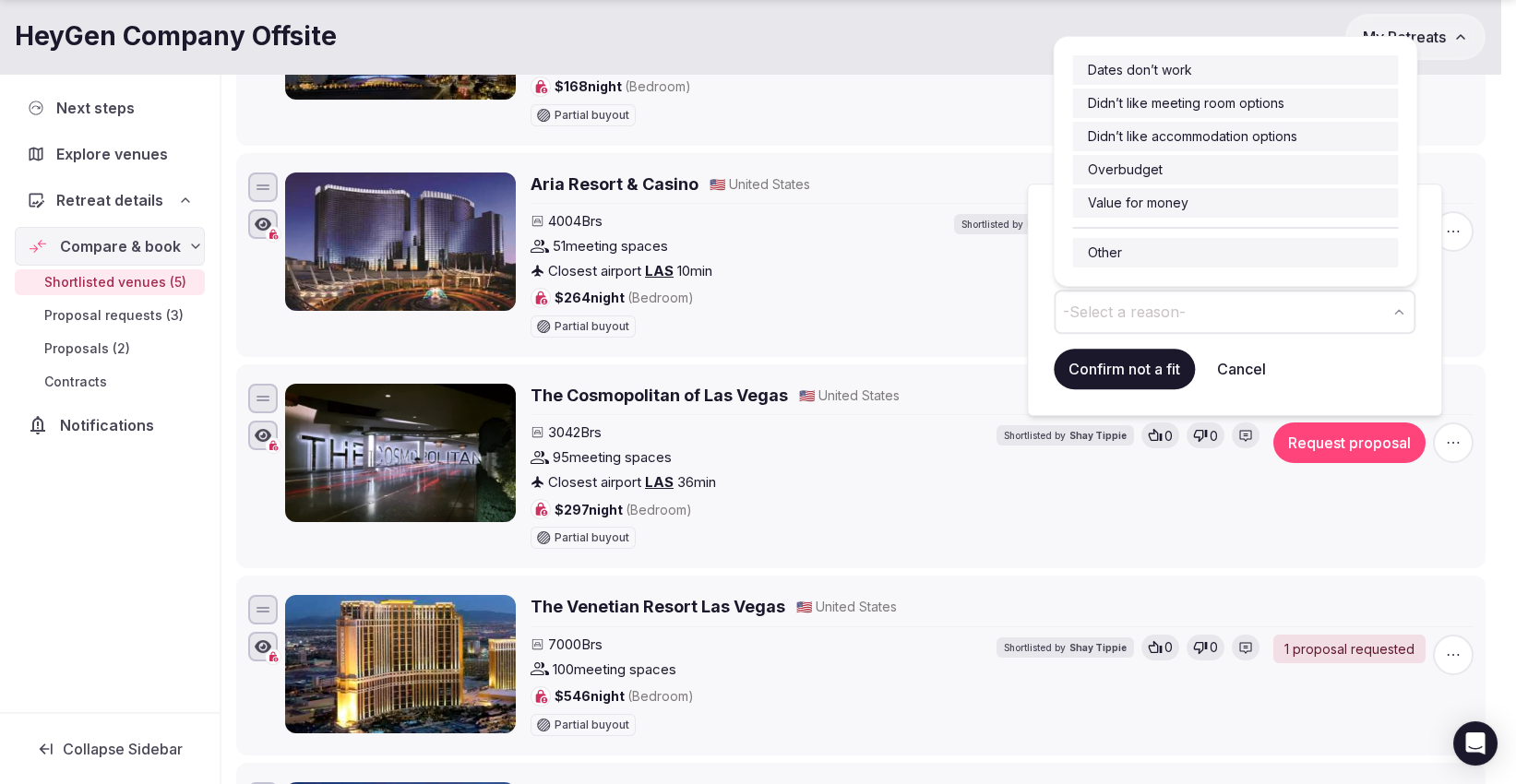 click on "-Select a reason-" at bounding box center (1124, 312) 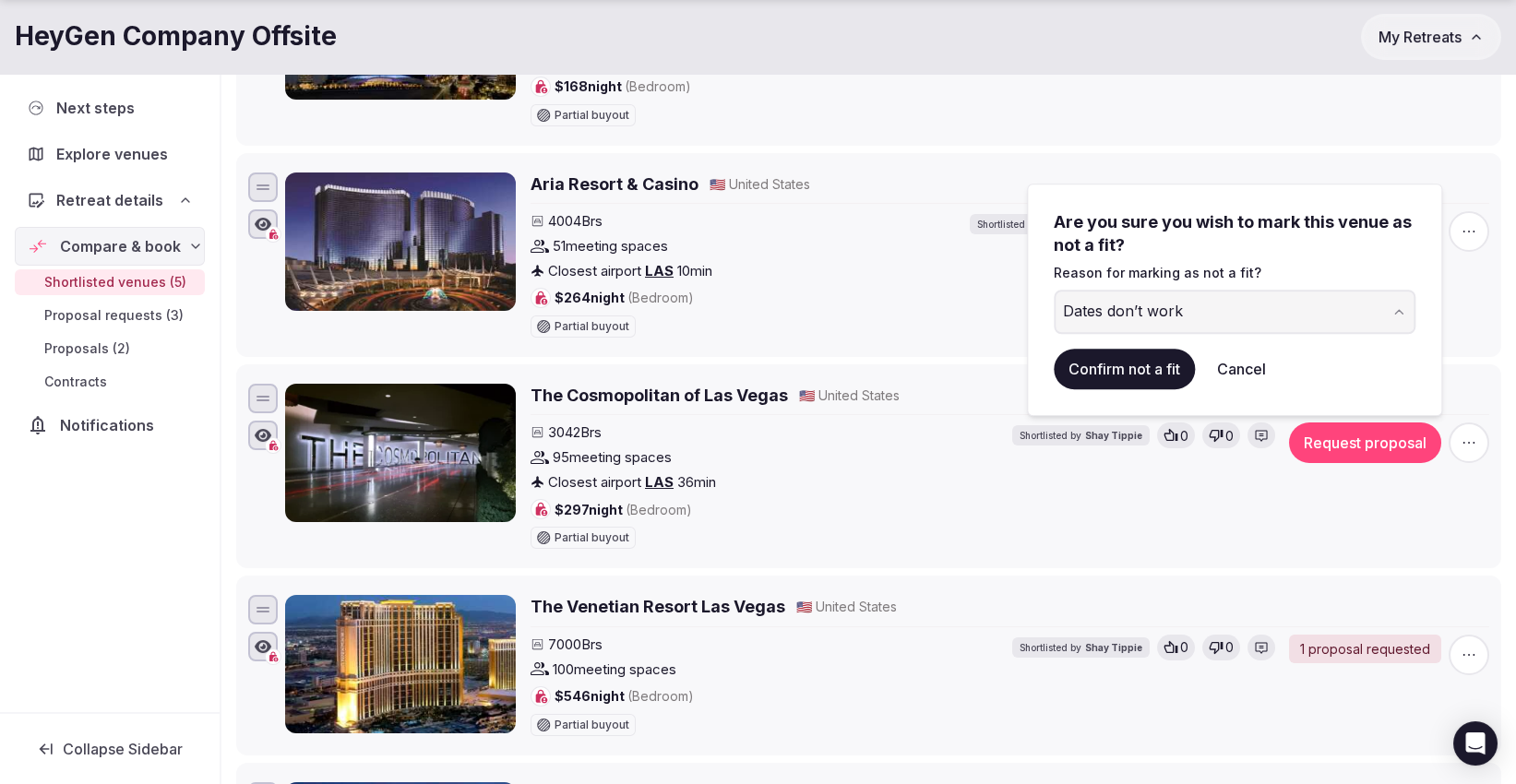 click on "Confirm not a fit" at bounding box center (1124, 369) 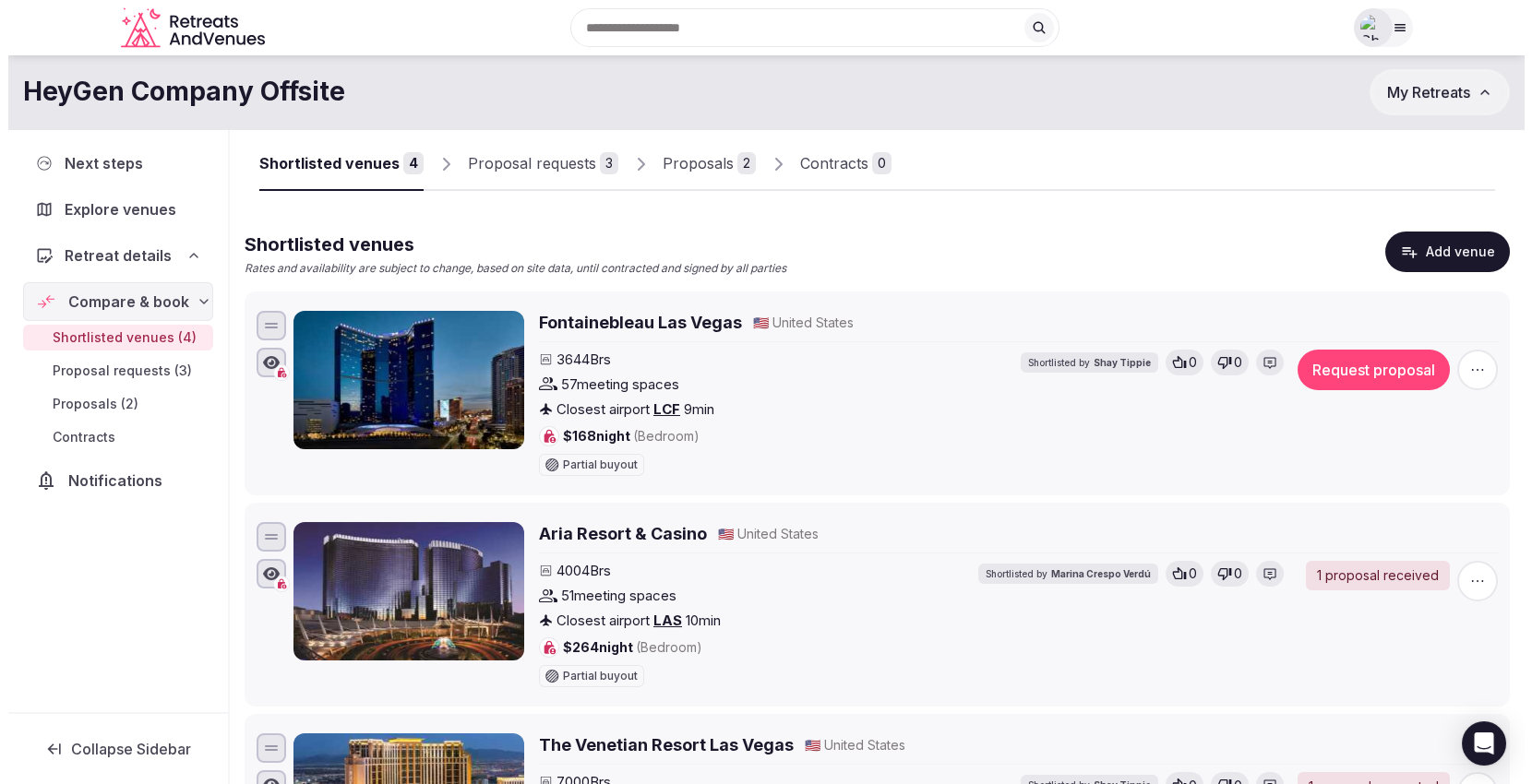 scroll, scrollTop: 0, scrollLeft: 0, axis: both 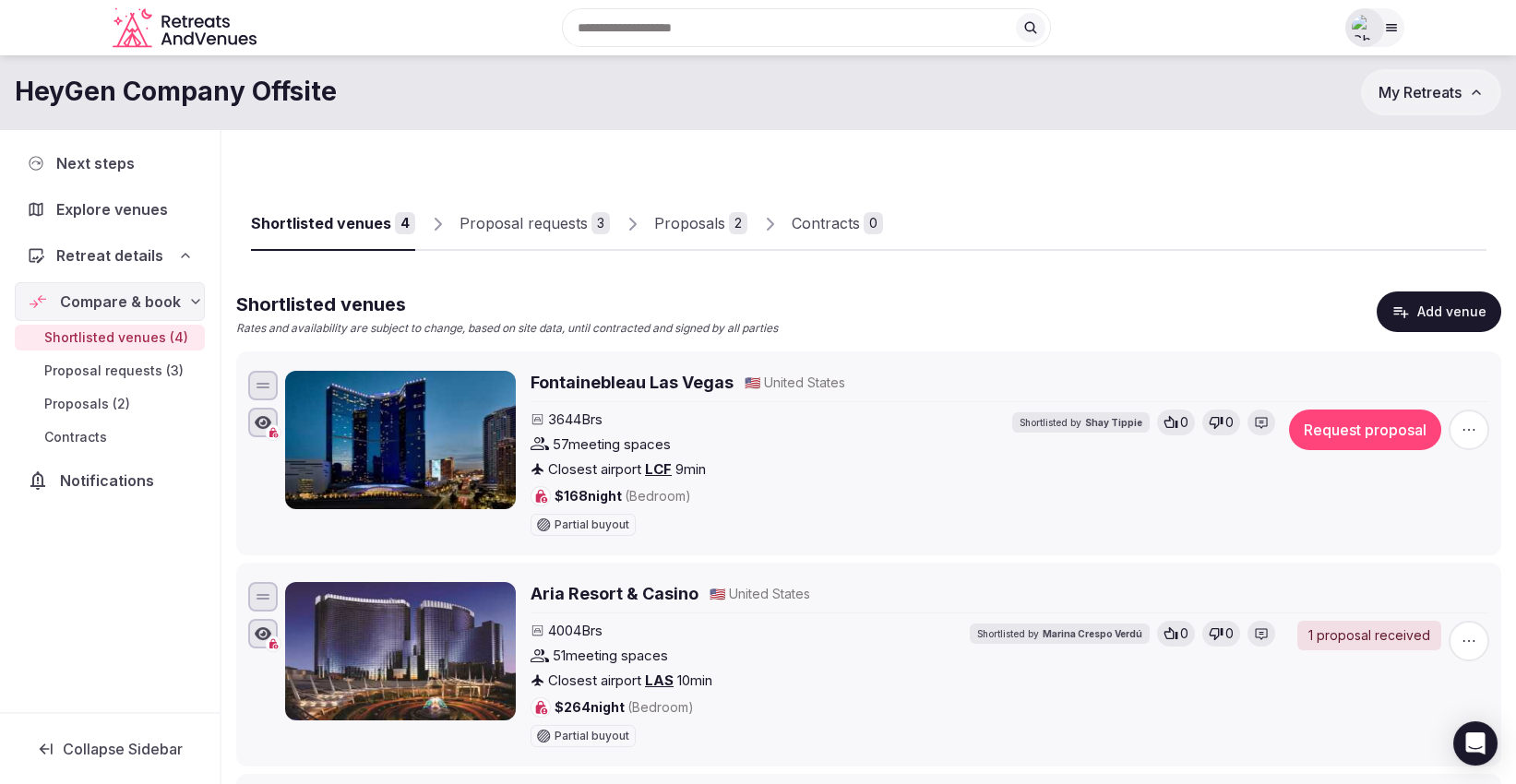 click on "Proposals" at bounding box center [689, 223] 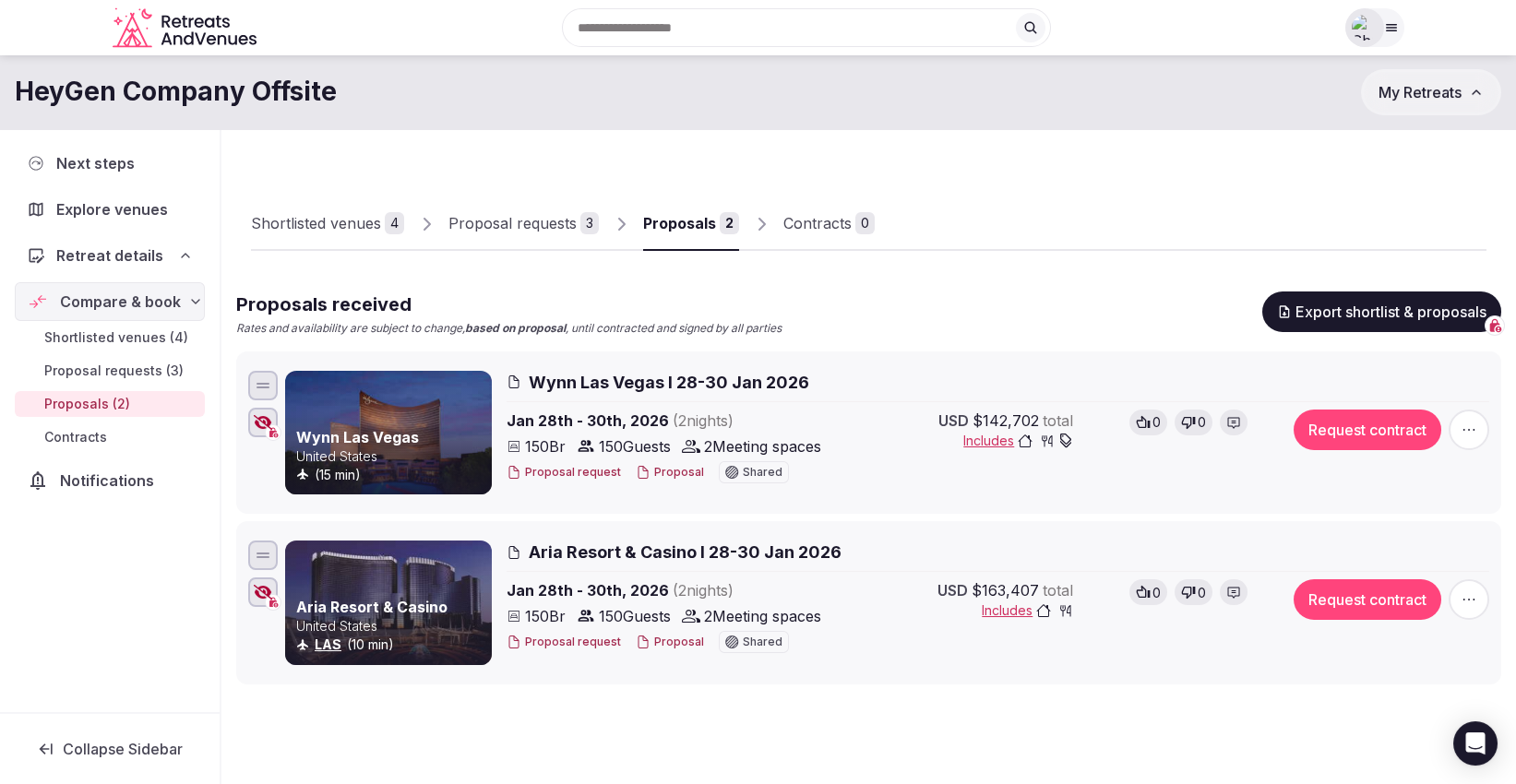 click on "Proposal" at bounding box center [670, 472] 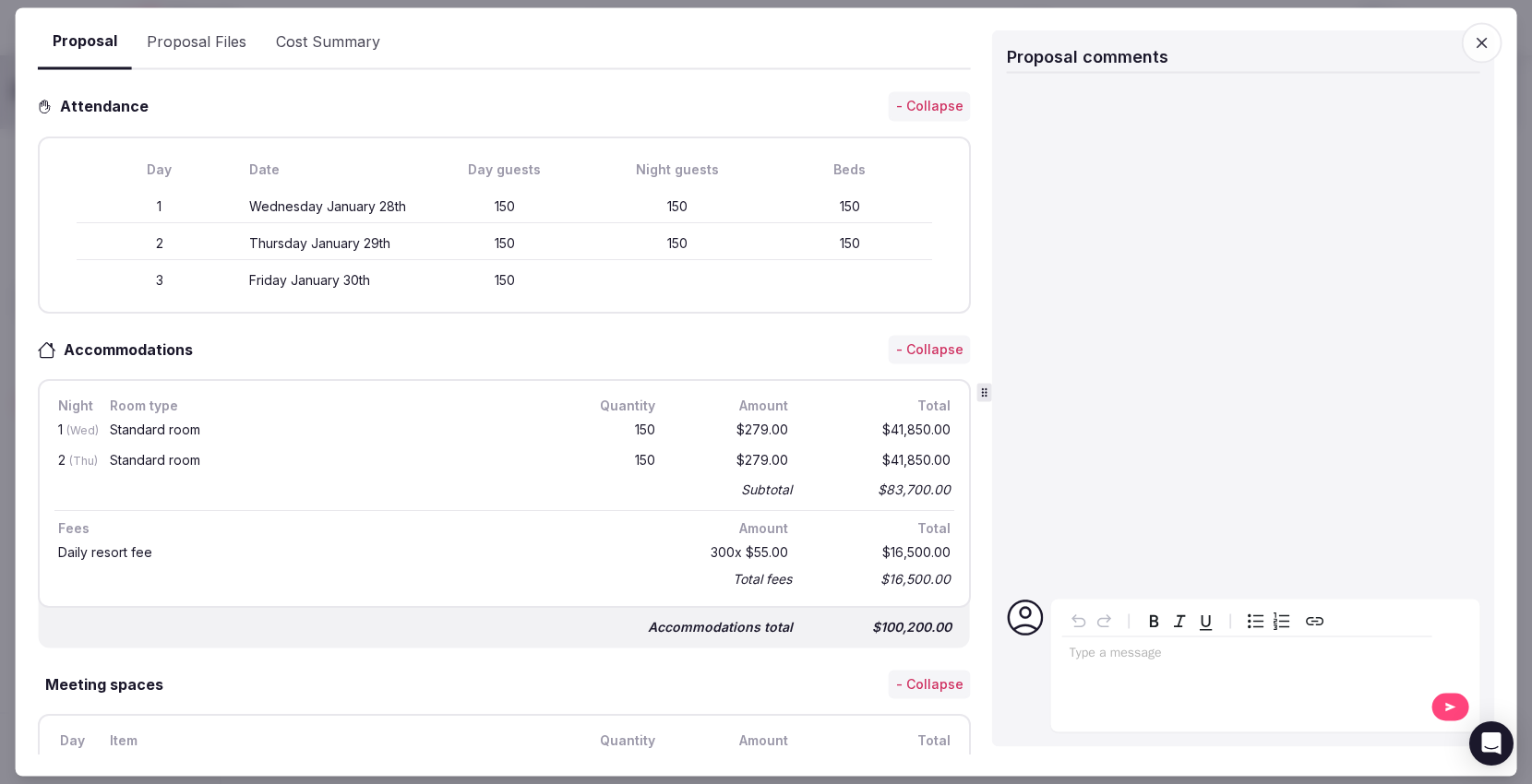 scroll, scrollTop: 0, scrollLeft: 0, axis: both 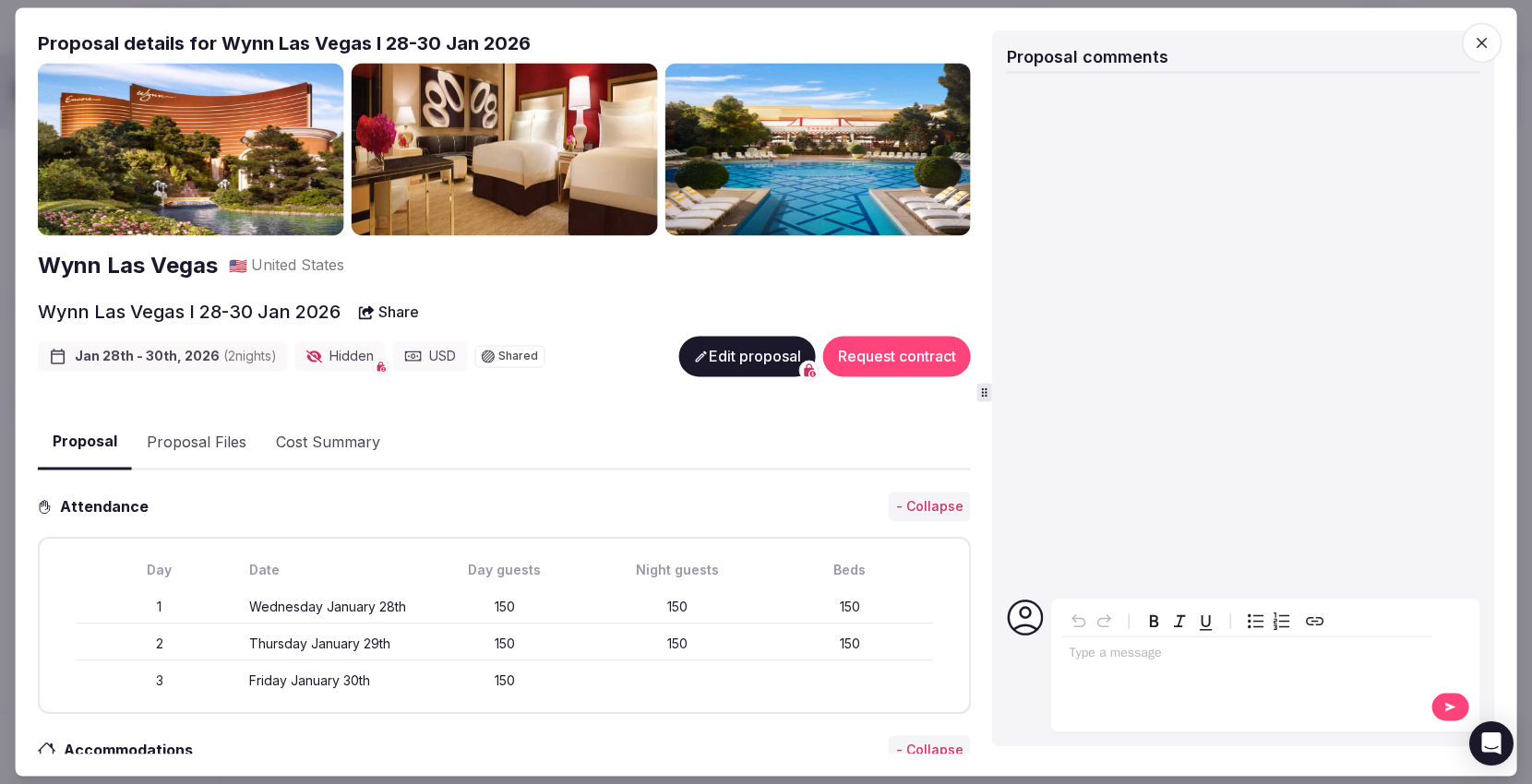 click 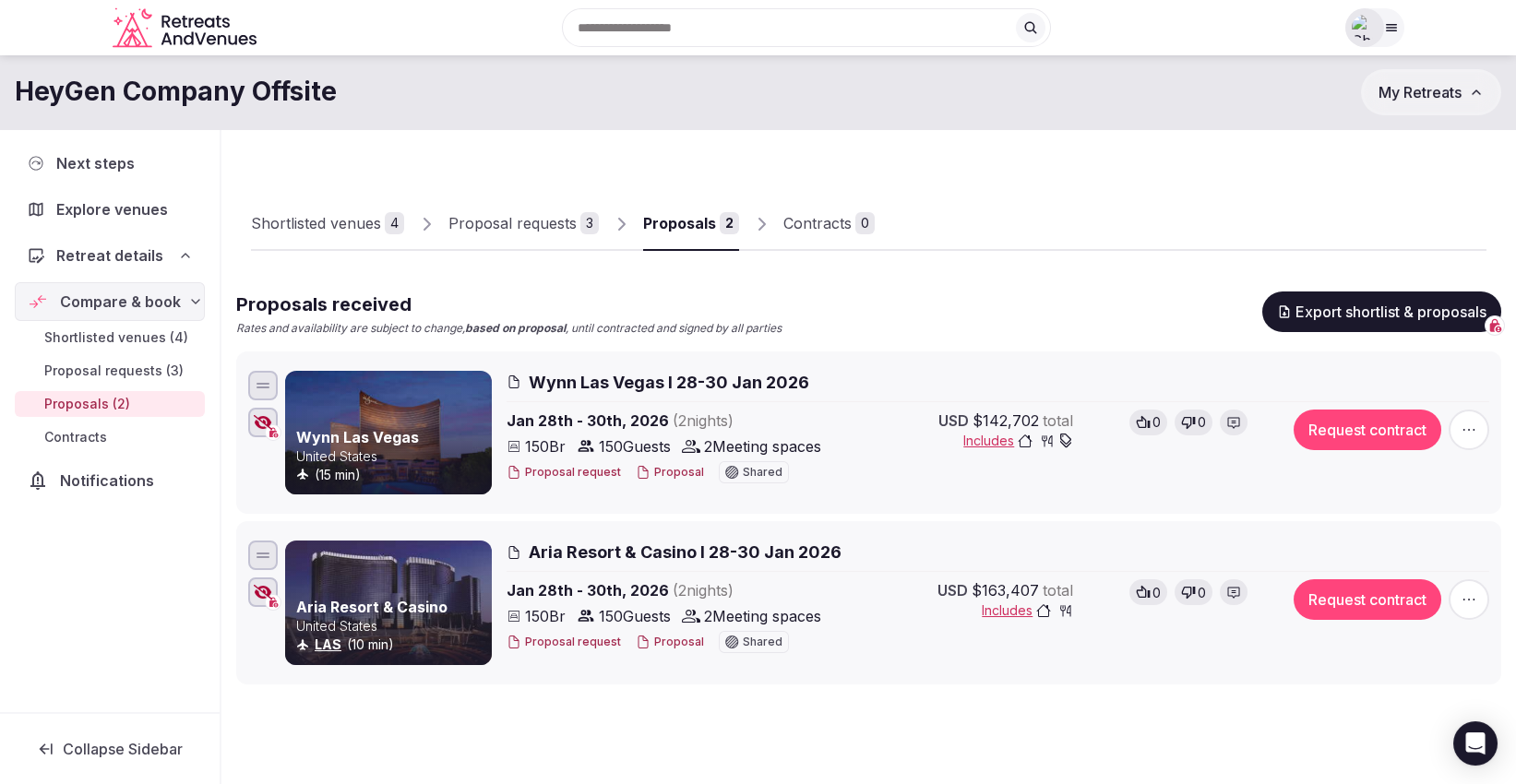 click on "Proposal" at bounding box center (670, 642) 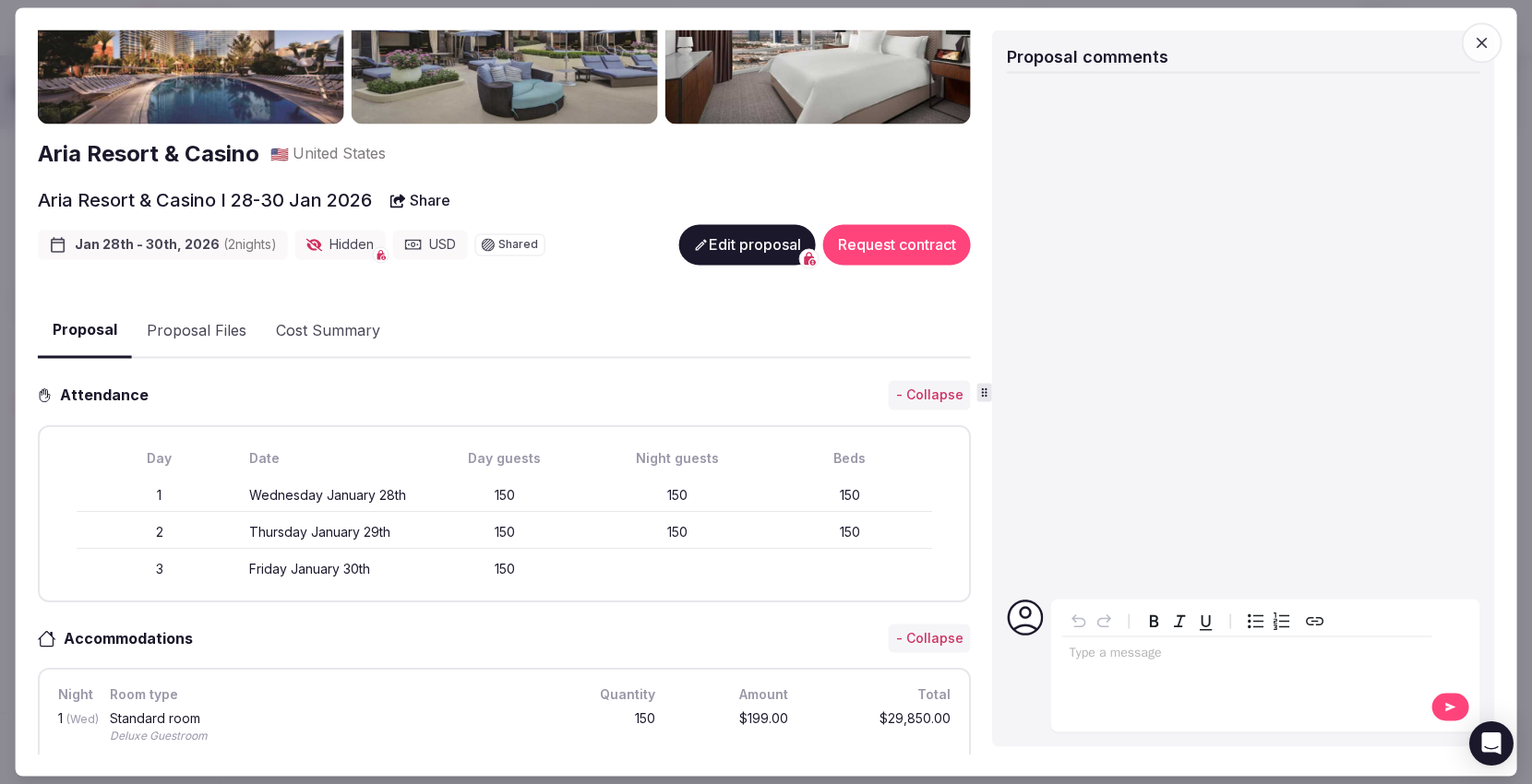 scroll, scrollTop: 0, scrollLeft: 0, axis: both 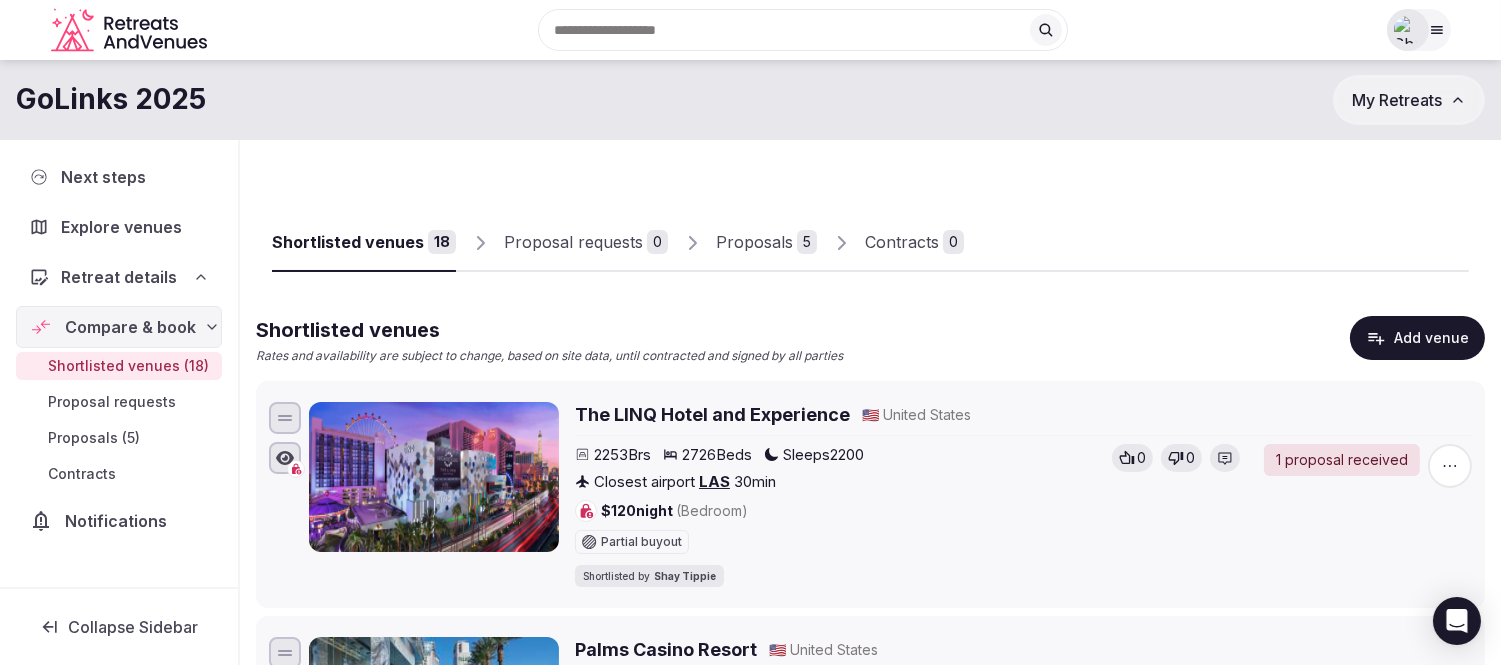 click at bounding box center [1408, 30] 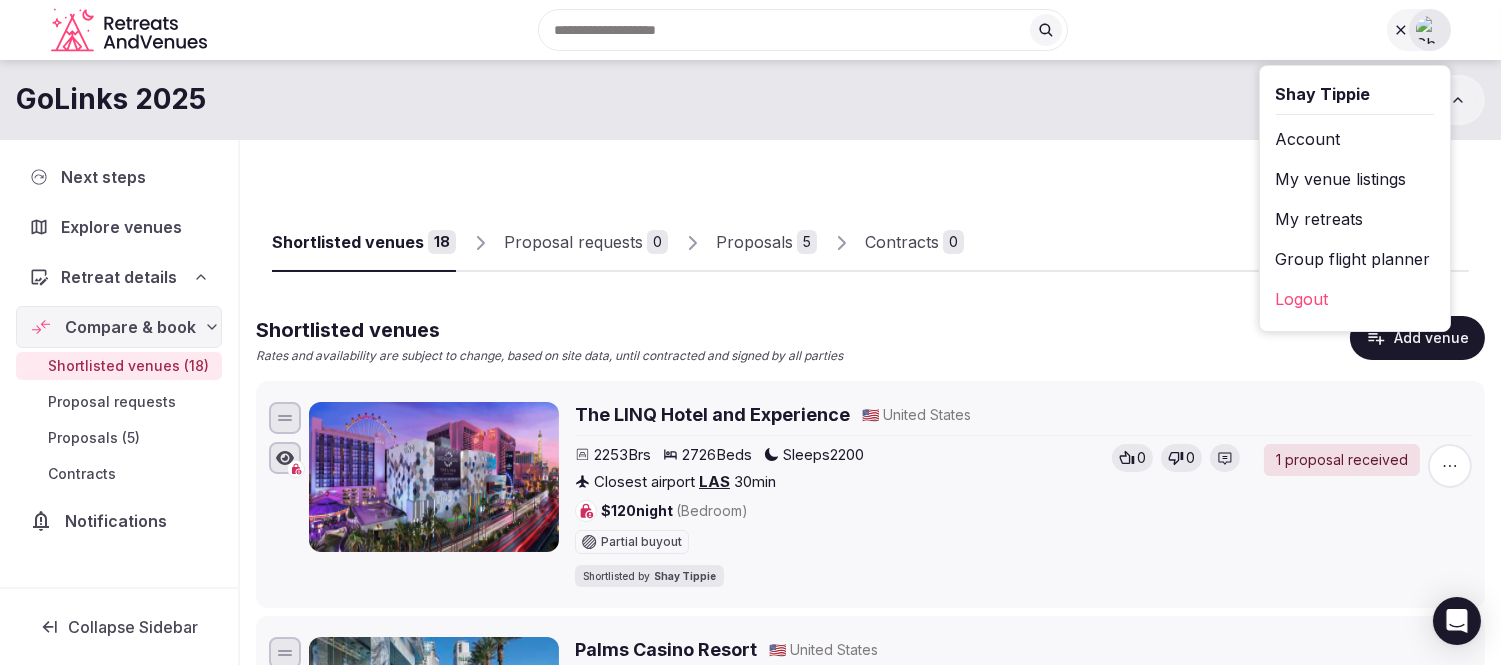 click on "My retreats" at bounding box center (1355, 219) 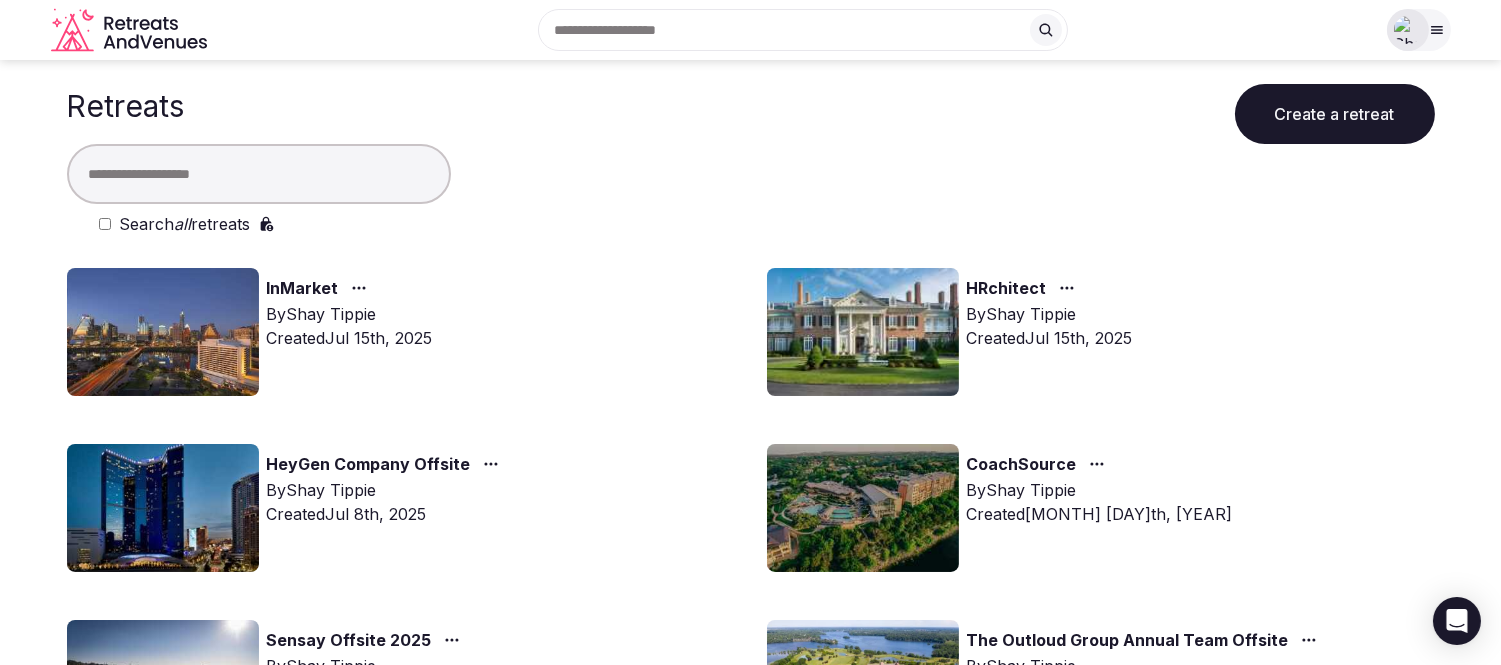 click at bounding box center [259, 174] 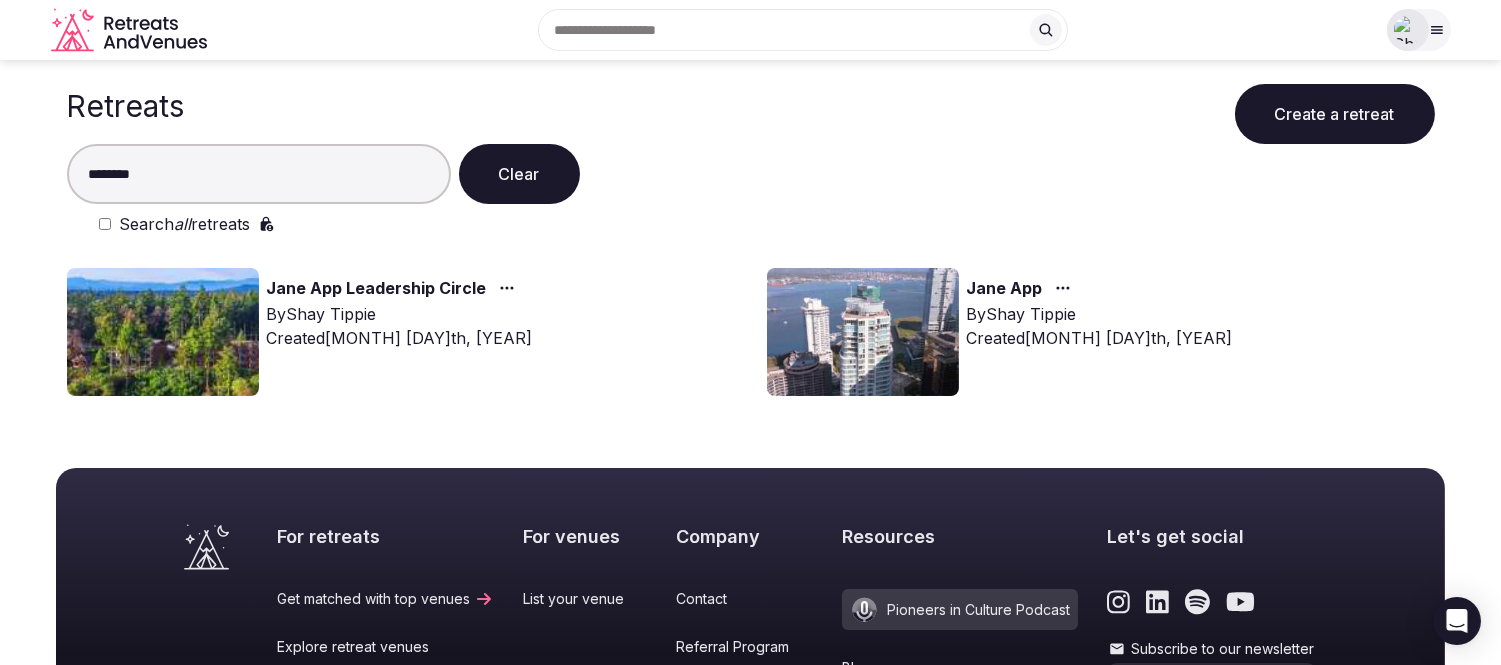 type on "********" 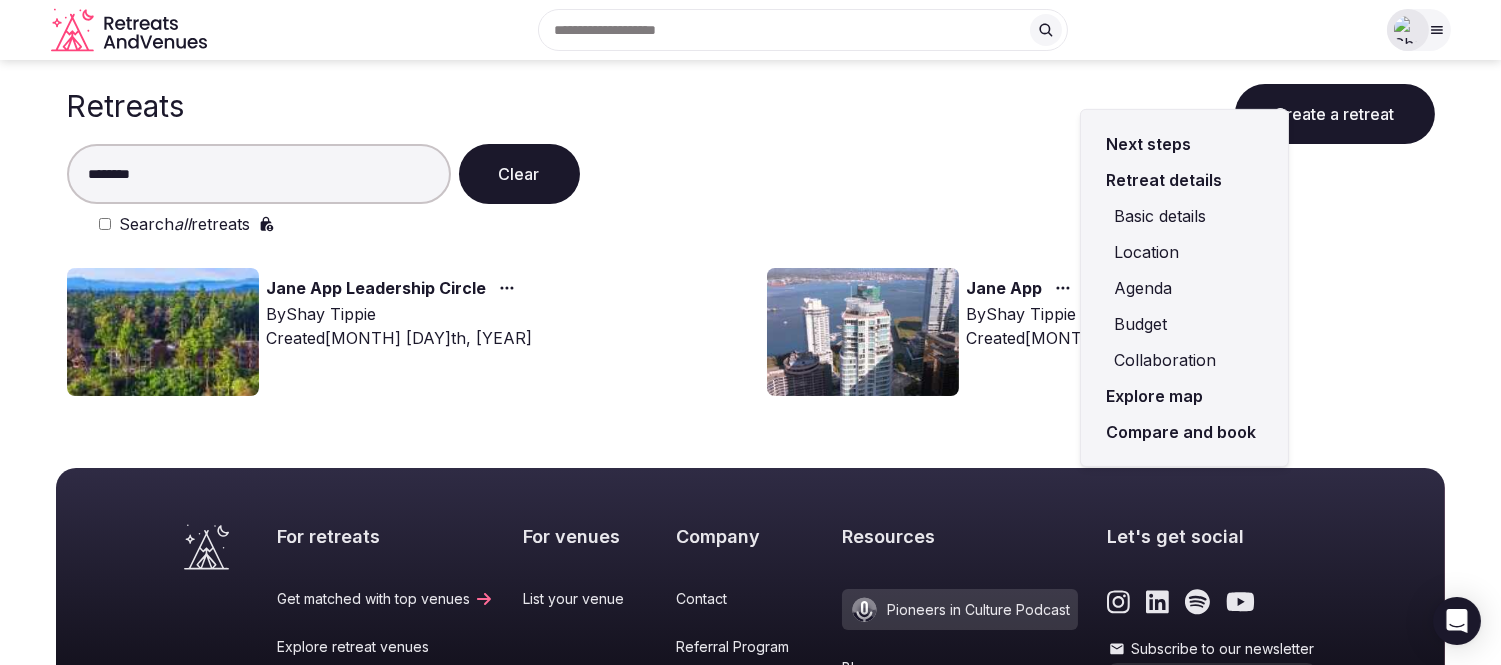 click on "Compare and book" at bounding box center [1184, 432] 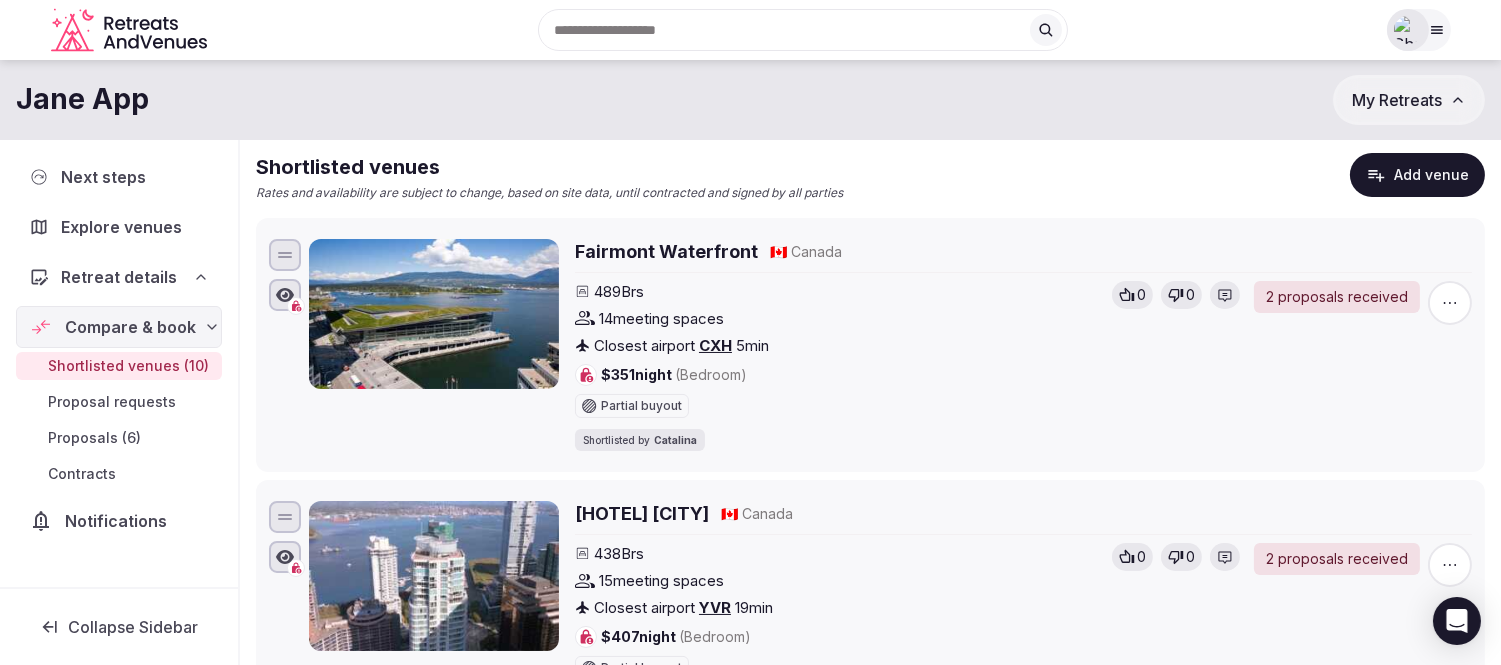 scroll, scrollTop: 0, scrollLeft: 0, axis: both 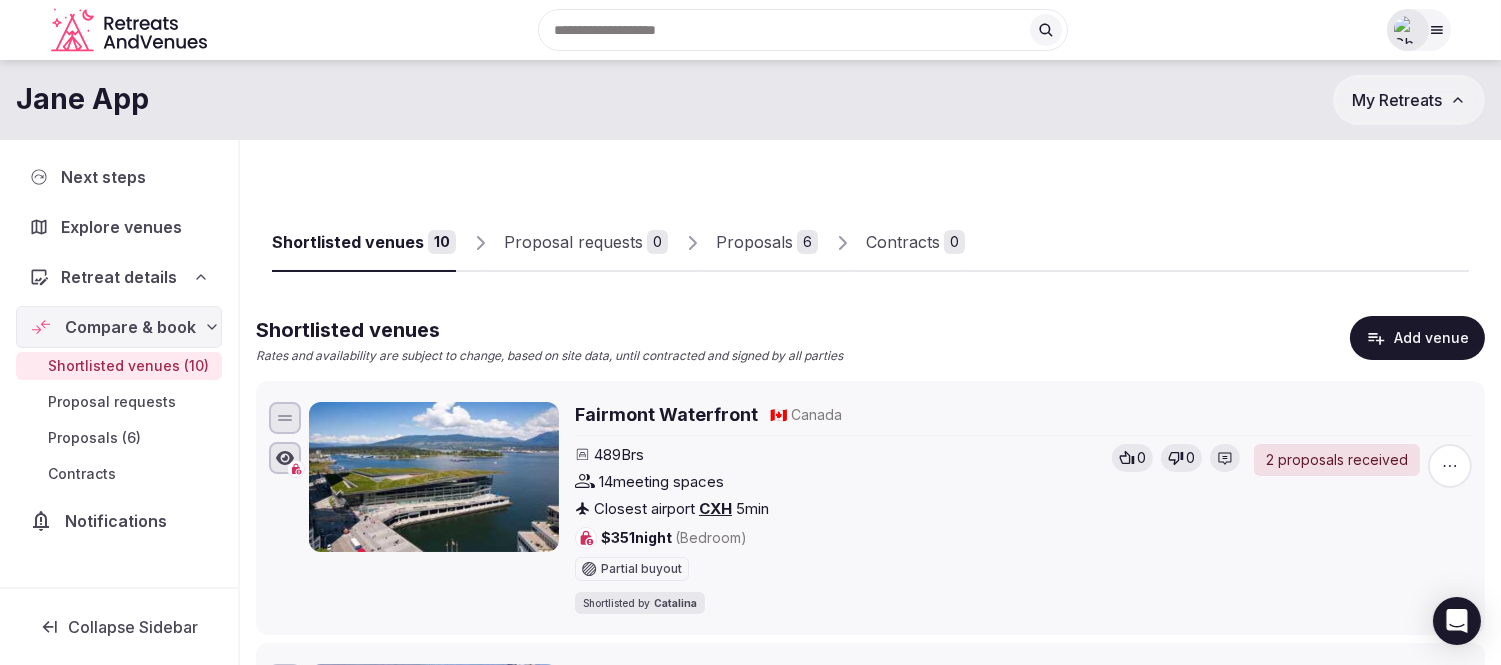 click on "Proposals" at bounding box center (754, 242) 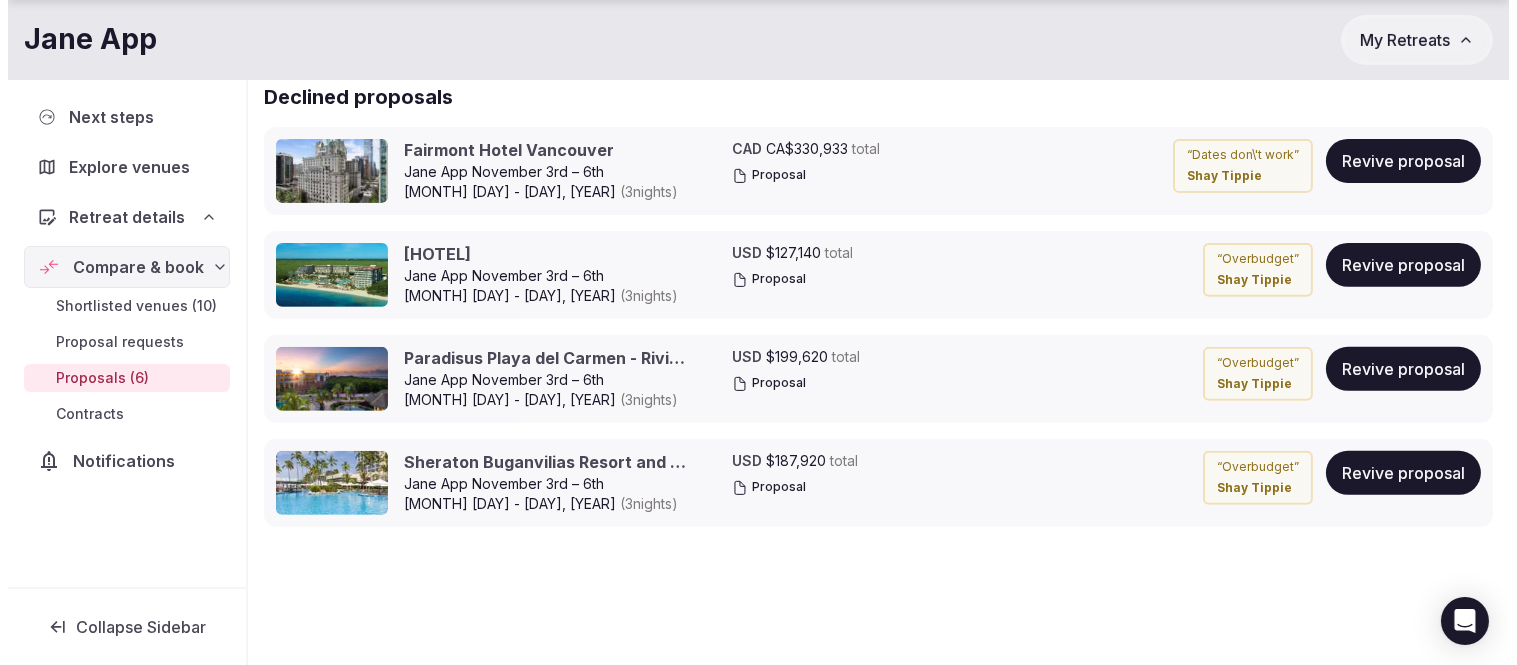 scroll, scrollTop: 1444, scrollLeft: 0, axis: vertical 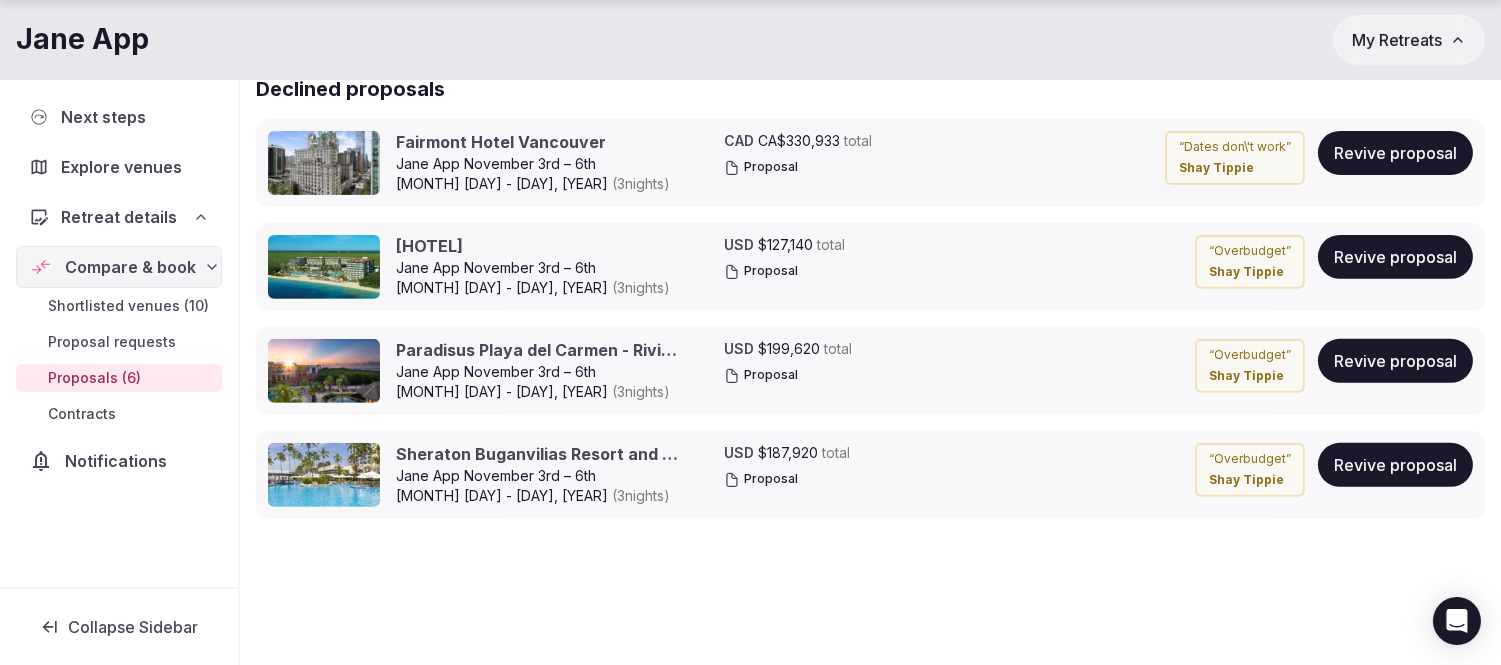 click on "Proposal" at bounding box center (761, 271) 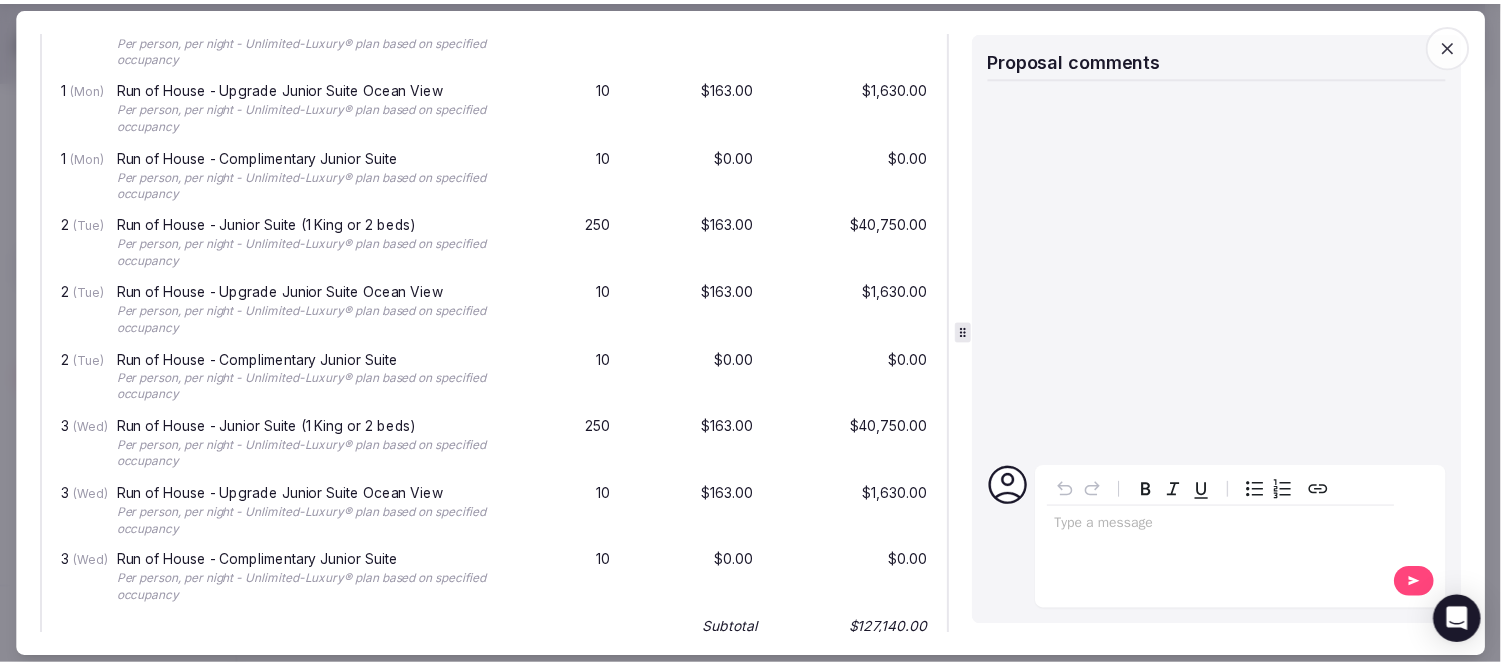 scroll, scrollTop: 1333, scrollLeft: 0, axis: vertical 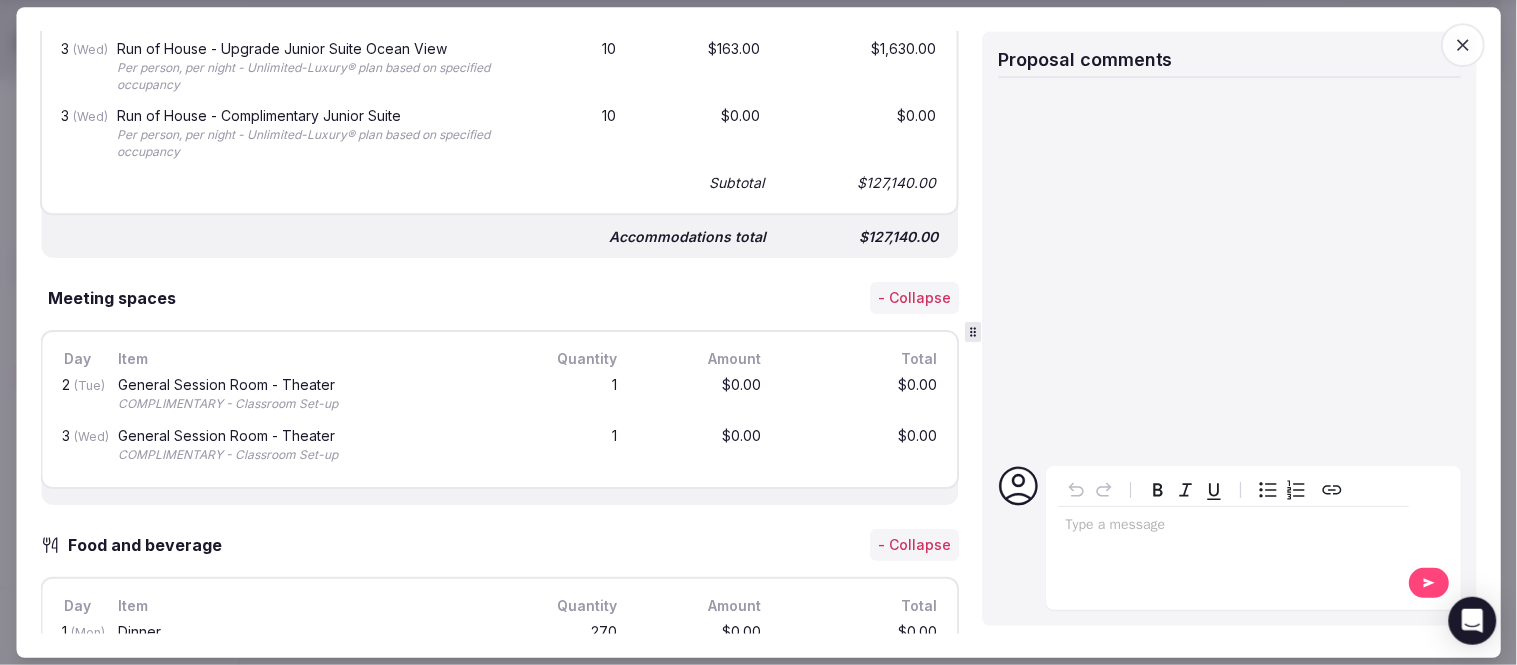 click 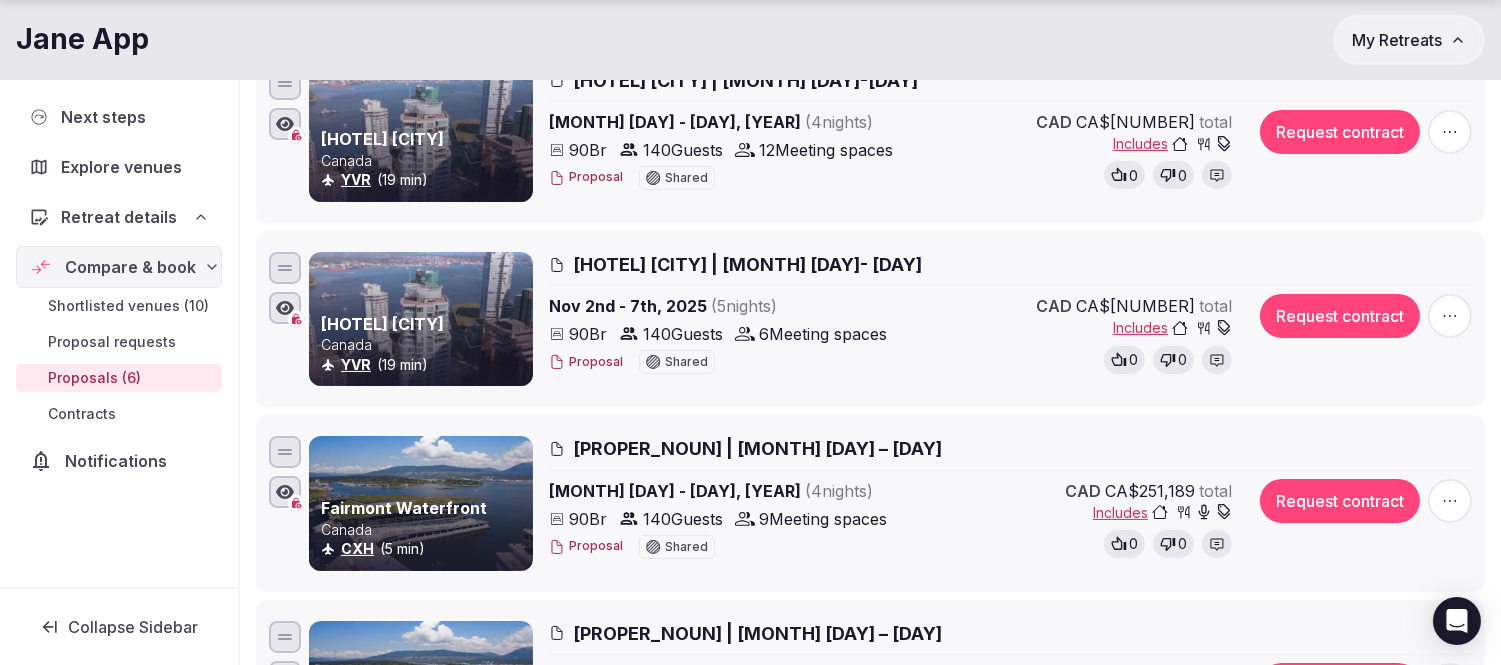 scroll, scrollTop: 1444, scrollLeft: 0, axis: vertical 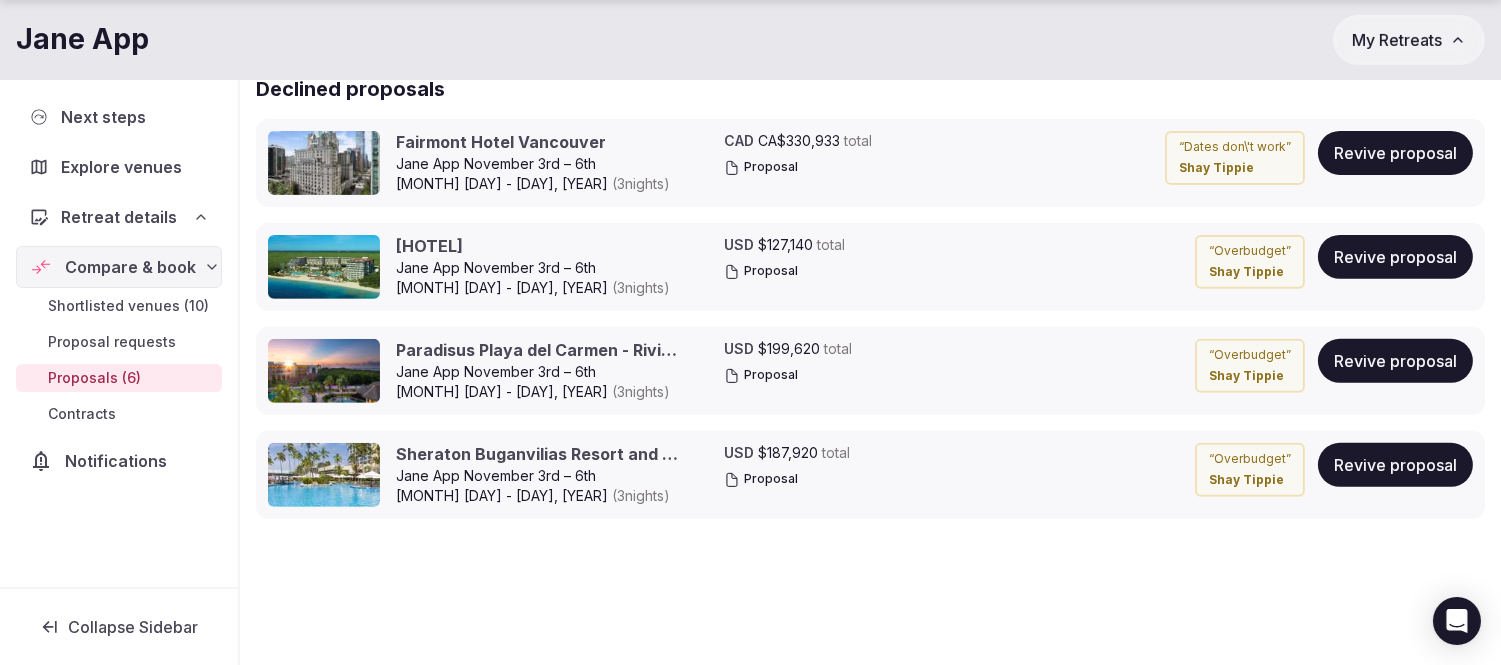 click on "$187,920" at bounding box center (788, 453) 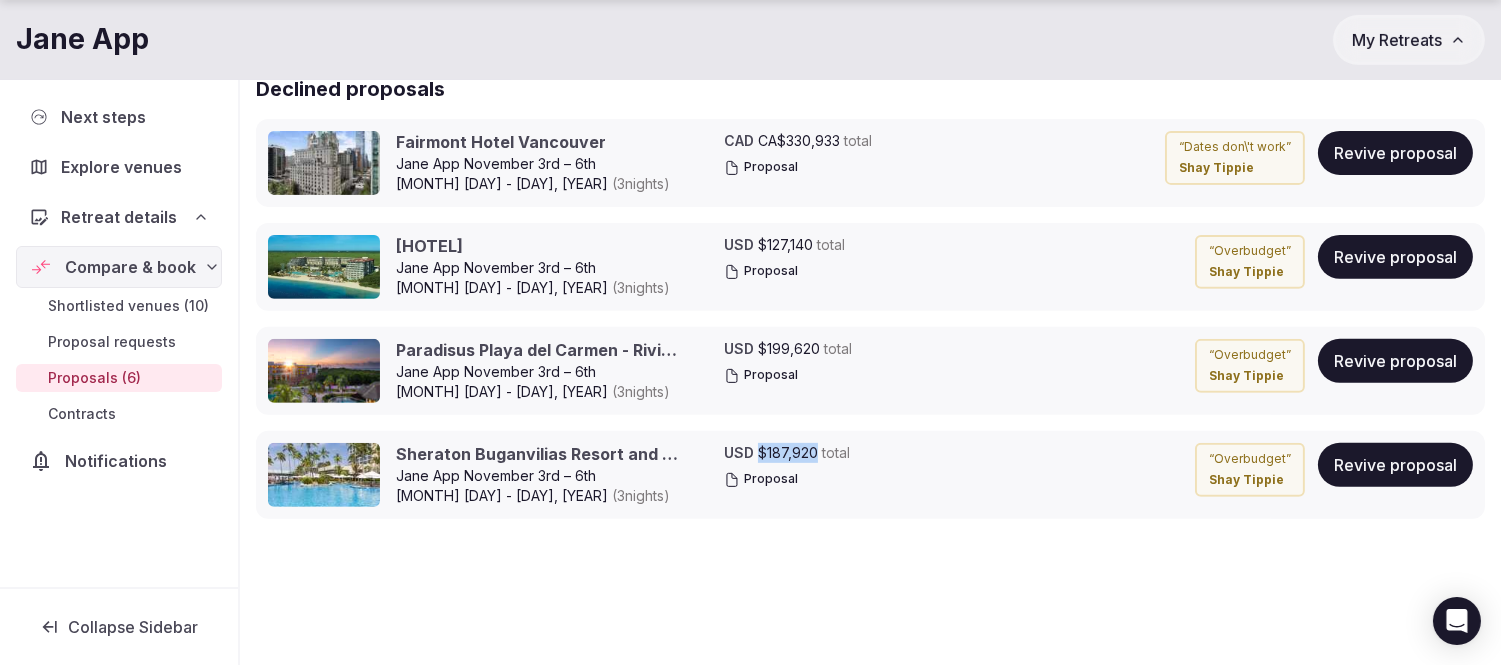 drag, startPoint x: 757, startPoint y: 451, endPoint x: 816, endPoint y: 452, distance: 59.008472 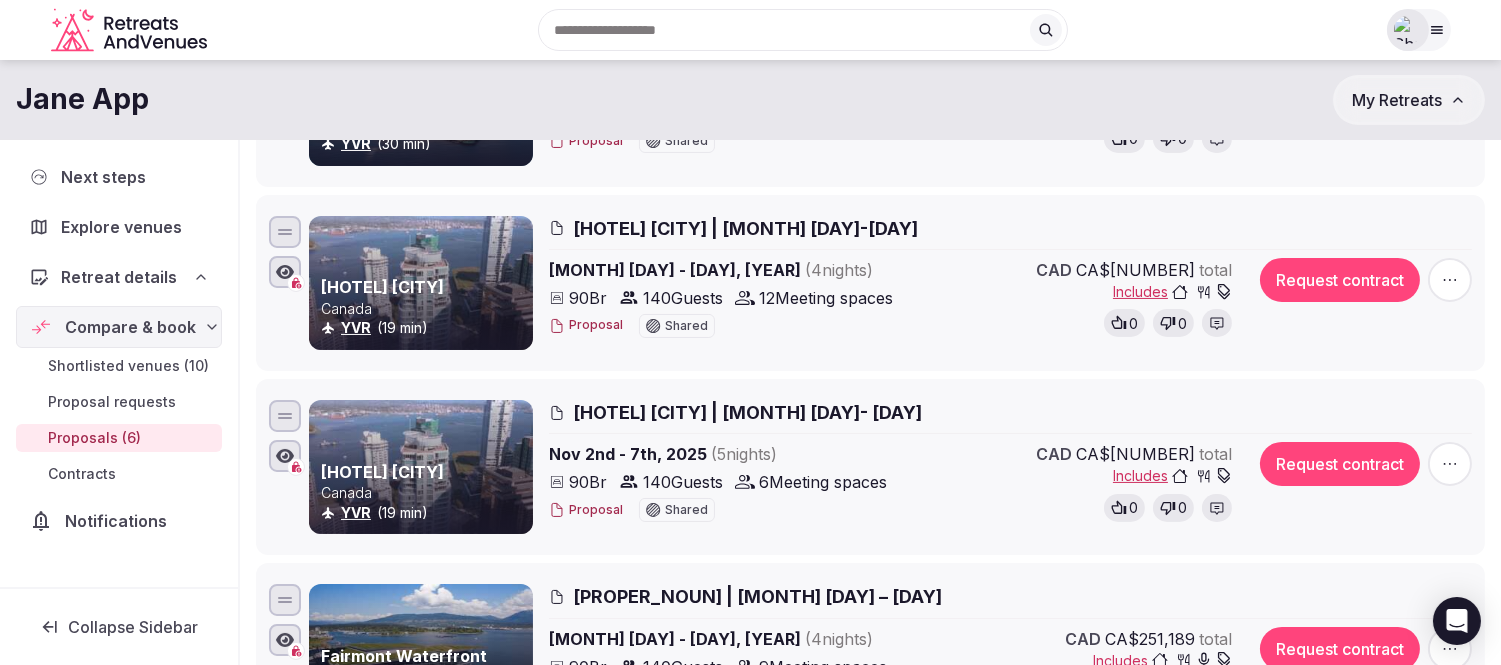 scroll, scrollTop: 444, scrollLeft: 0, axis: vertical 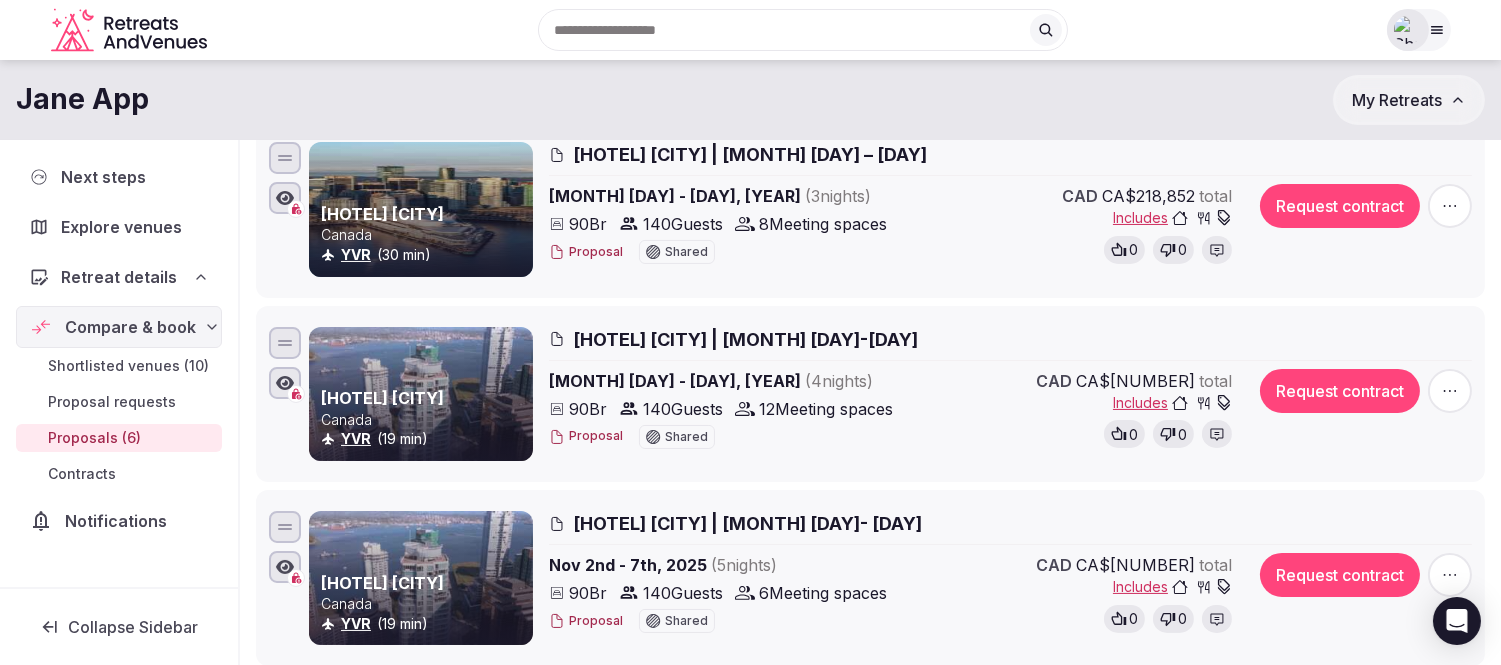 click at bounding box center [1408, 30] 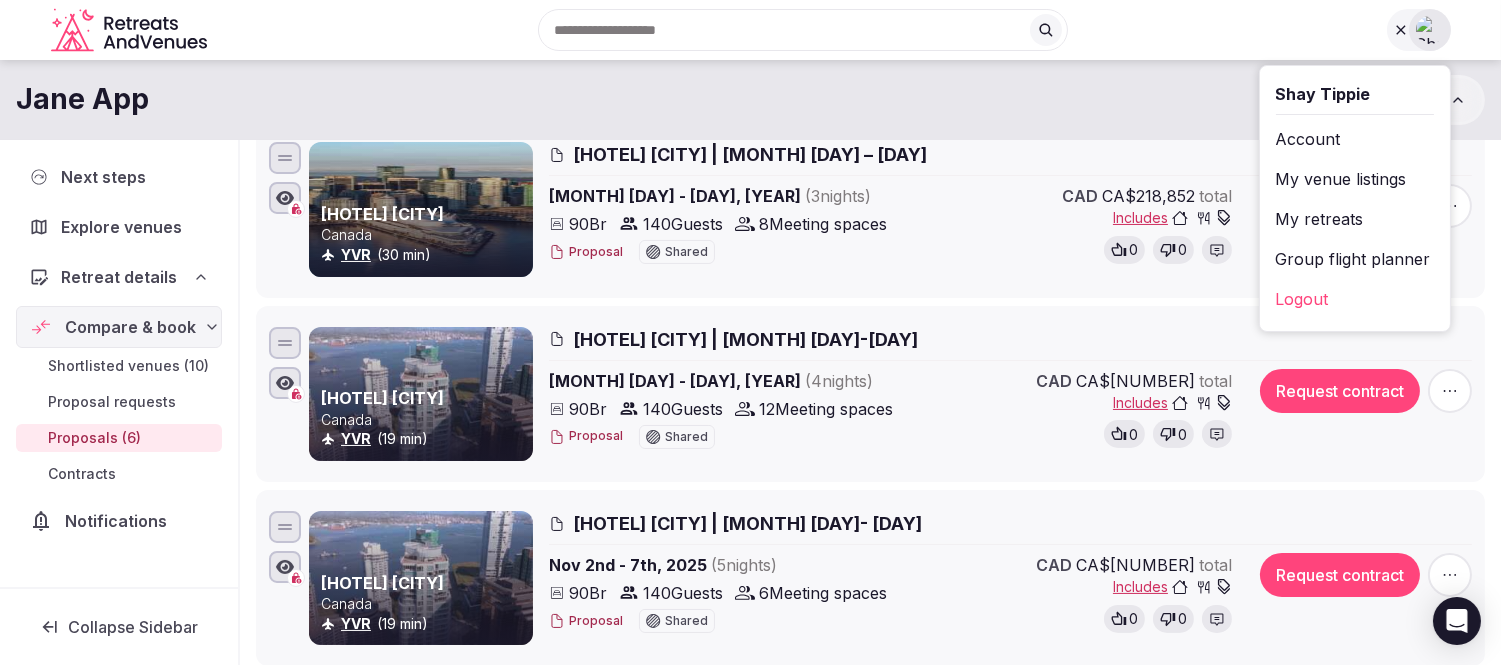 click on "My retreats" at bounding box center [1355, 219] 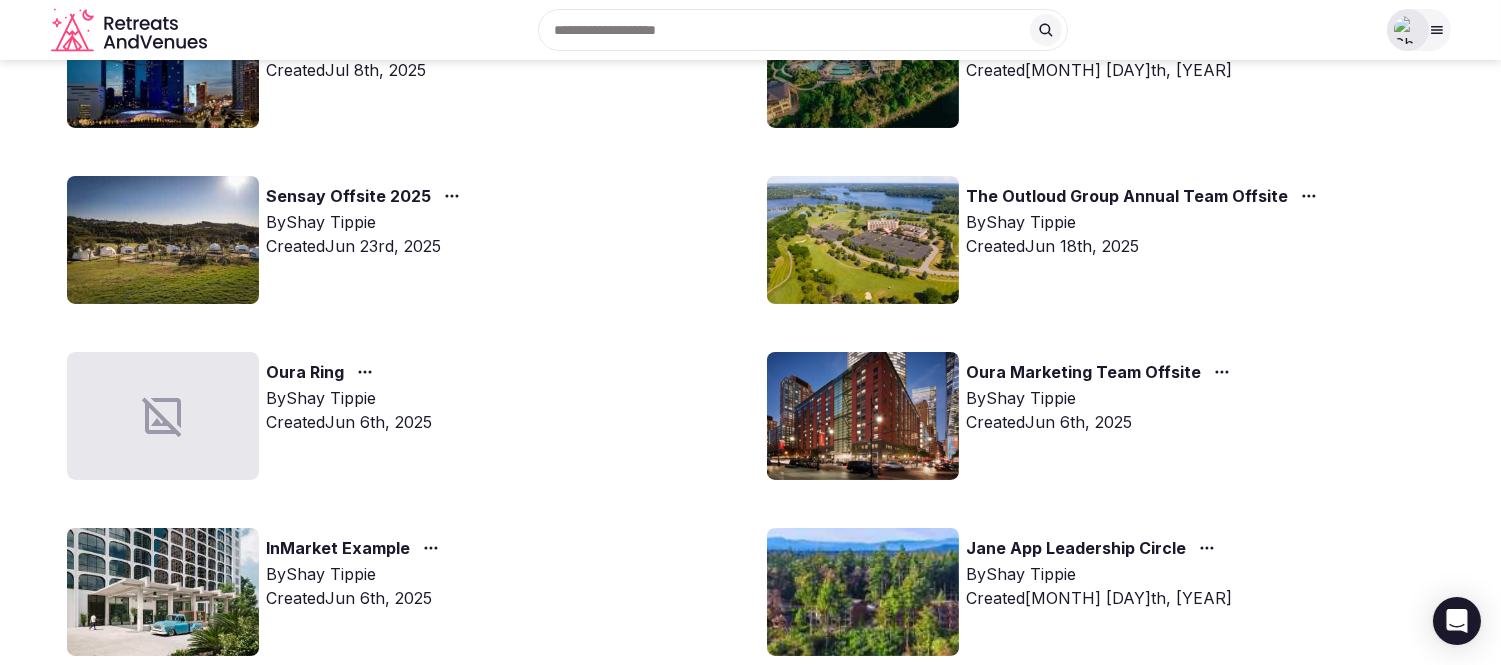 scroll, scrollTop: 0, scrollLeft: 0, axis: both 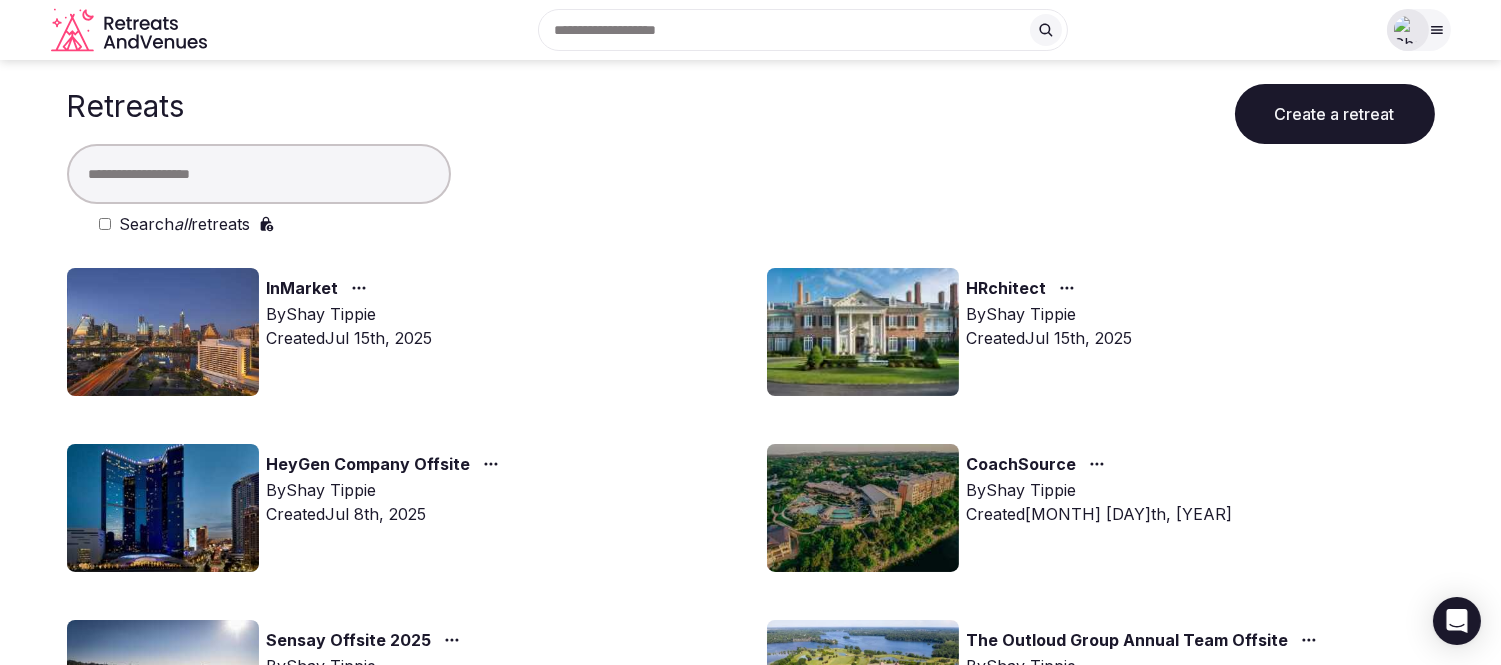 click on "Create a retreat" at bounding box center (1335, 114) 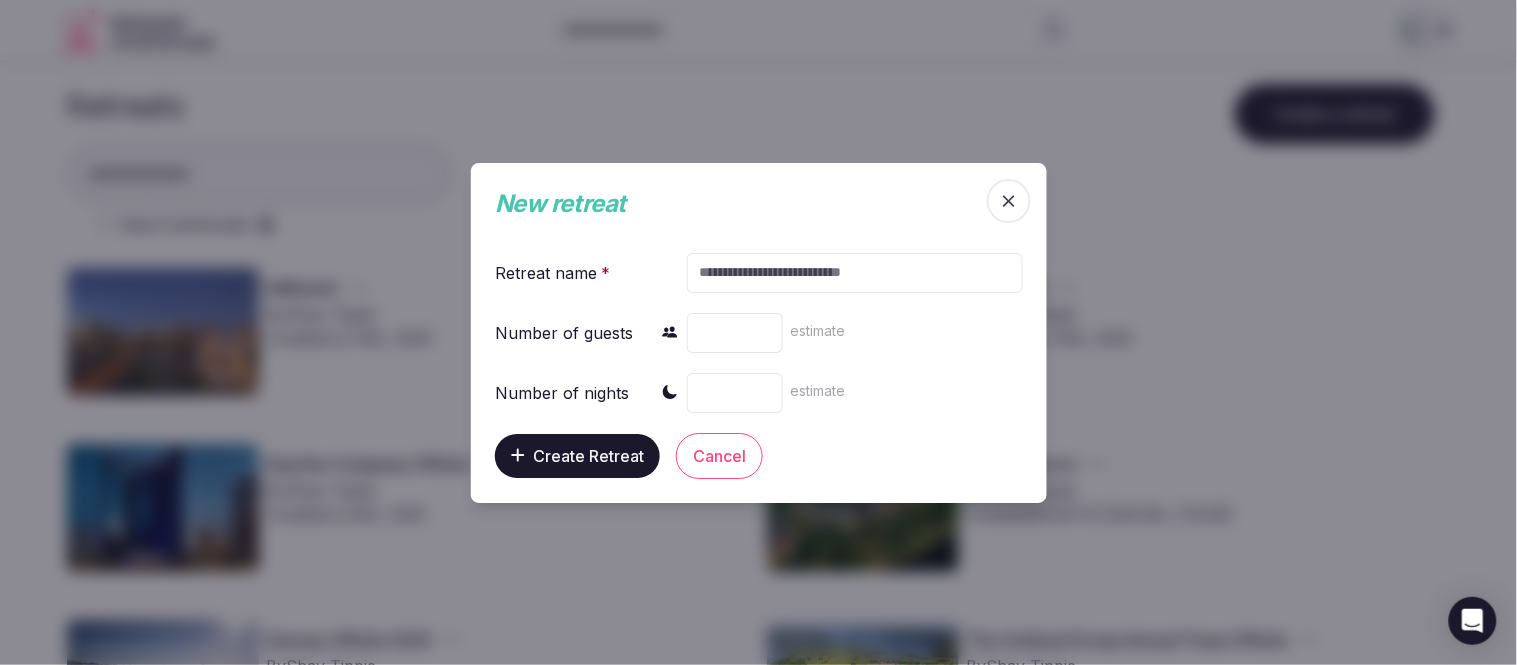click at bounding box center (854, 272) 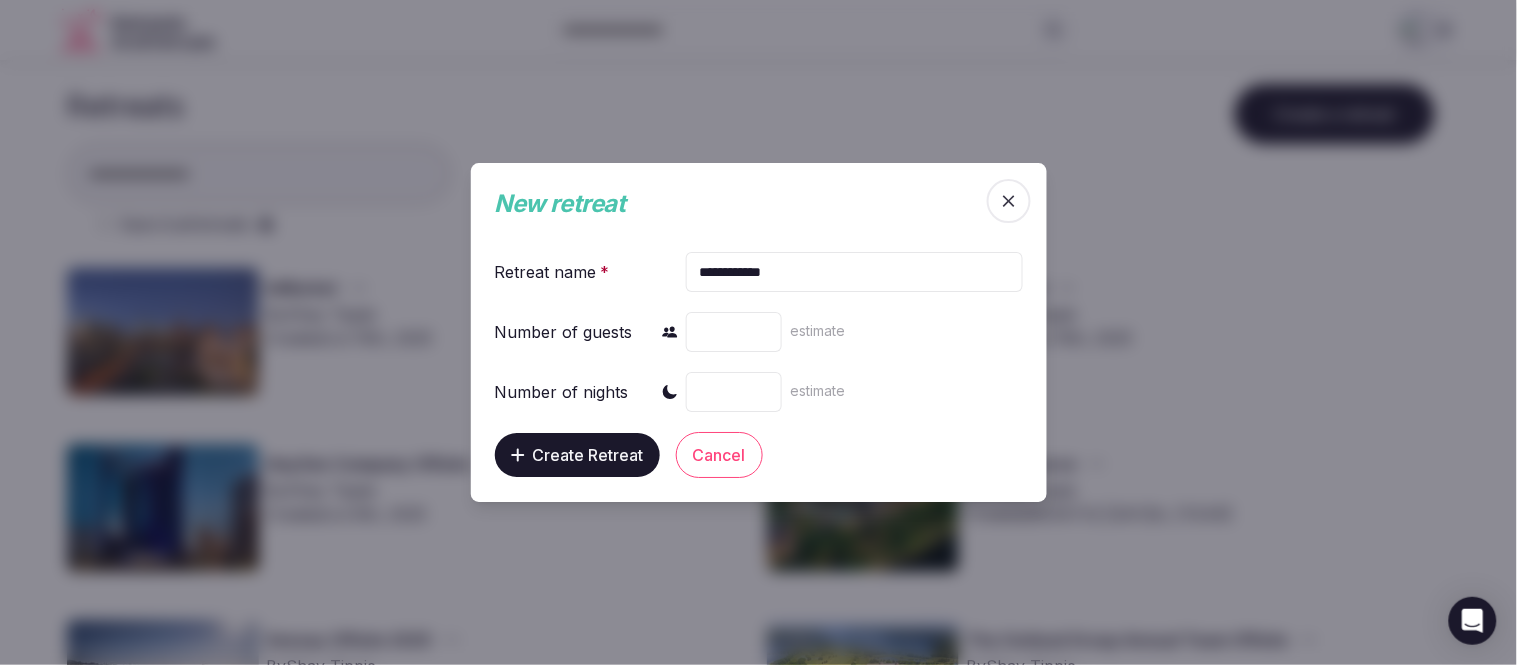 type on "**********" 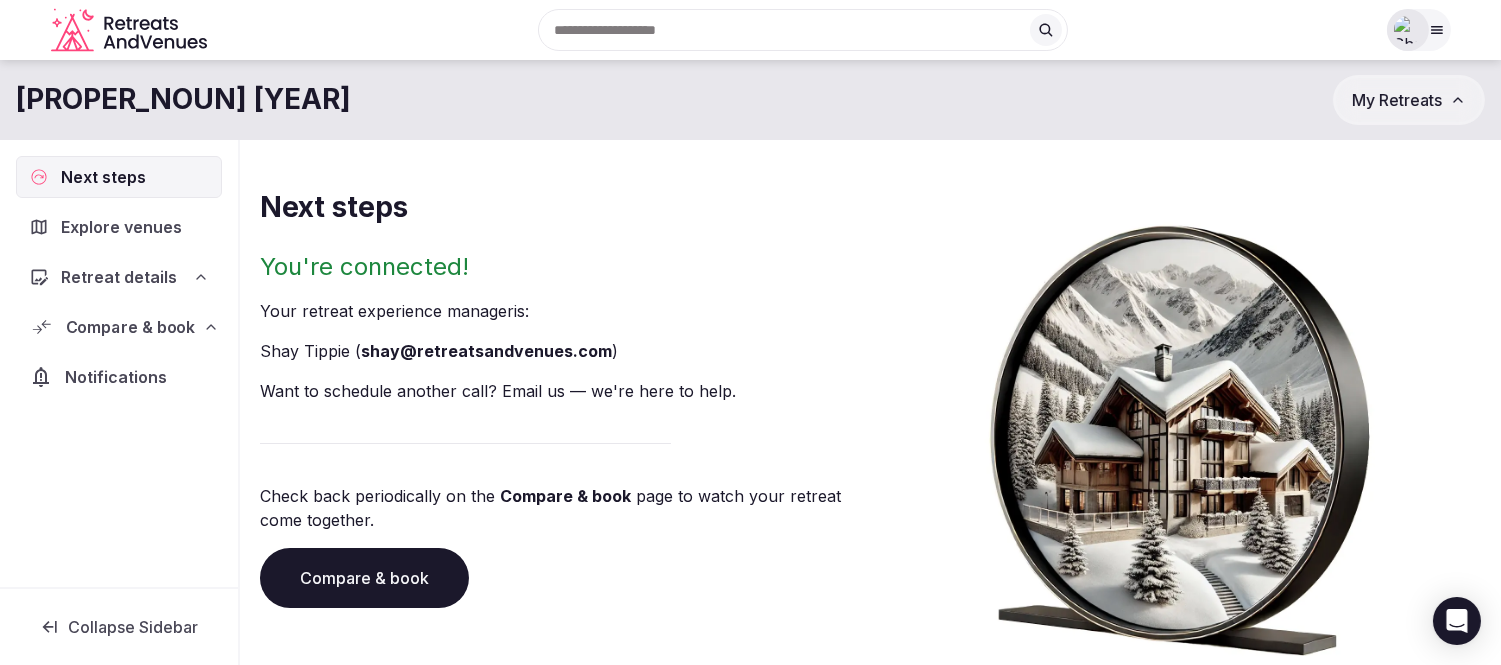 click on "Compare & book" at bounding box center (131, 327) 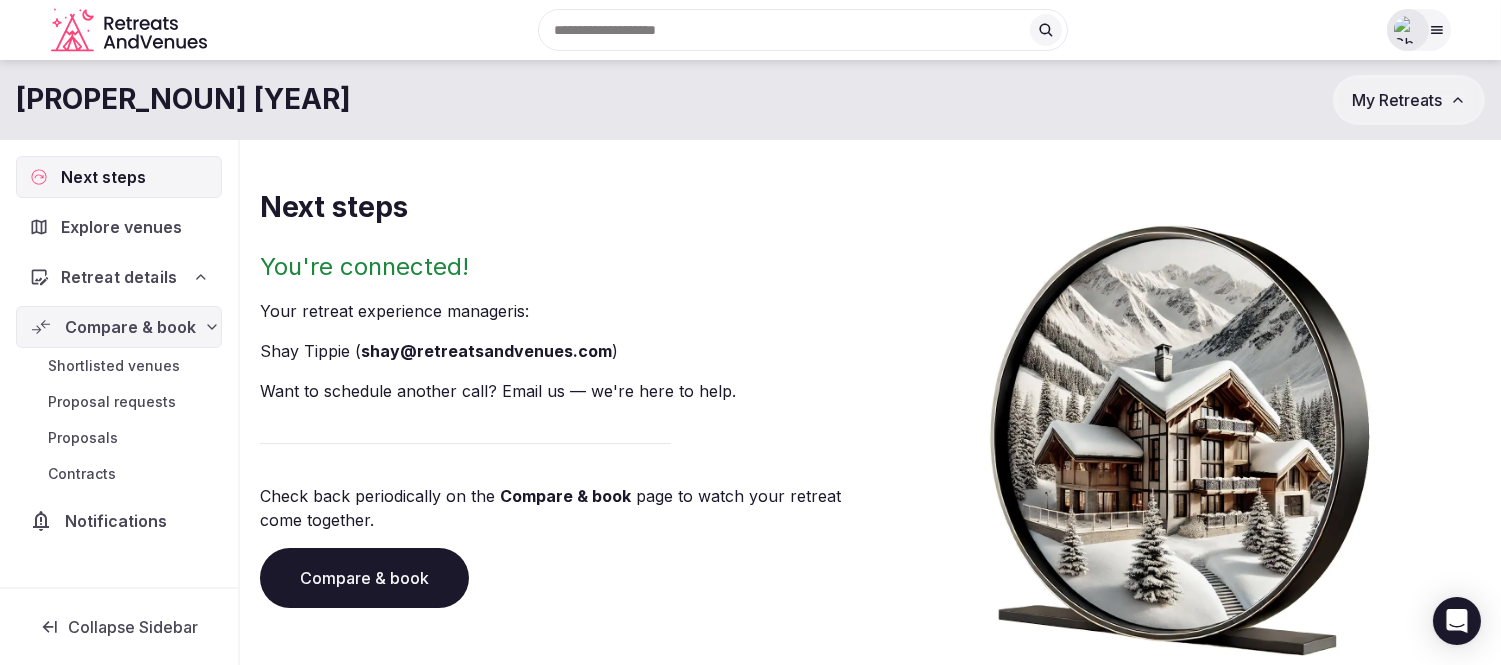 click on "Retreat details" at bounding box center (119, 277) 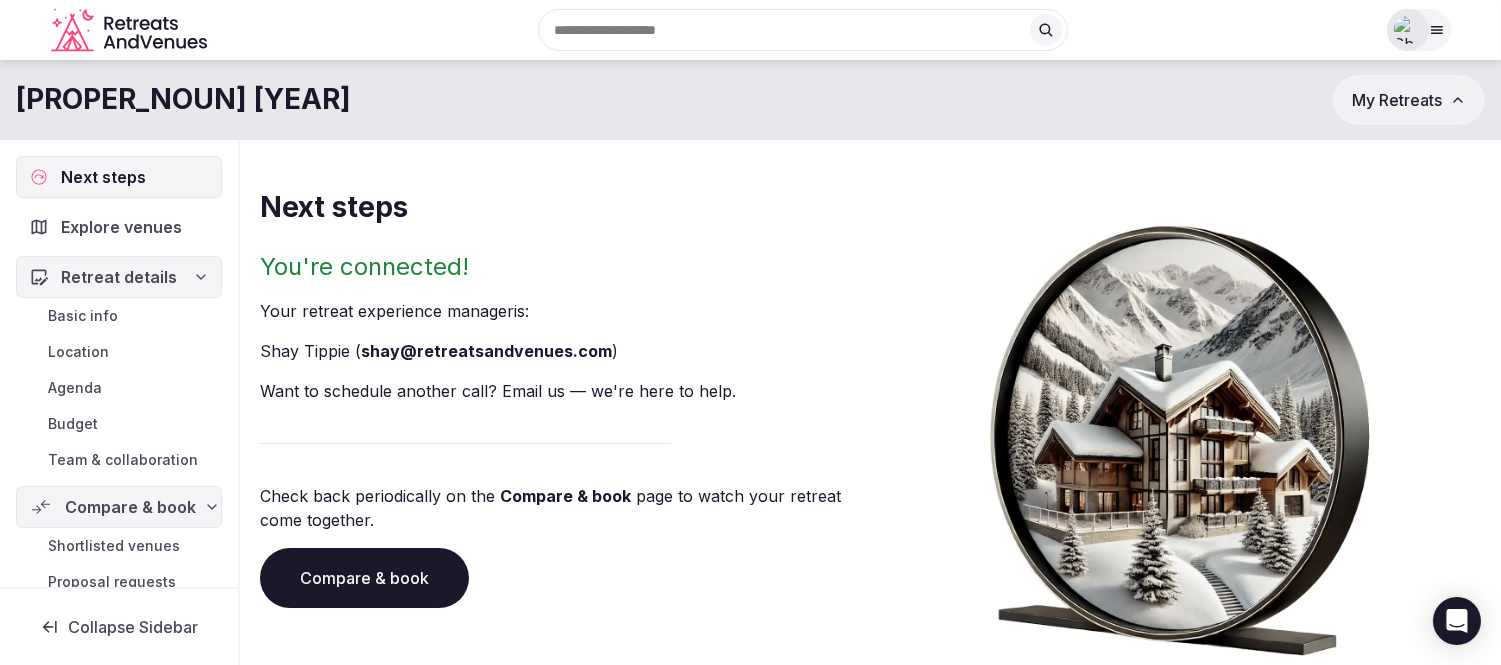click on "Basic info" at bounding box center [83, 316] 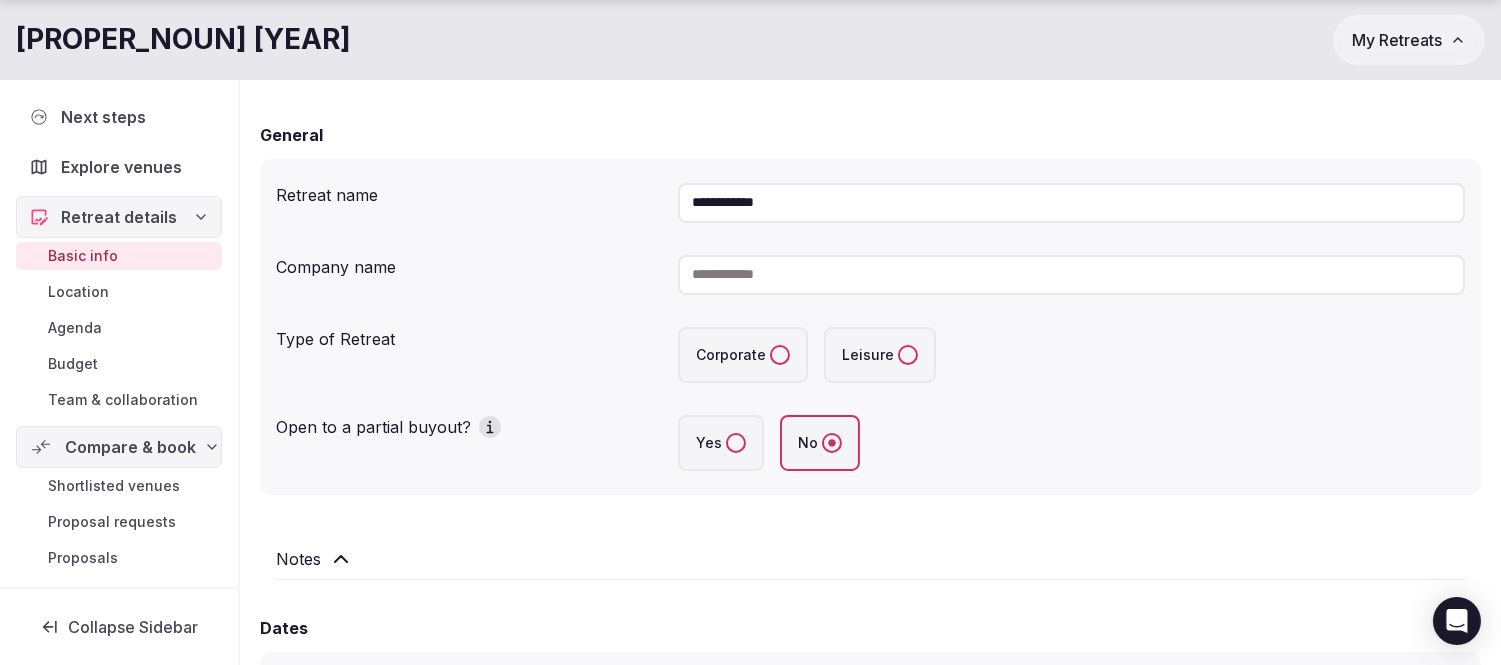 scroll, scrollTop: 222, scrollLeft: 0, axis: vertical 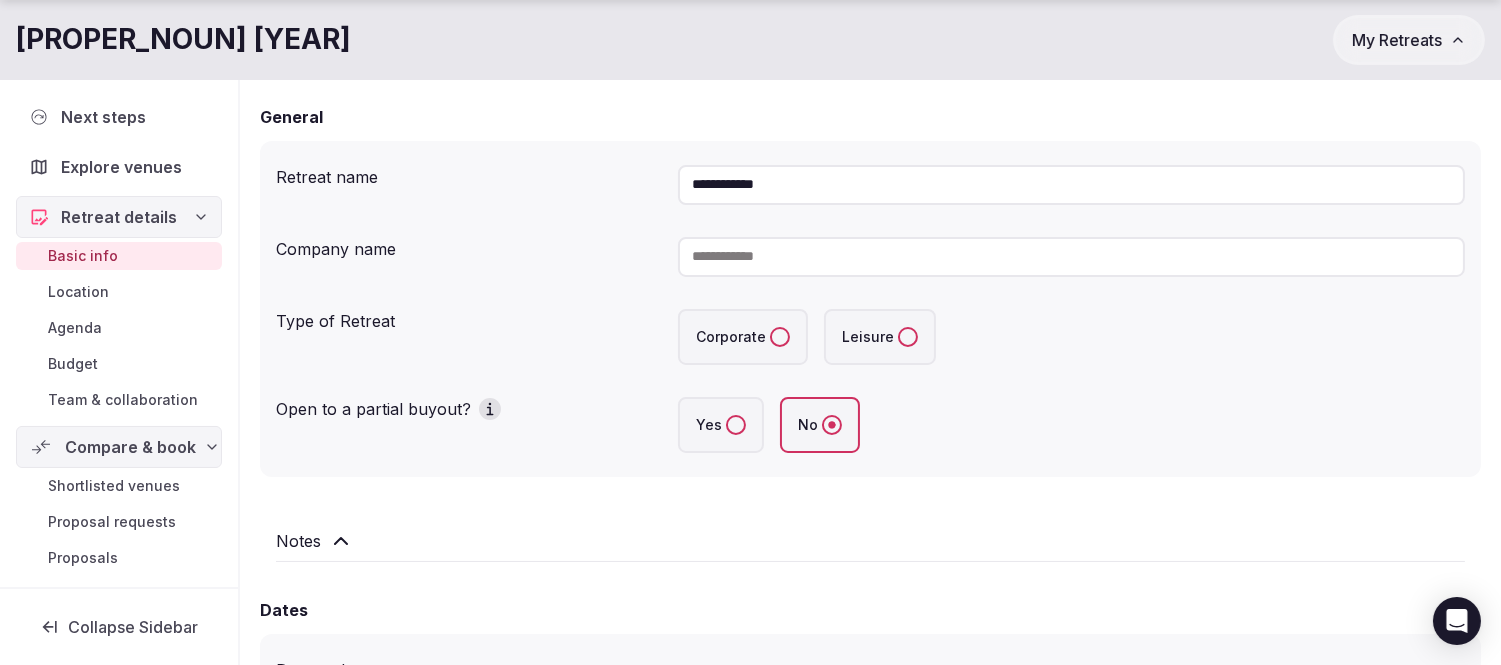 click on "Corporate" at bounding box center (780, 337) 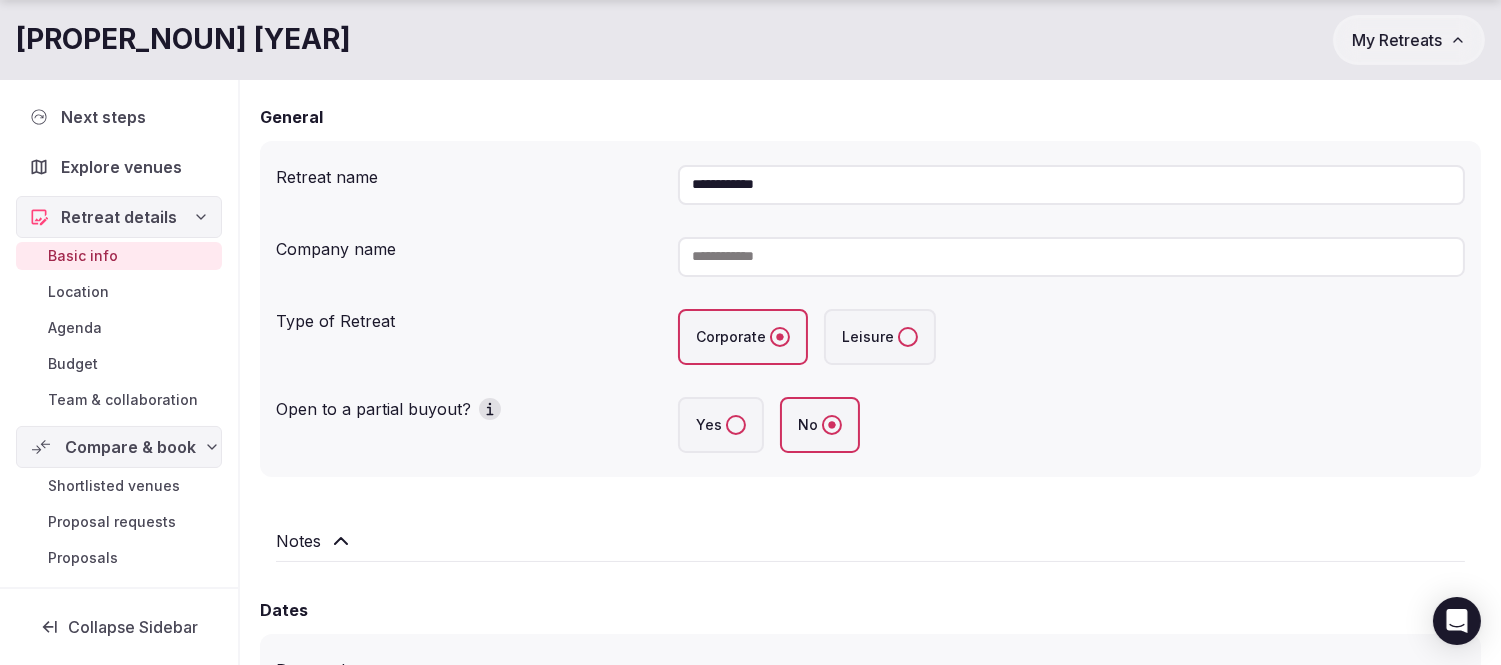 click on "**********" at bounding box center [1071, 185] 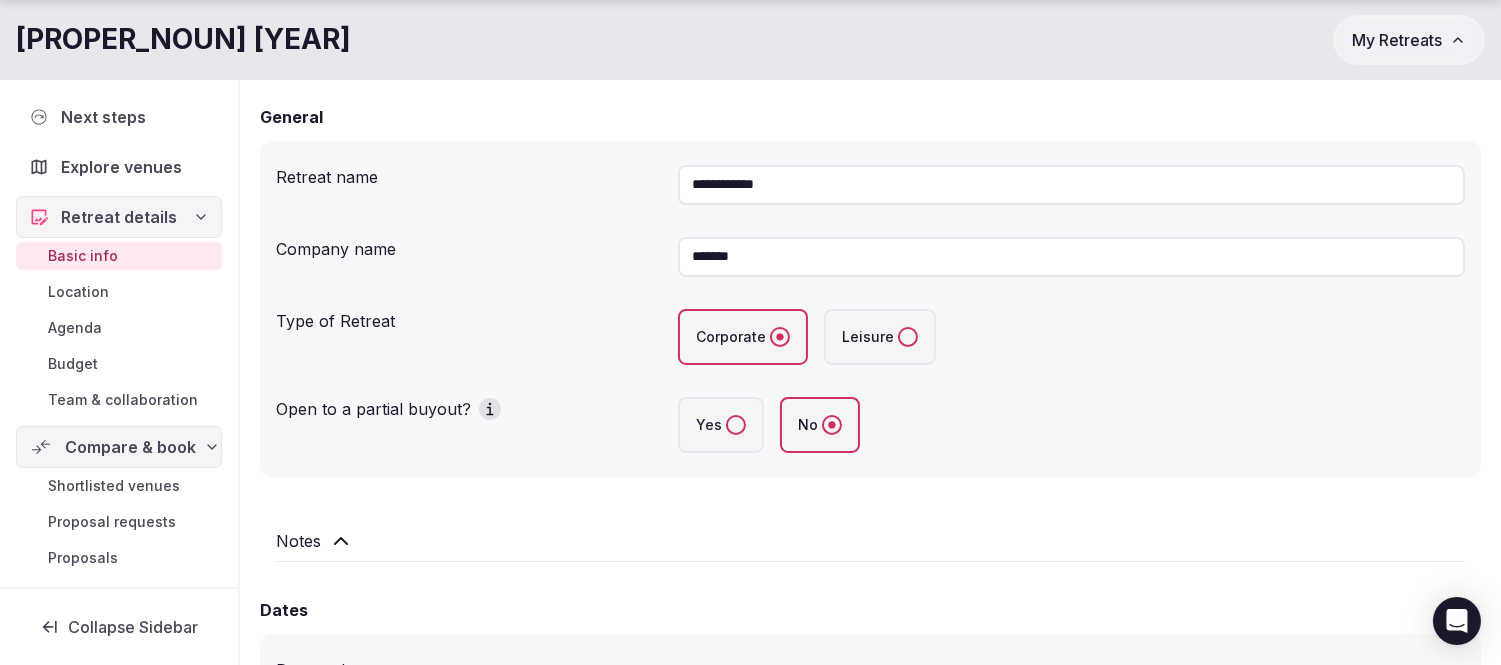 type on "*******" 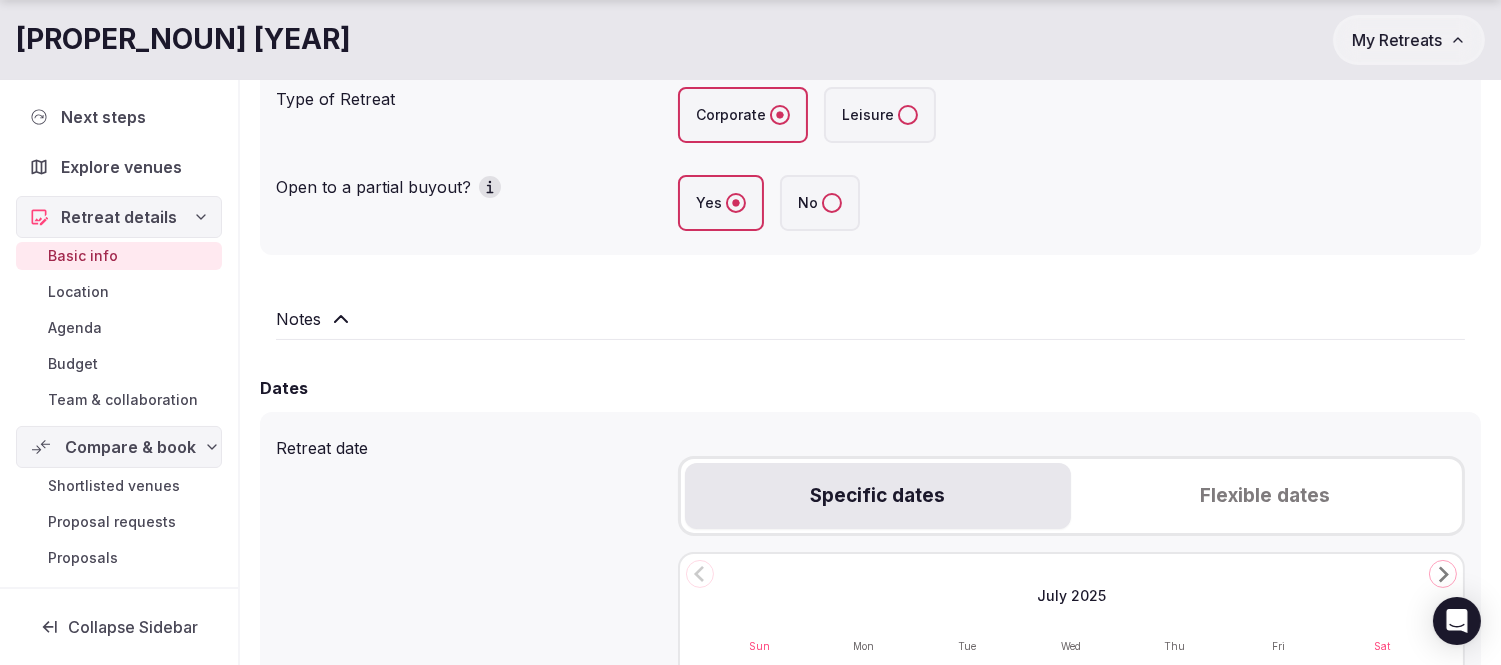 scroll, scrollTop: 666, scrollLeft: 0, axis: vertical 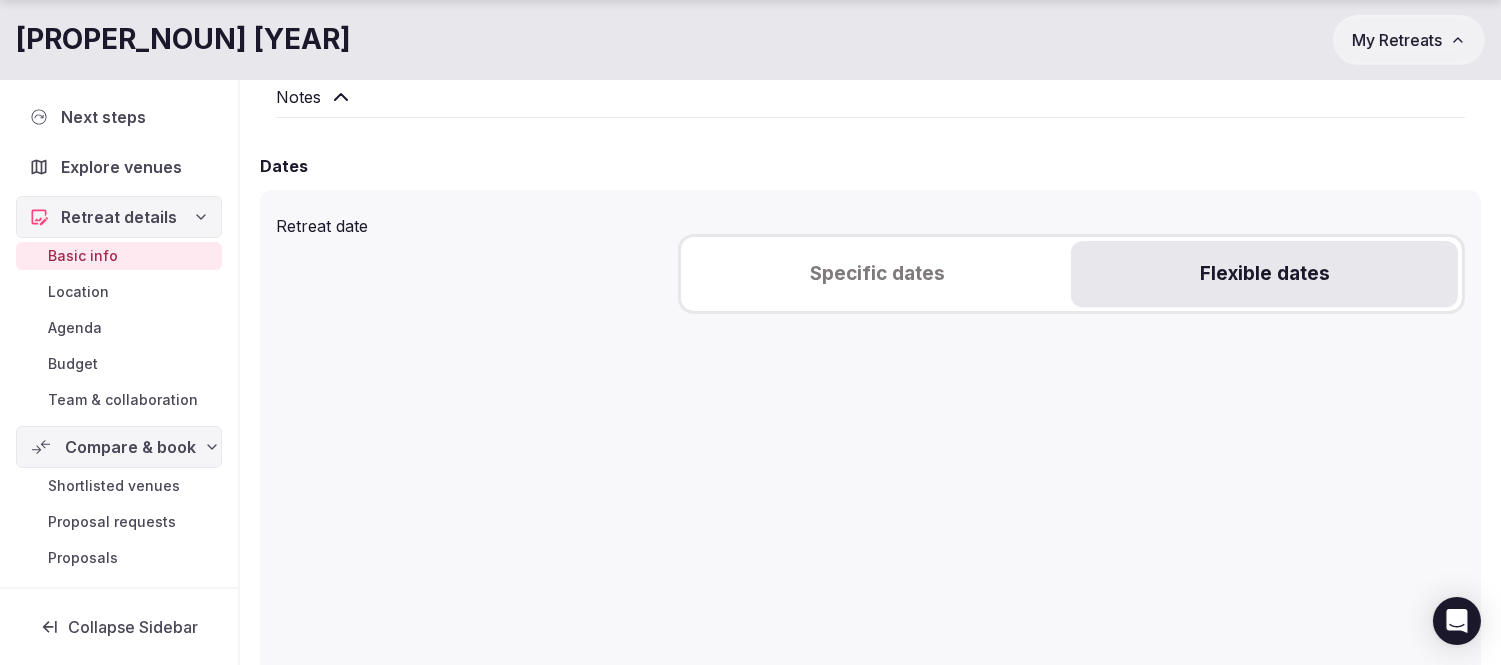 click on "Flexible dates" at bounding box center (1264, 274) 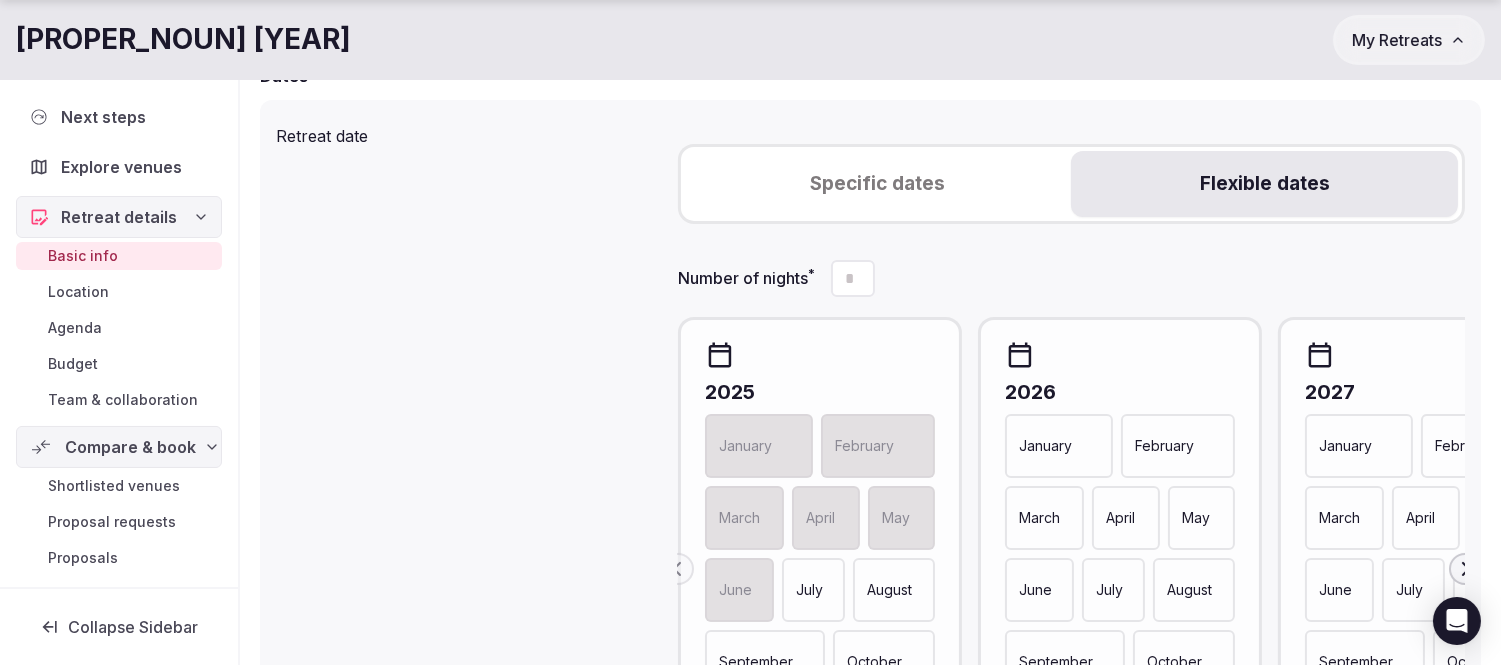 scroll, scrollTop: 888, scrollLeft: 0, axis: vertical 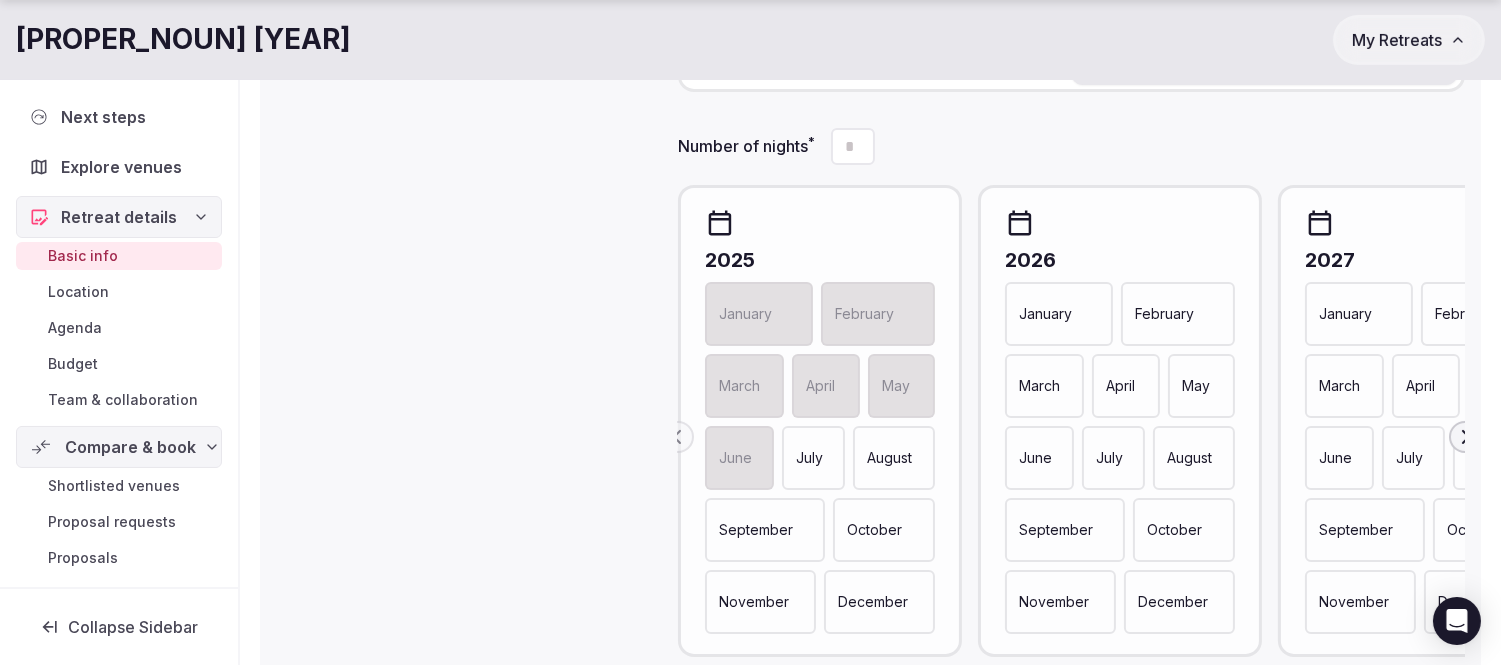 drag, startPoint x: 855, startPoint y: 142, endPoint x: 812, endPoint y: 143, distance: 43.011627 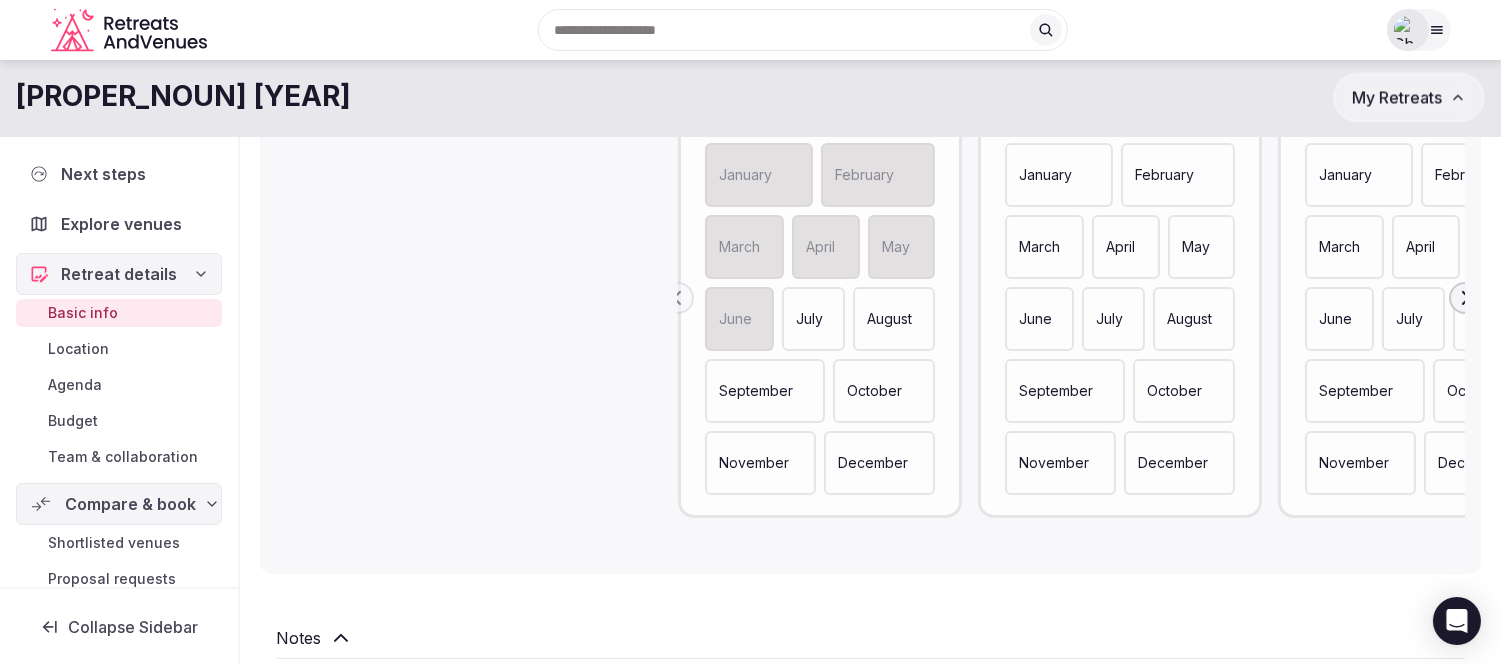 scroll, scrollTop: 888, scrollLeft: 0, axis: vertical 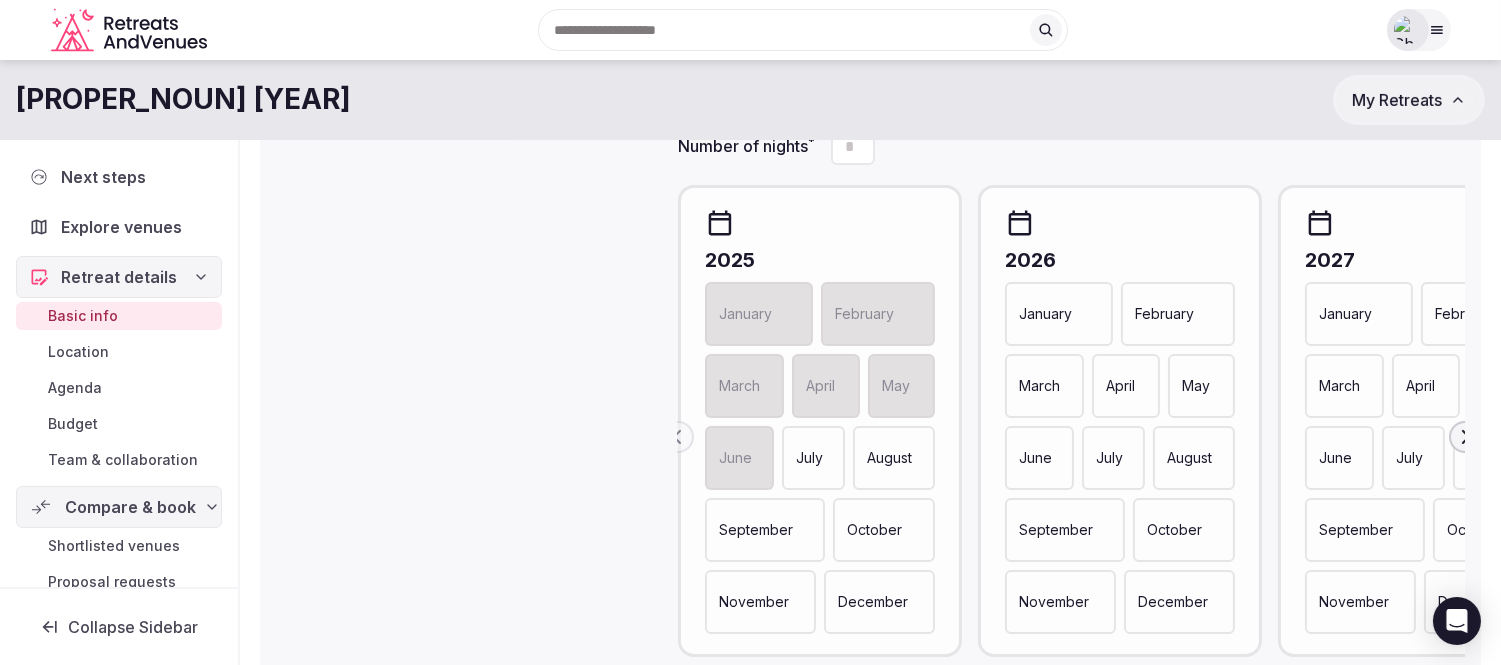 type on "*" 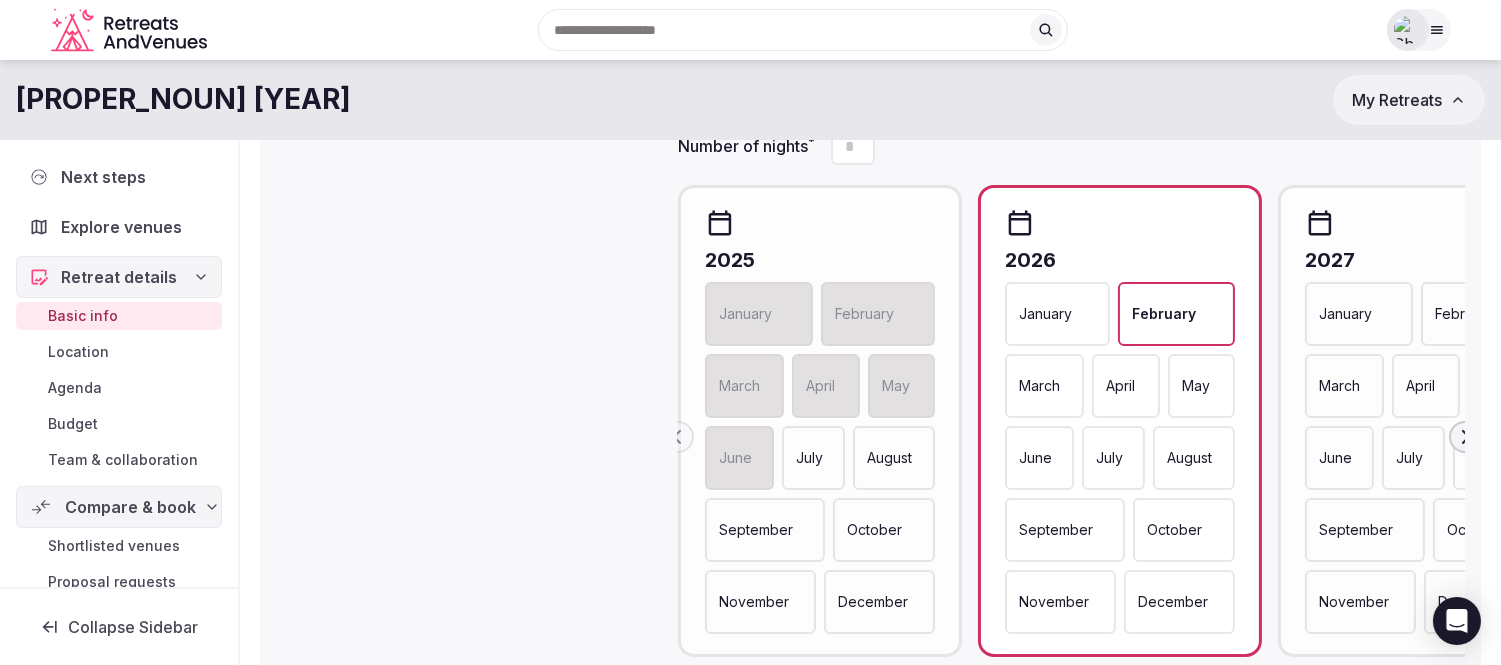 click on "March" at bounding box center (1039, 386) 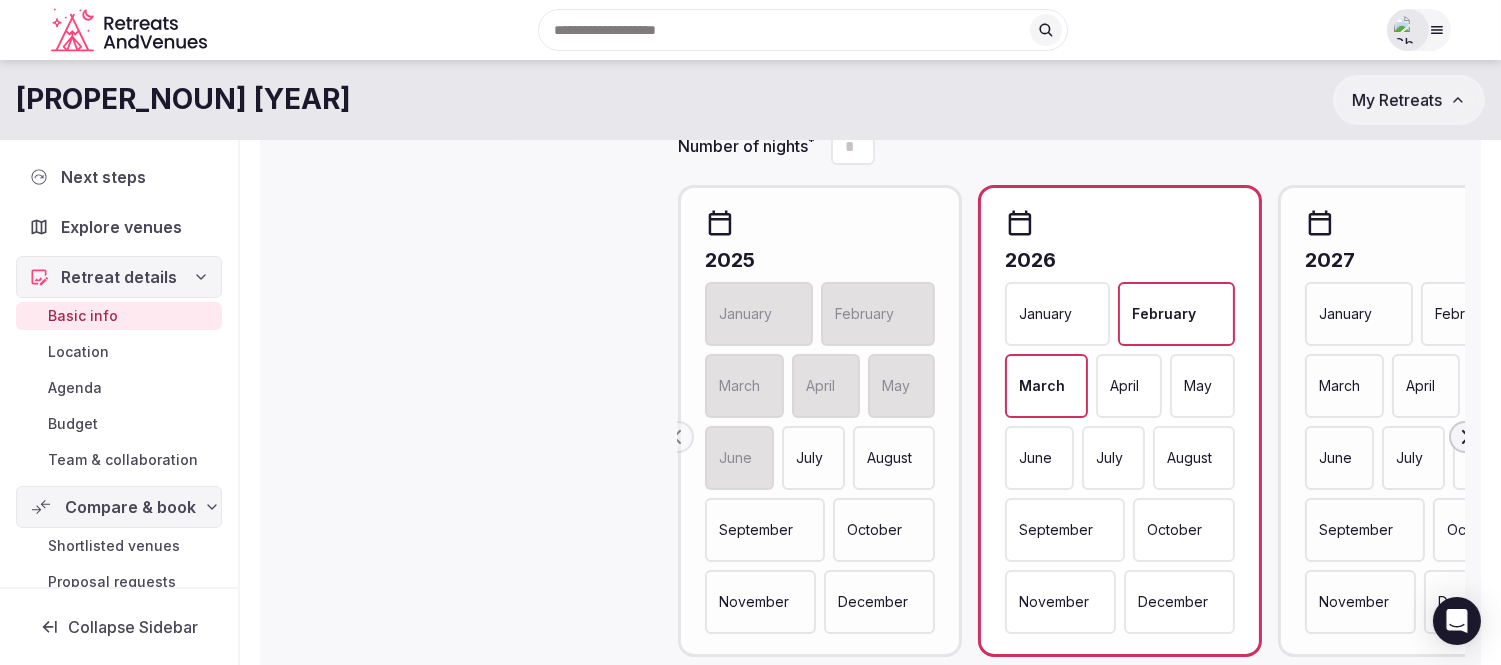 click on "March" at bounding box center (1046, 386) 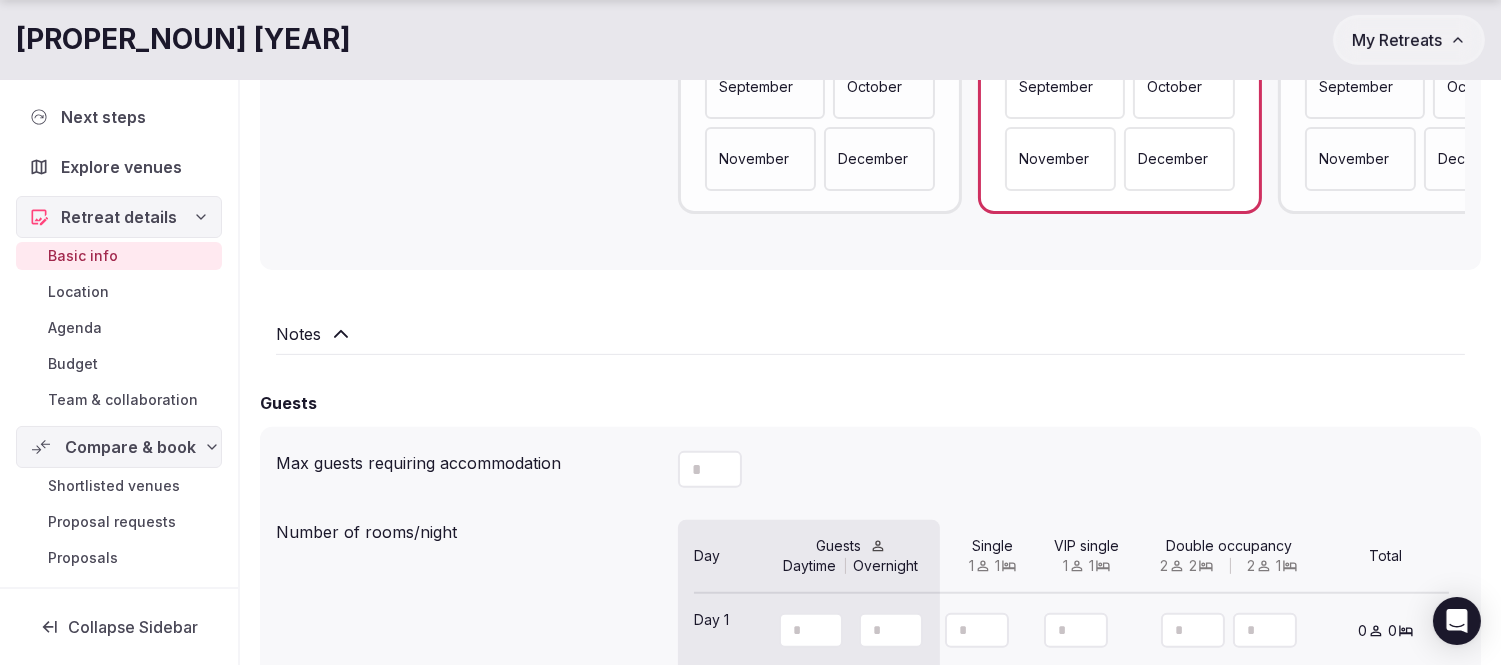 scroll, scrollTop: 1555, scrollLeft: 0, axis: vertical 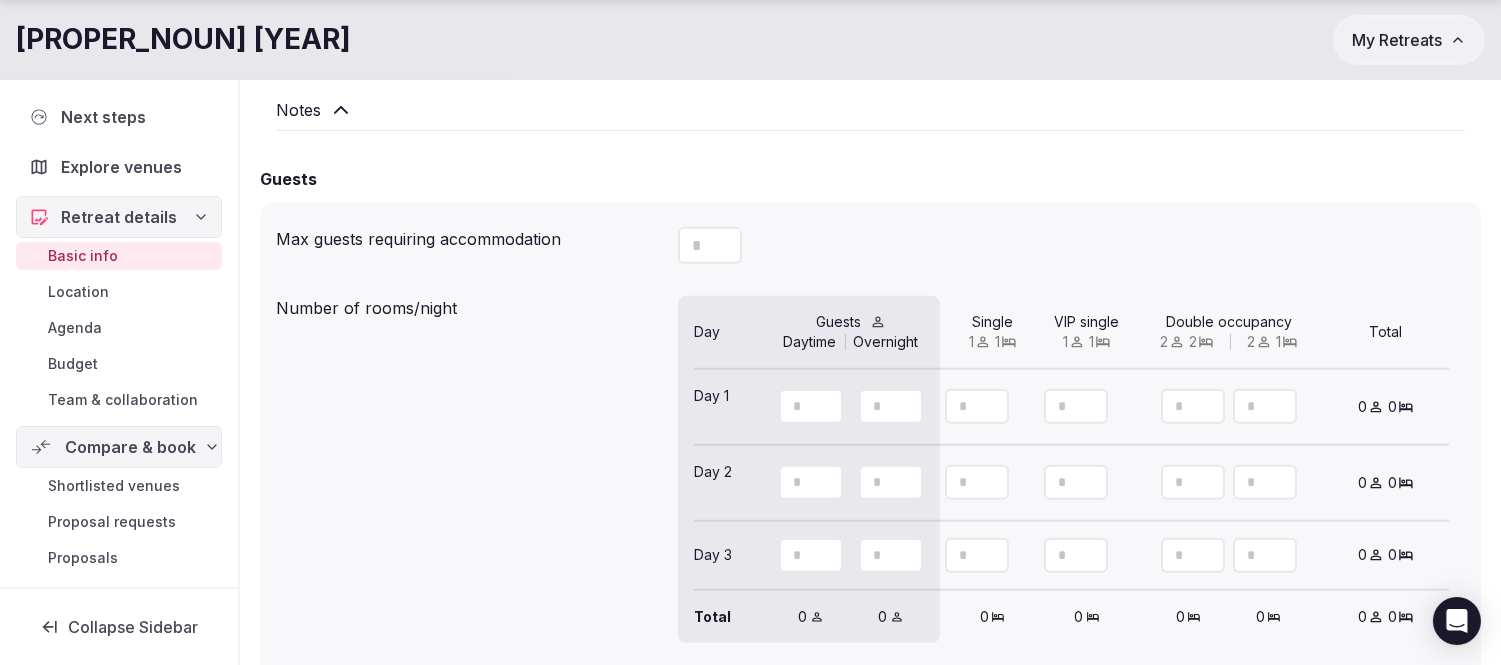drag, startPoint x: 704, startPoint y: 241, endPoint x: 646, endPoint y: 243, distance: 58.034473 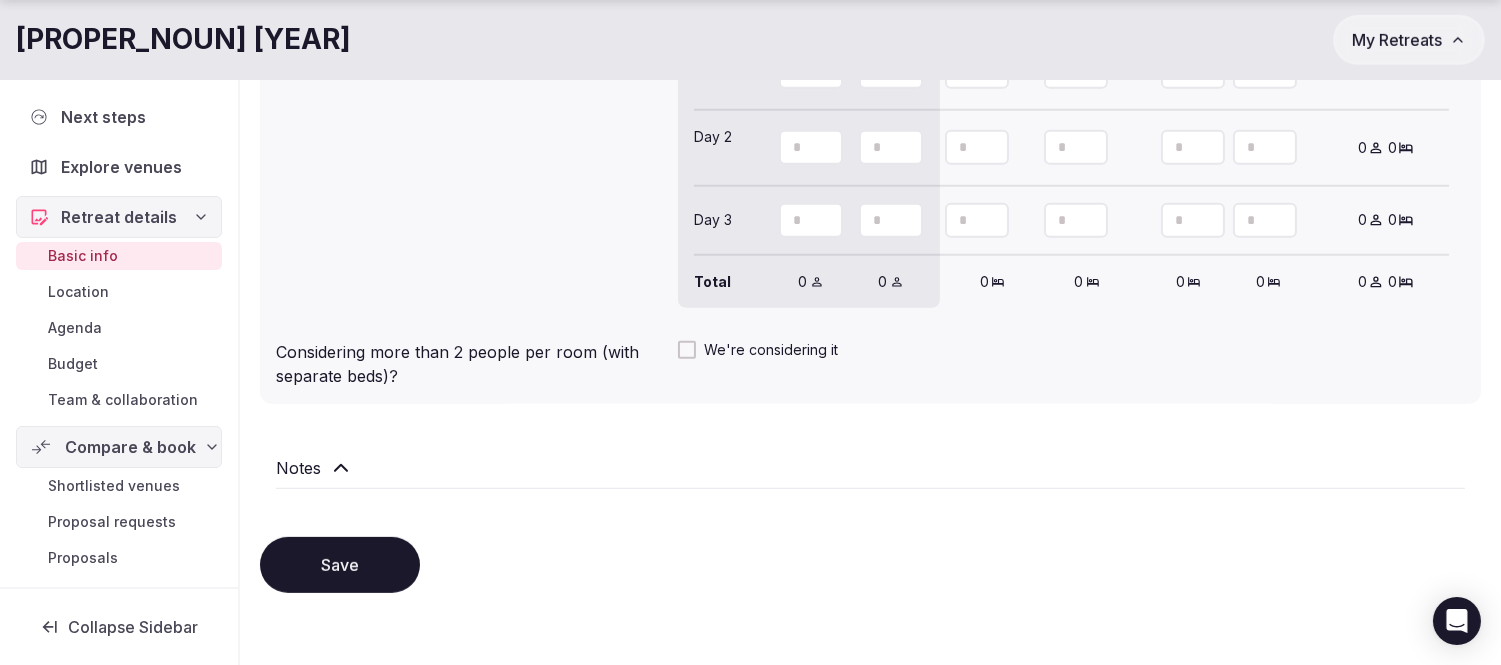 scroll, scrollTop: 1903, scrollLeft: 0, axis: vertical 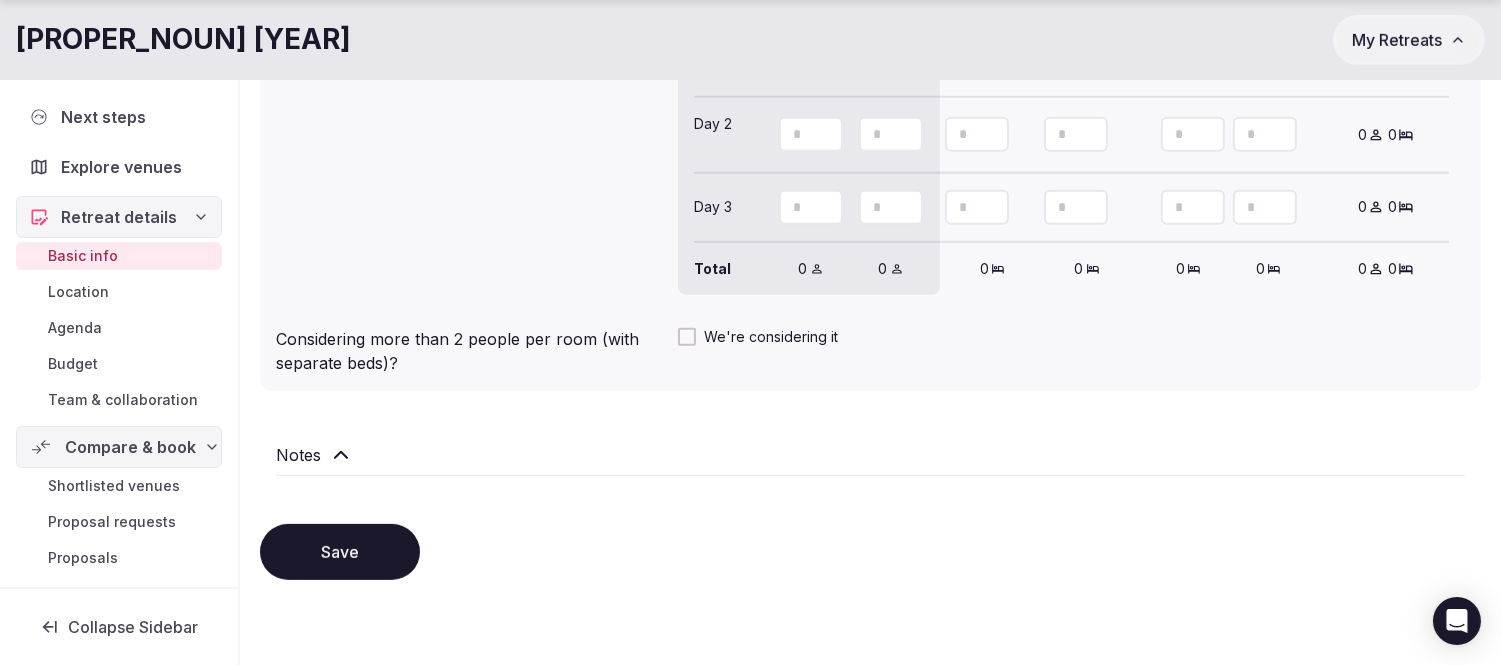 type on "***" 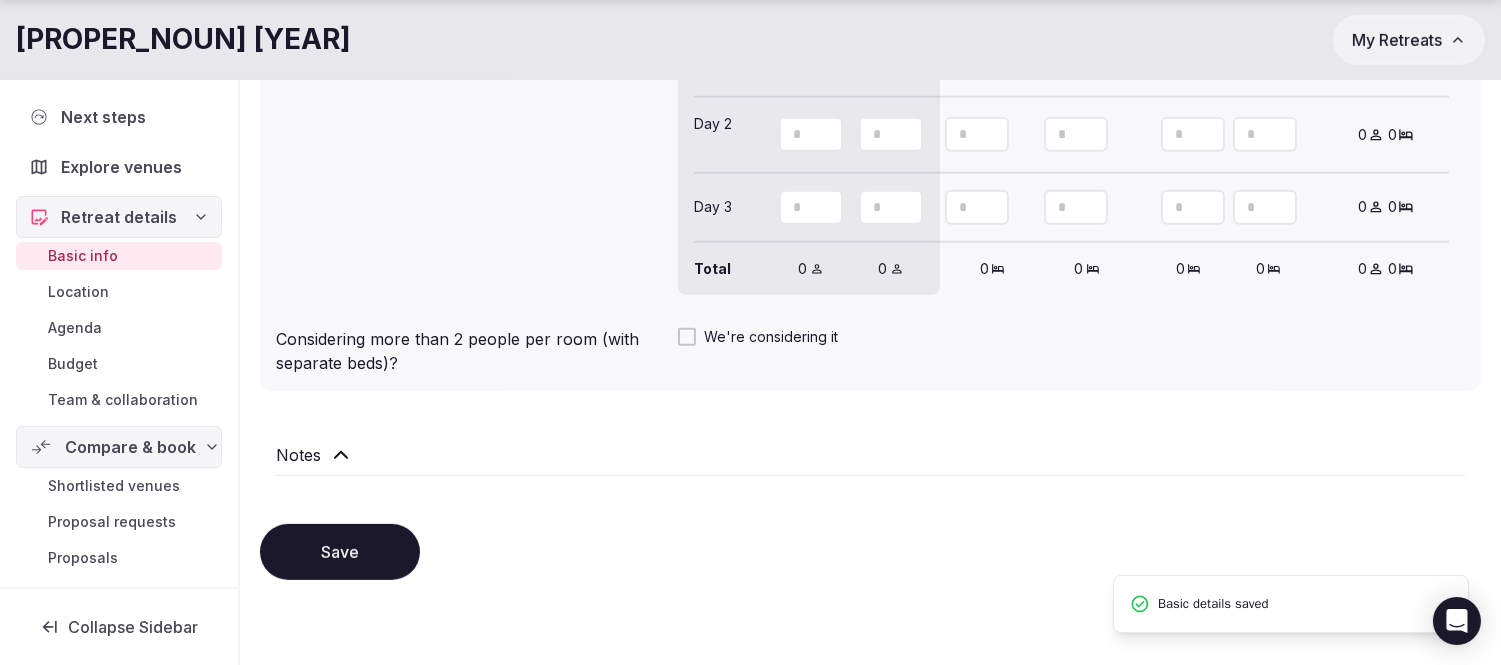 click on "Location" at bounding box center [78, 292] 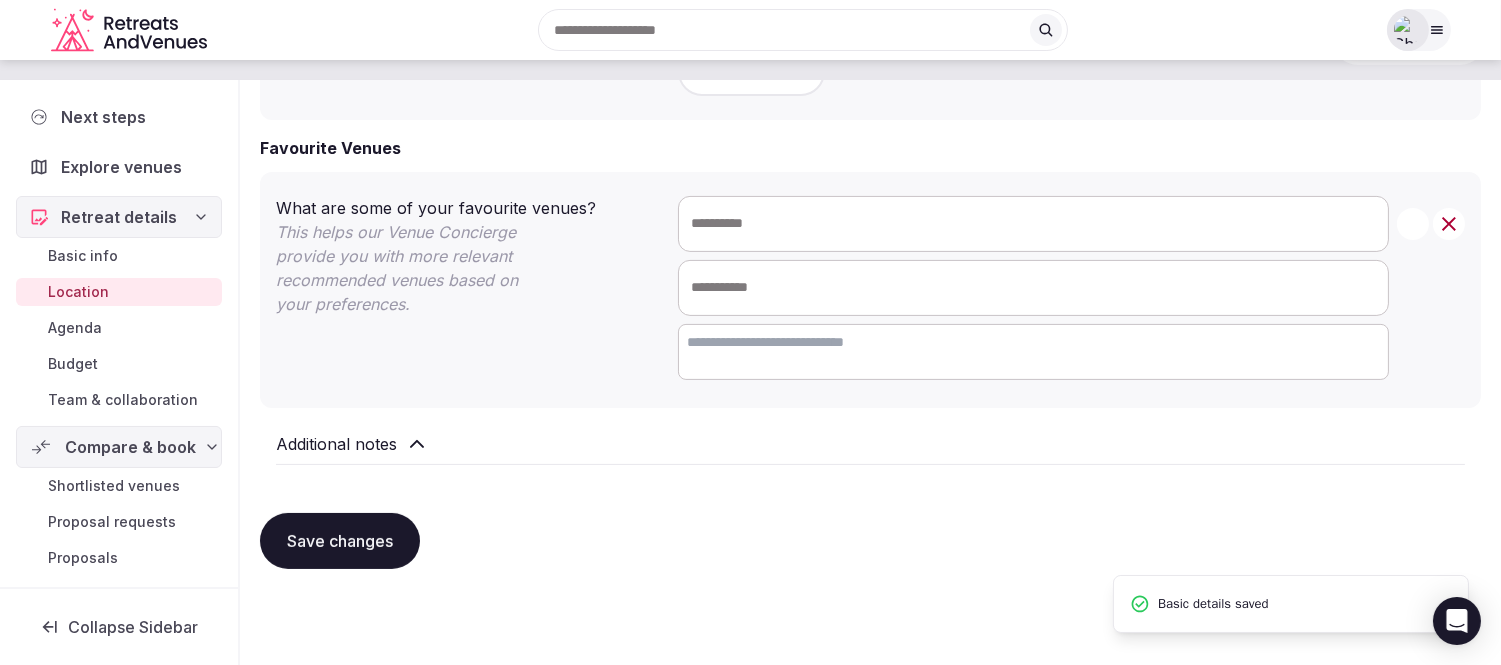 scroll, scrollTop: 0, scrollLeft: 0, axis: both 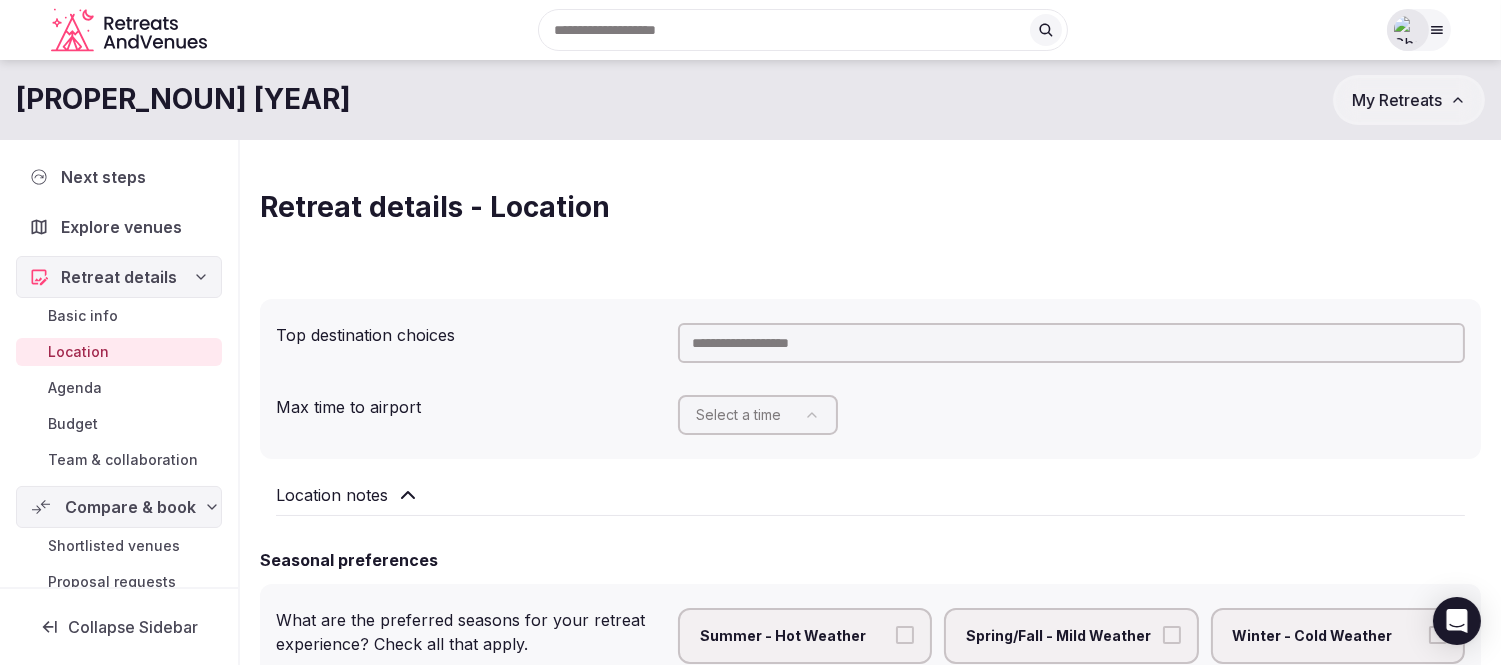 click at bounding box center (1071, 343) 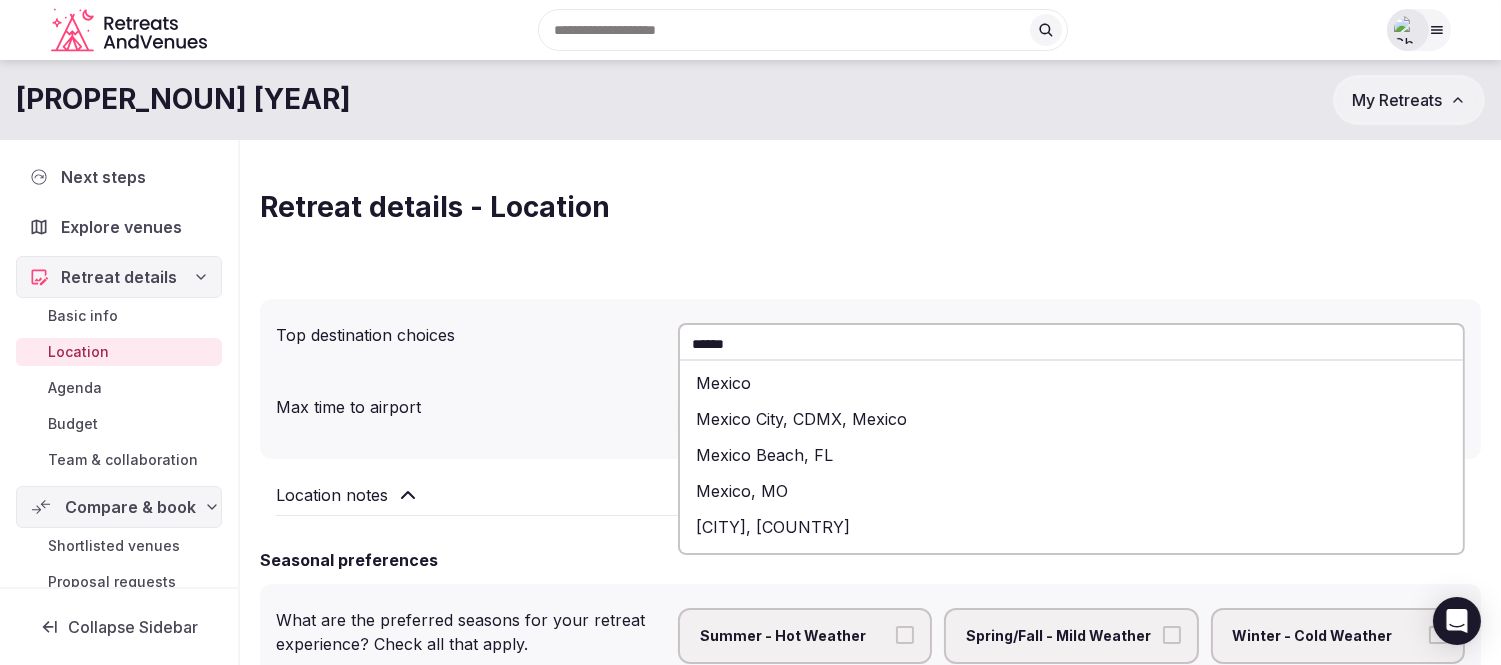 type on "******" 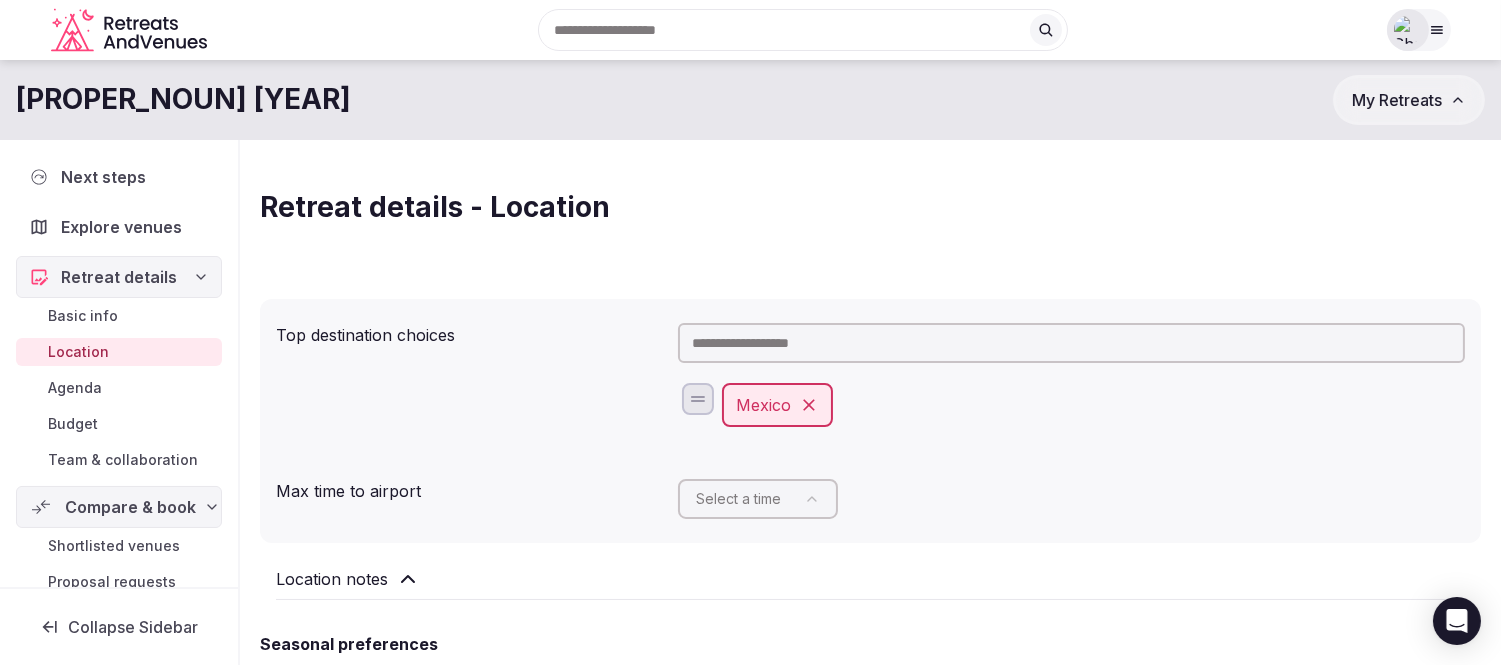 click at bounding box center (1071, 343) 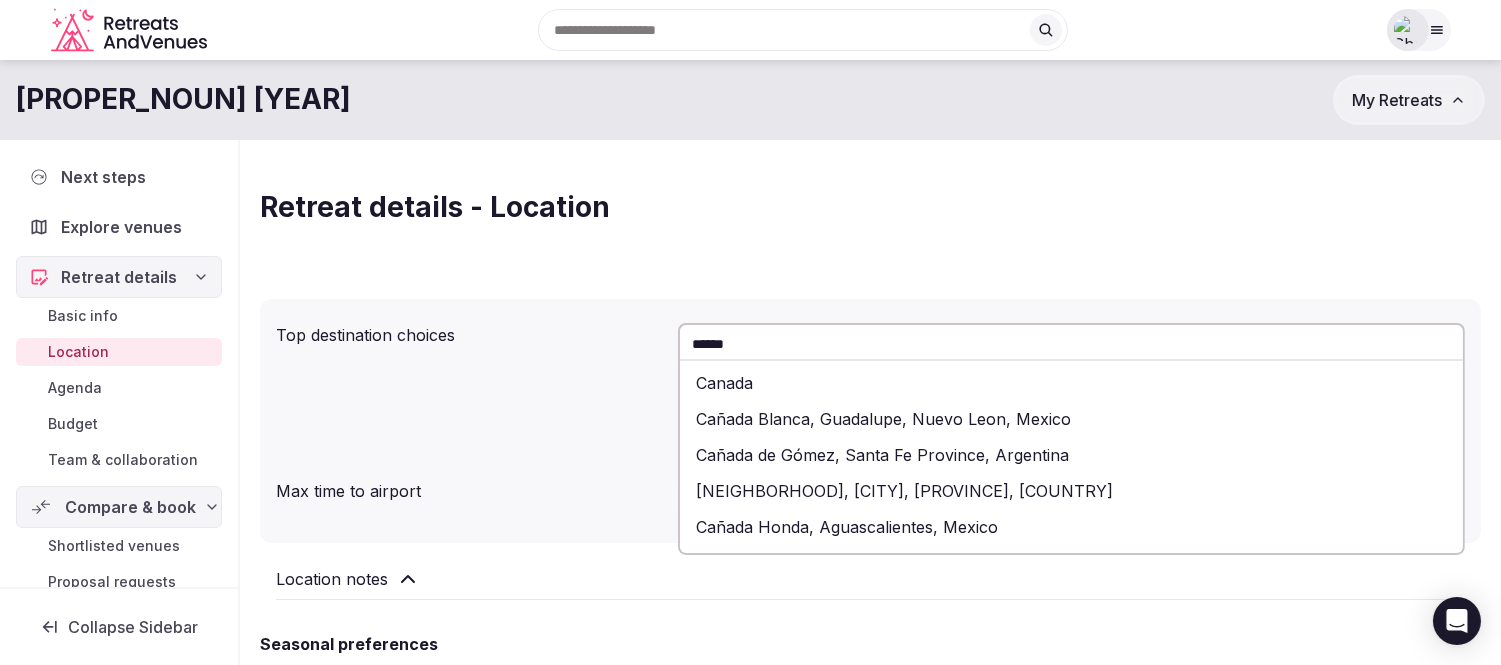 type on "******" 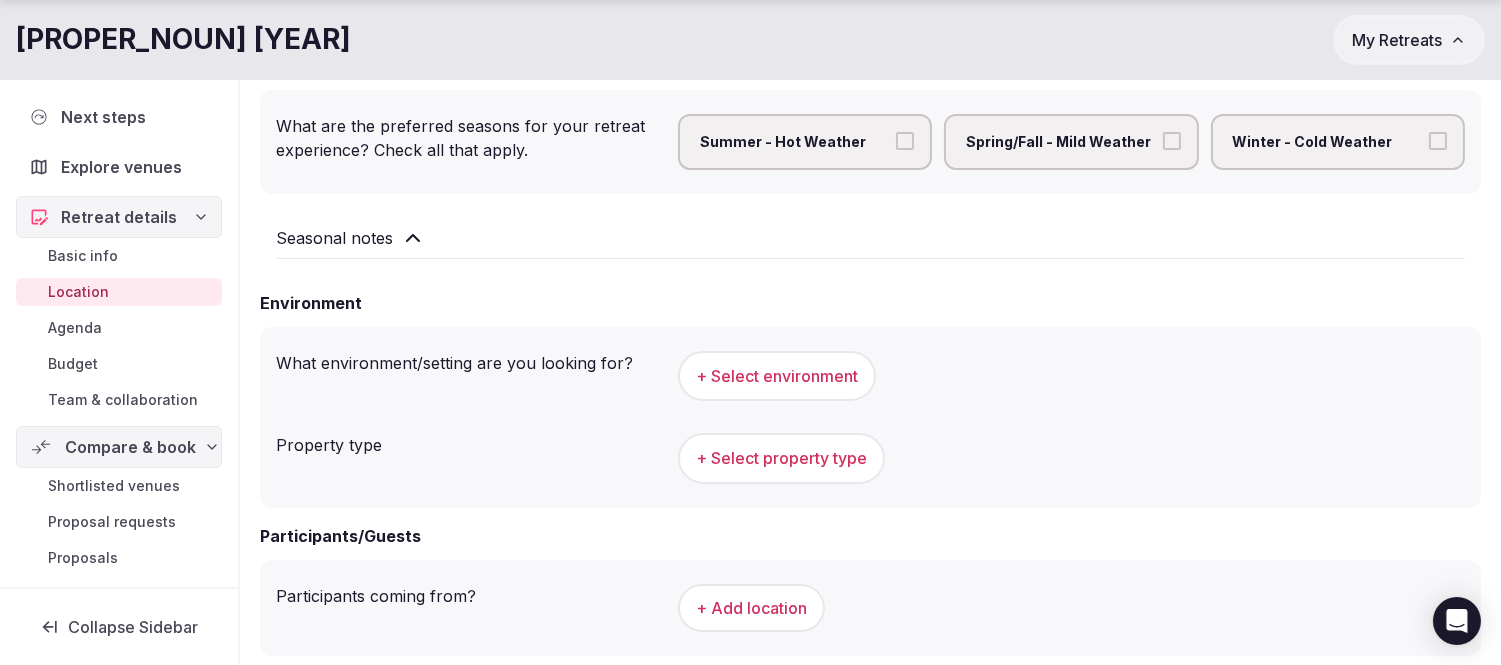 scroll, scrollTop: 666, scrollLeft: 0, axis: vertical 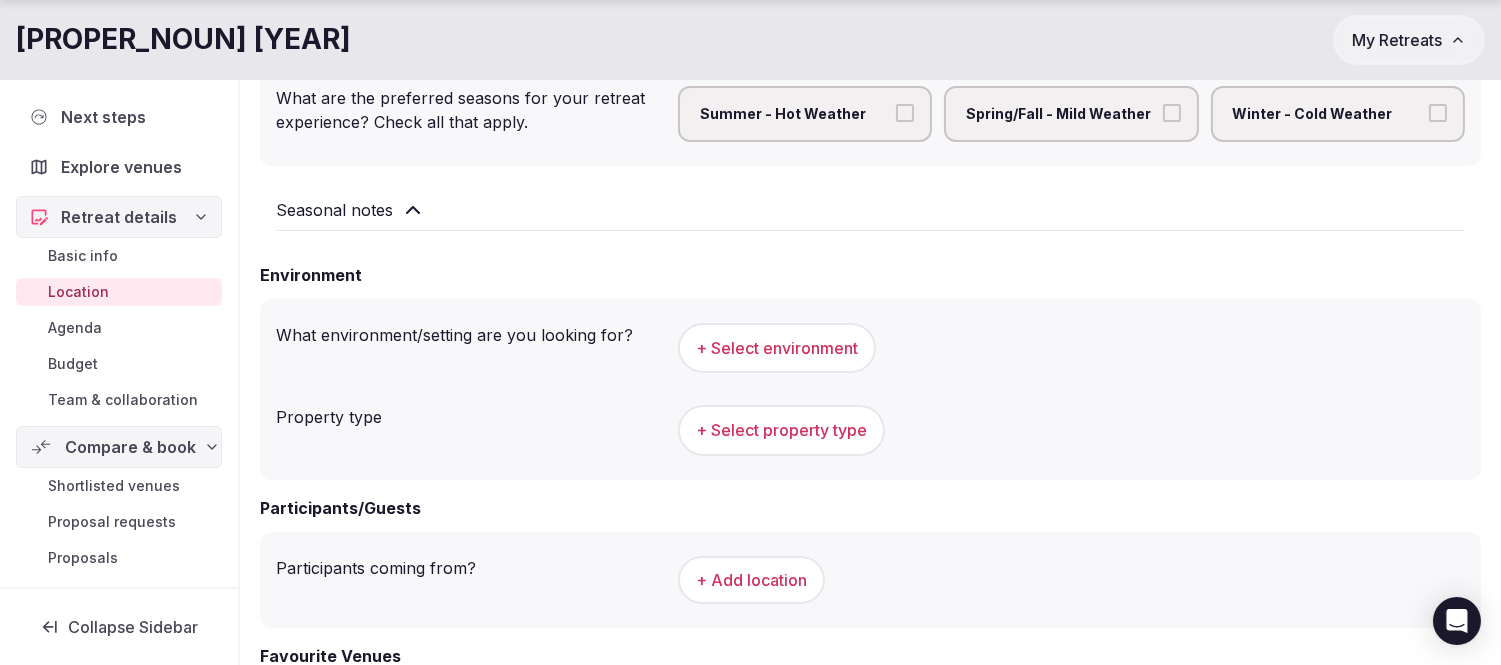 click on "Basic info" at bounding box center (83, 256) 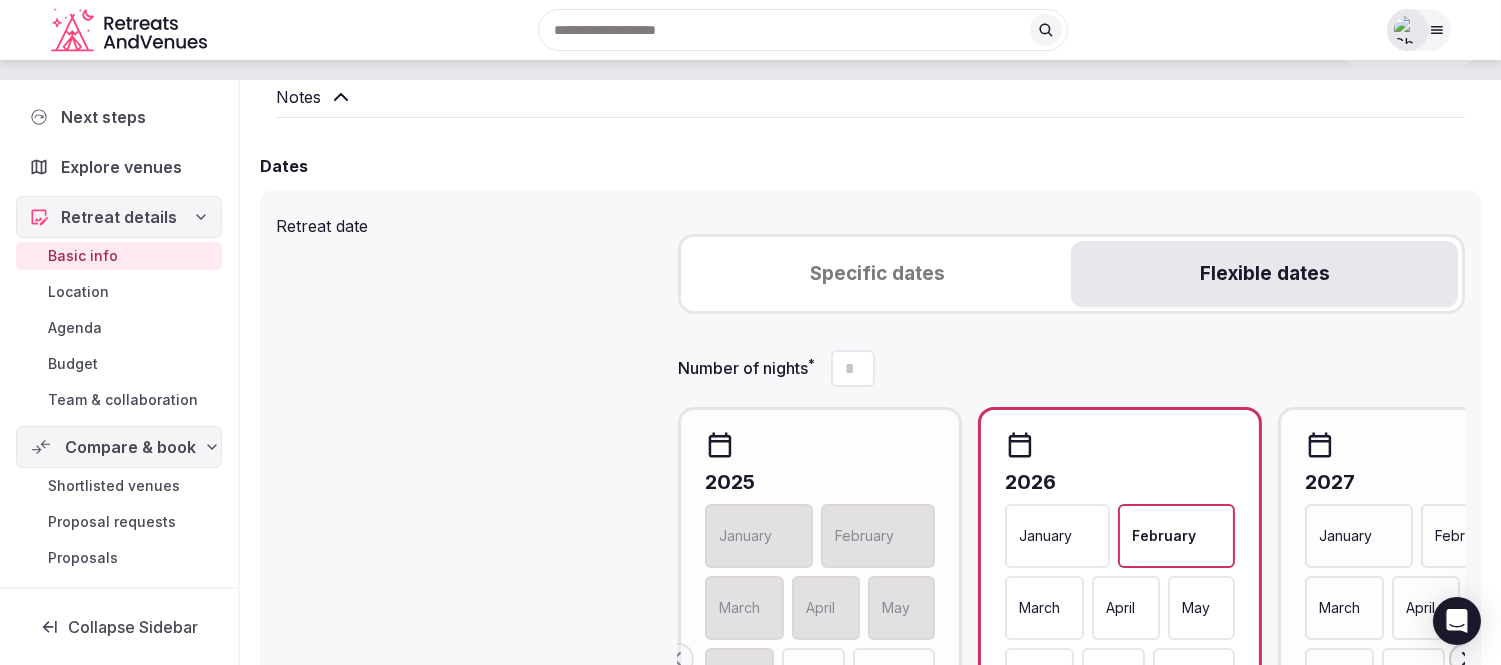 scroll, scrollTop: 0, scrollLeft: 0, axis: both 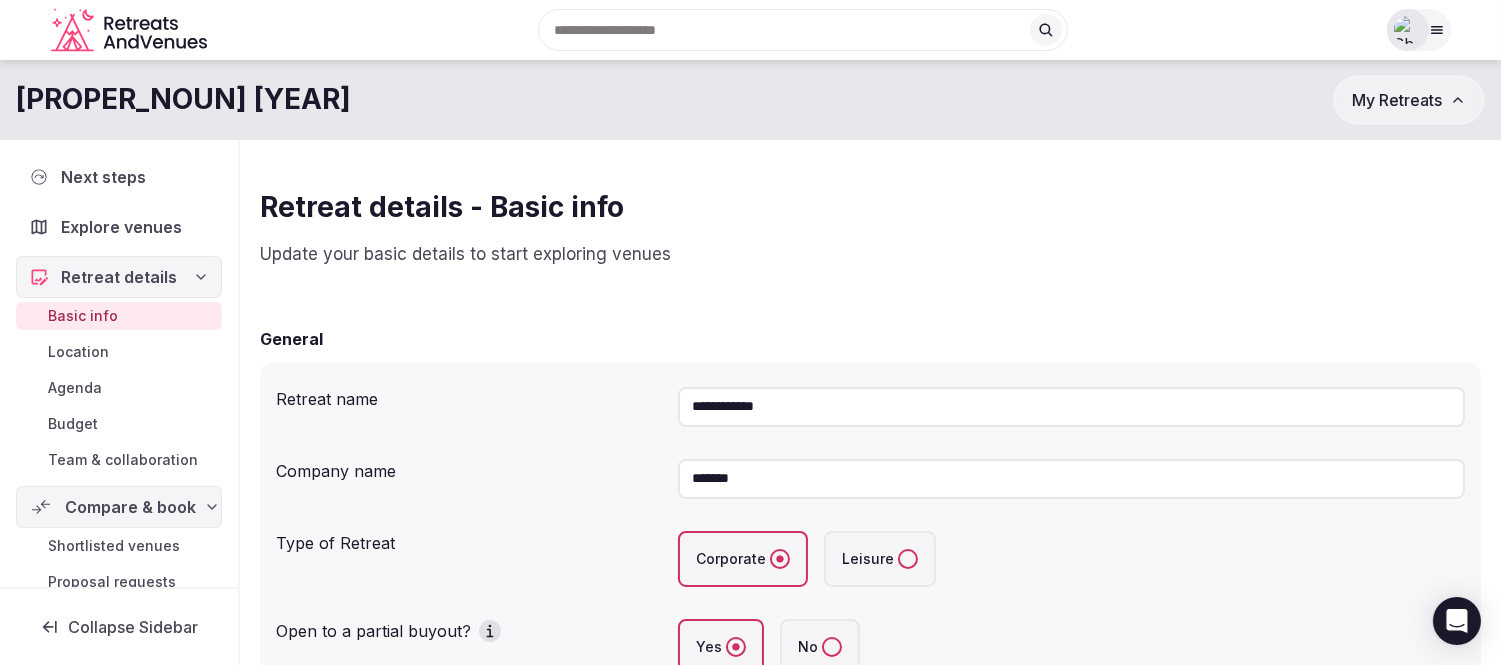 click on "**********" at bounding box center [1071, 407] 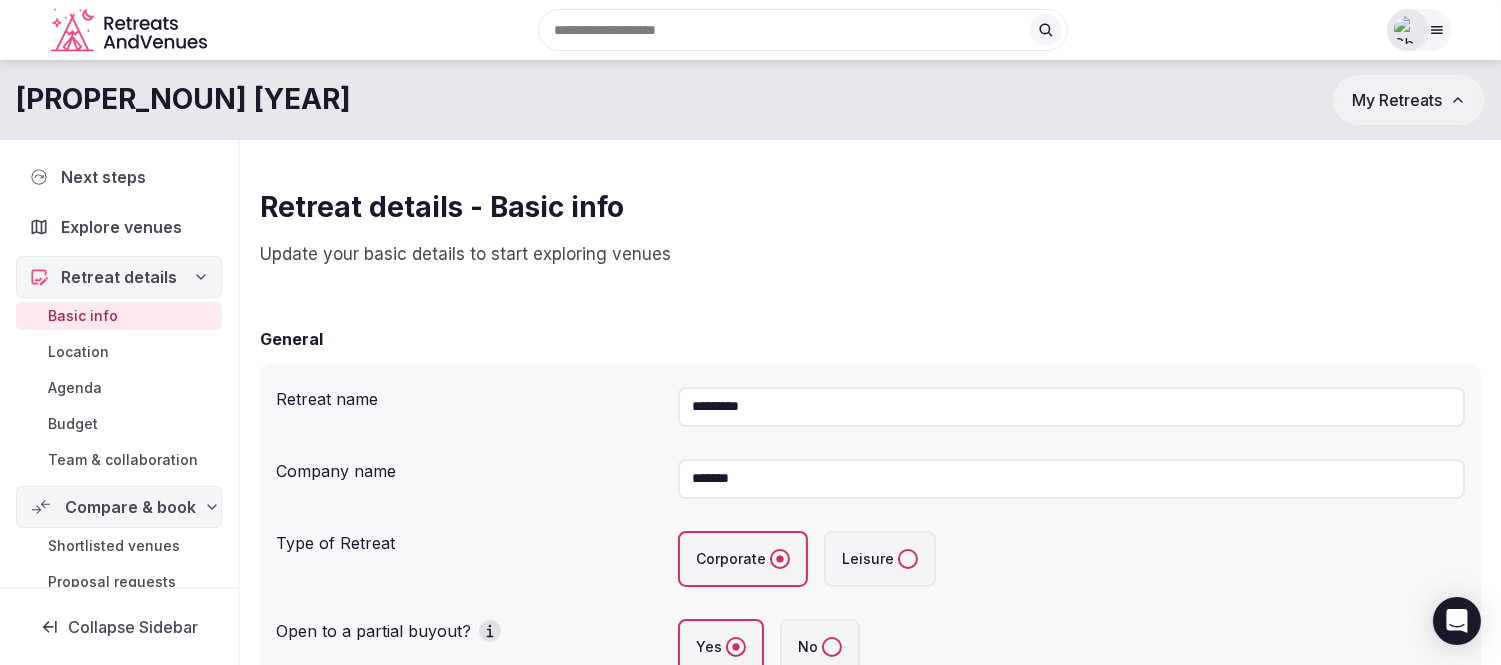 type on "*********" 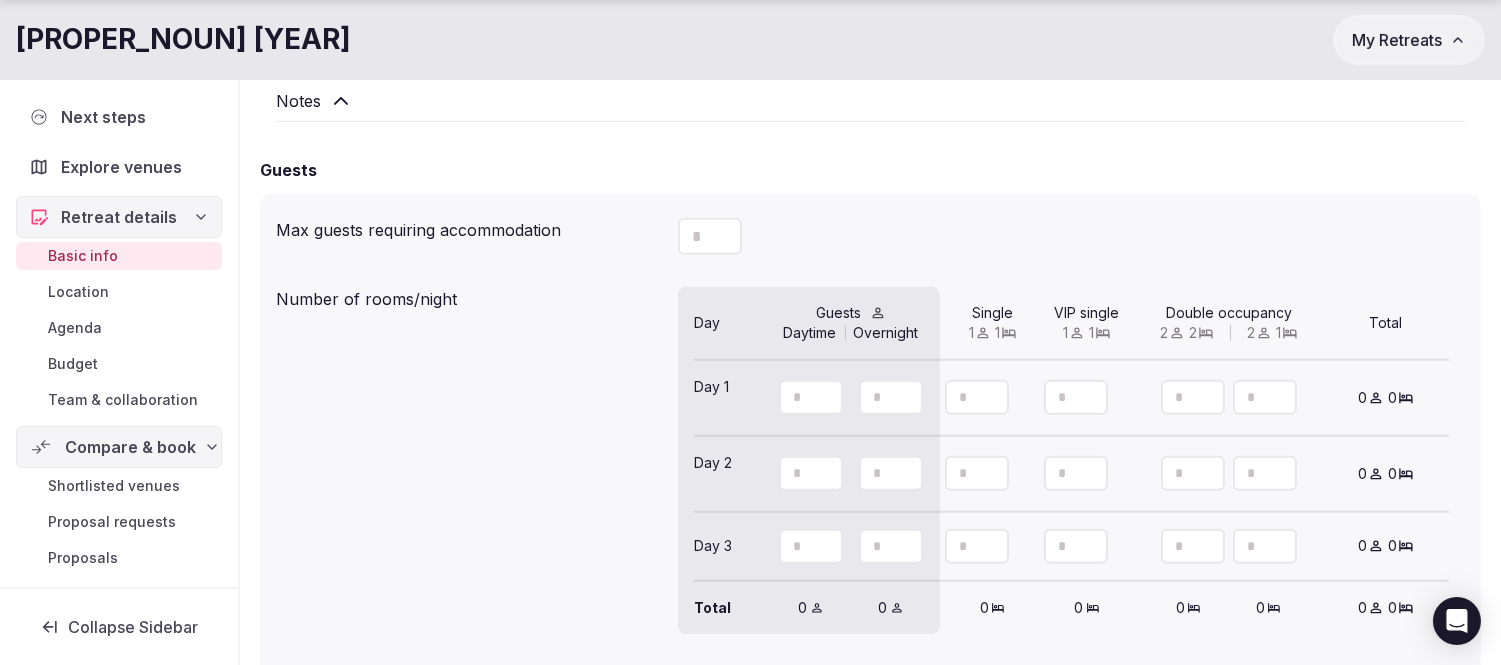 scroll, scrollTop: 1903, scrollLeft: 0, axis: vertical 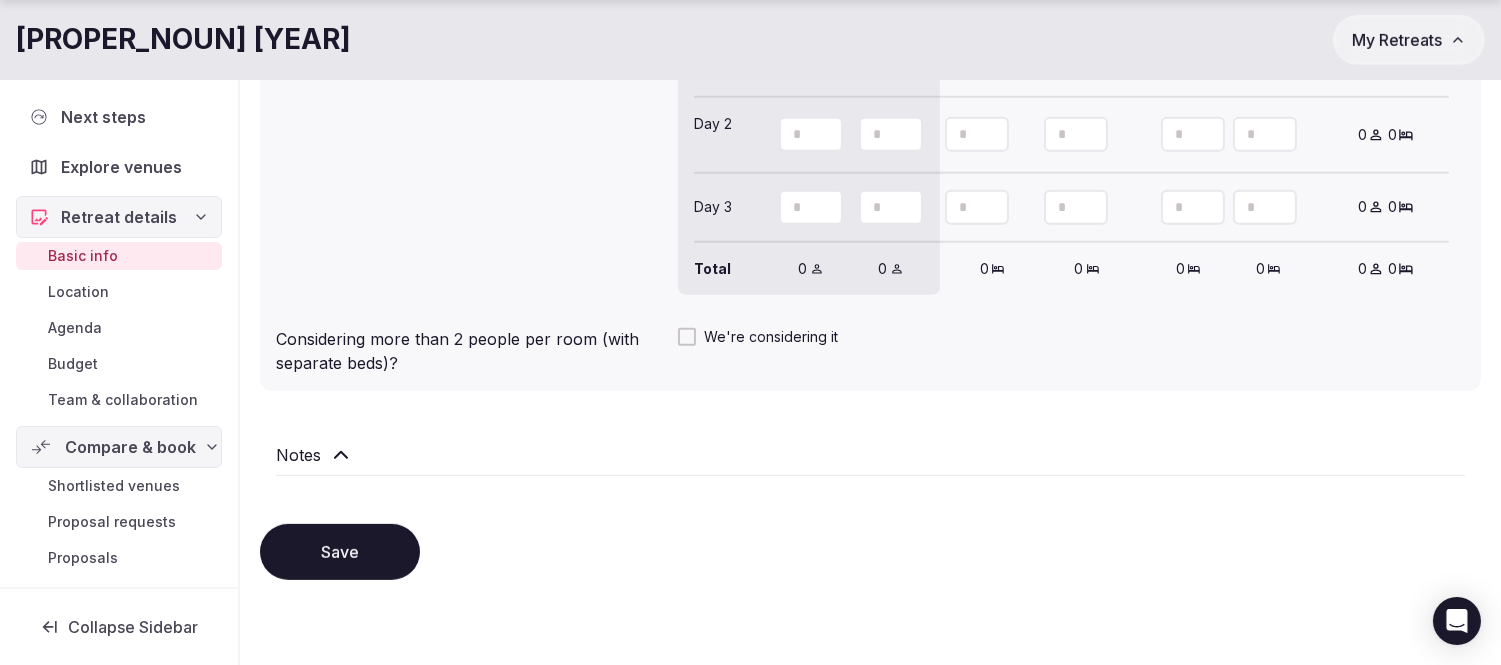 type on "****" 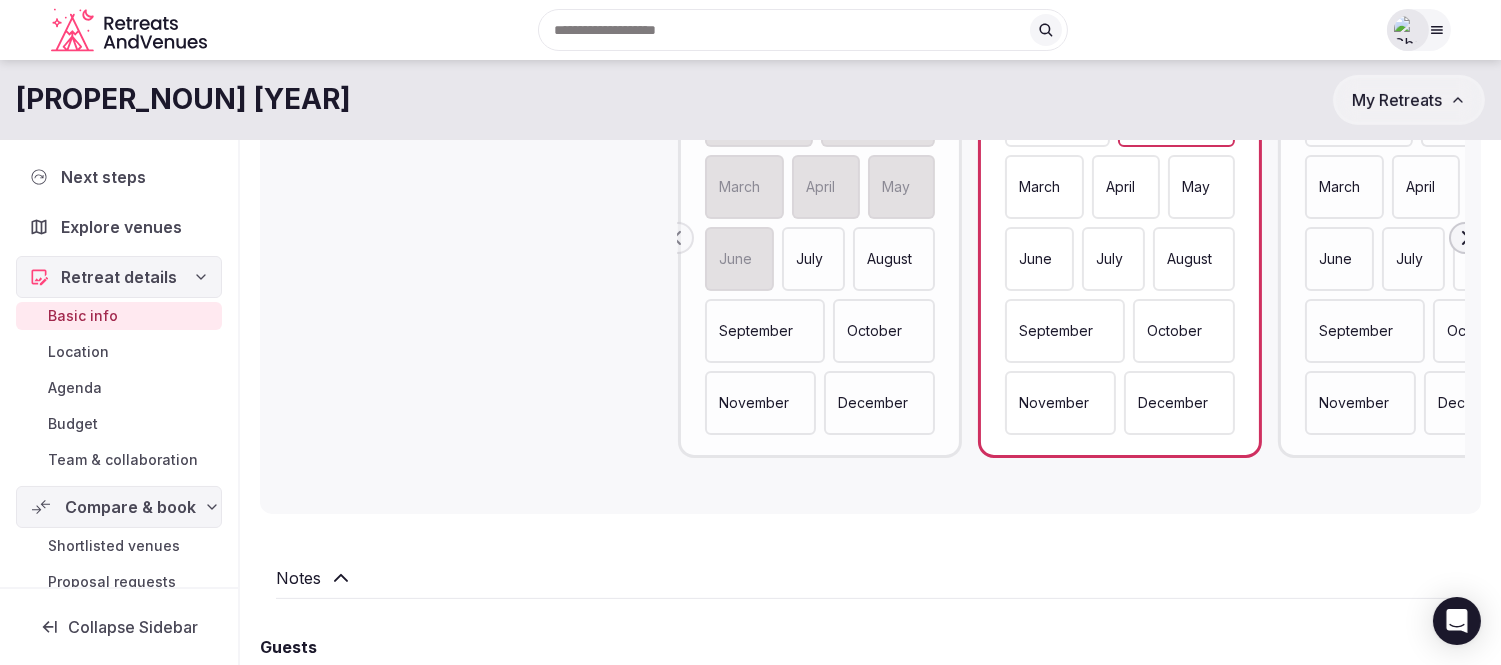 scroll, scrollTop: 792, scrollLeft: 0, axis: vertical 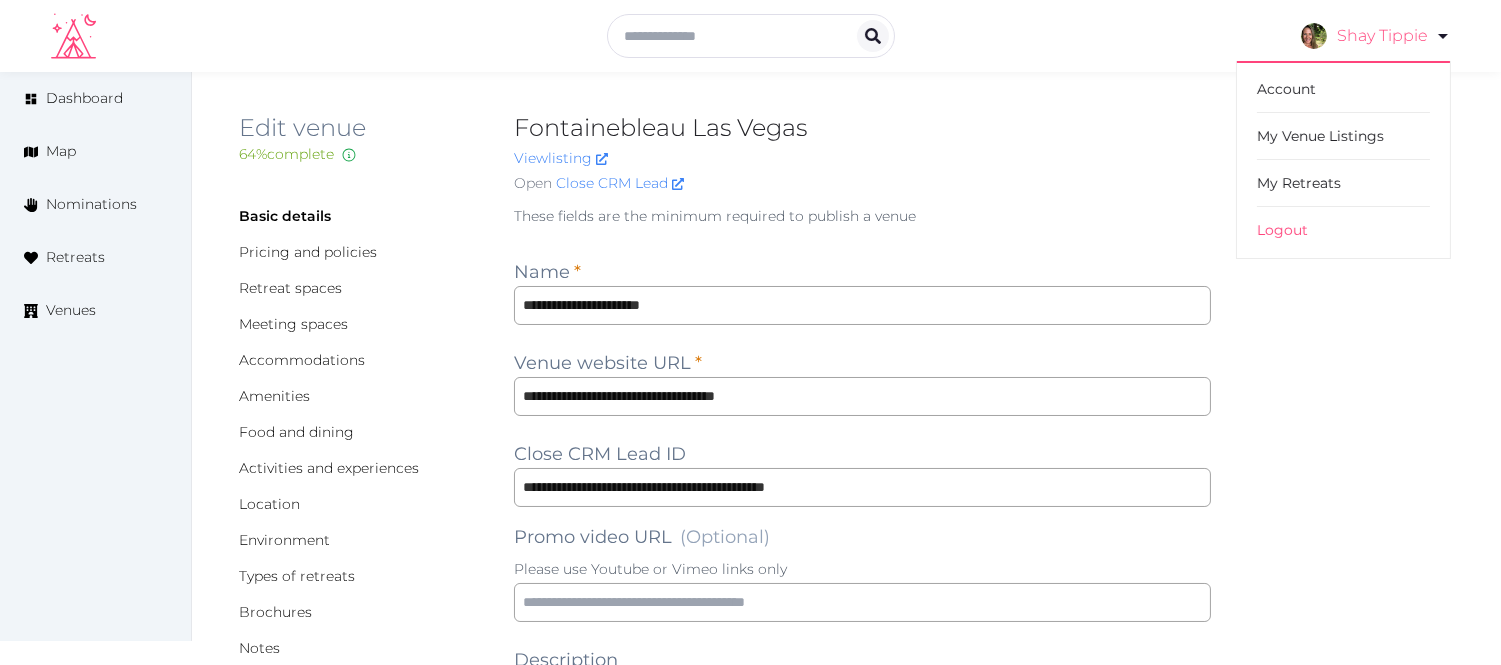 click on "Shay Tippie" at bounding box center (1376, 36) 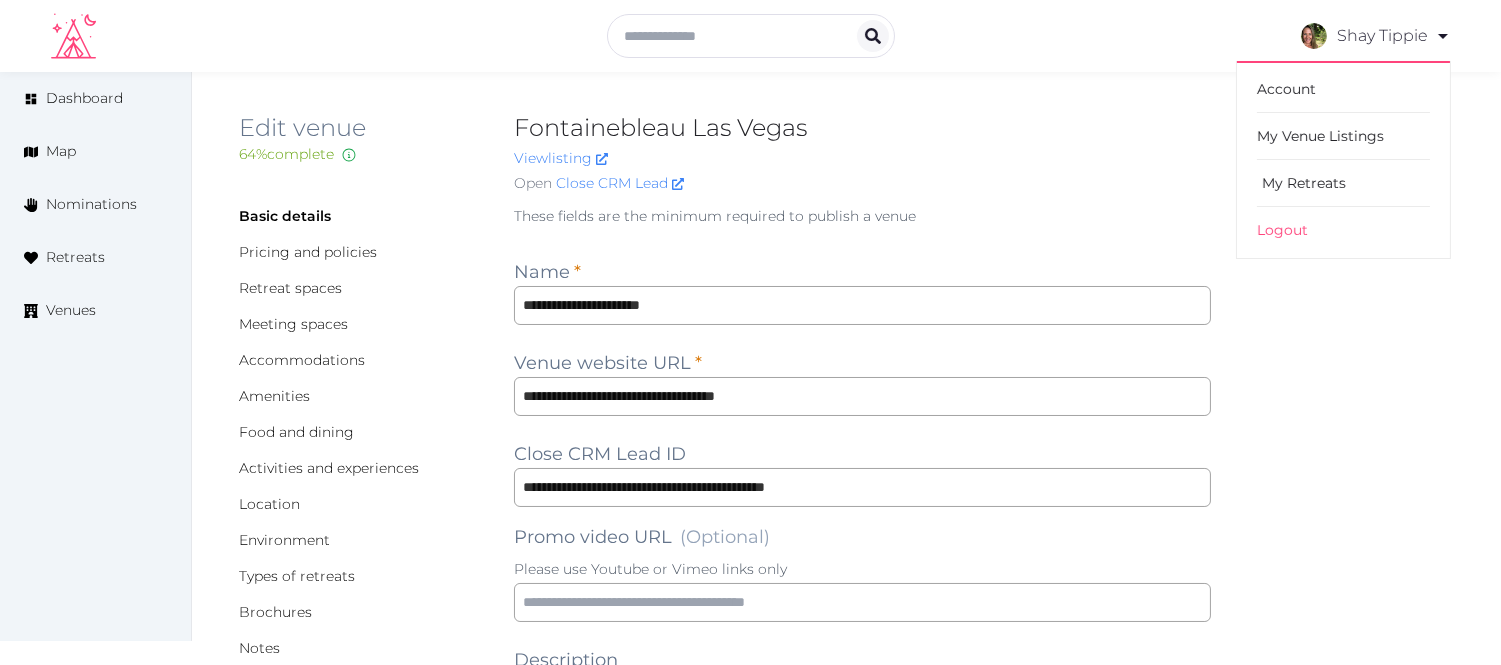 click on "My Retreats" at bounding box center (1343, 183) 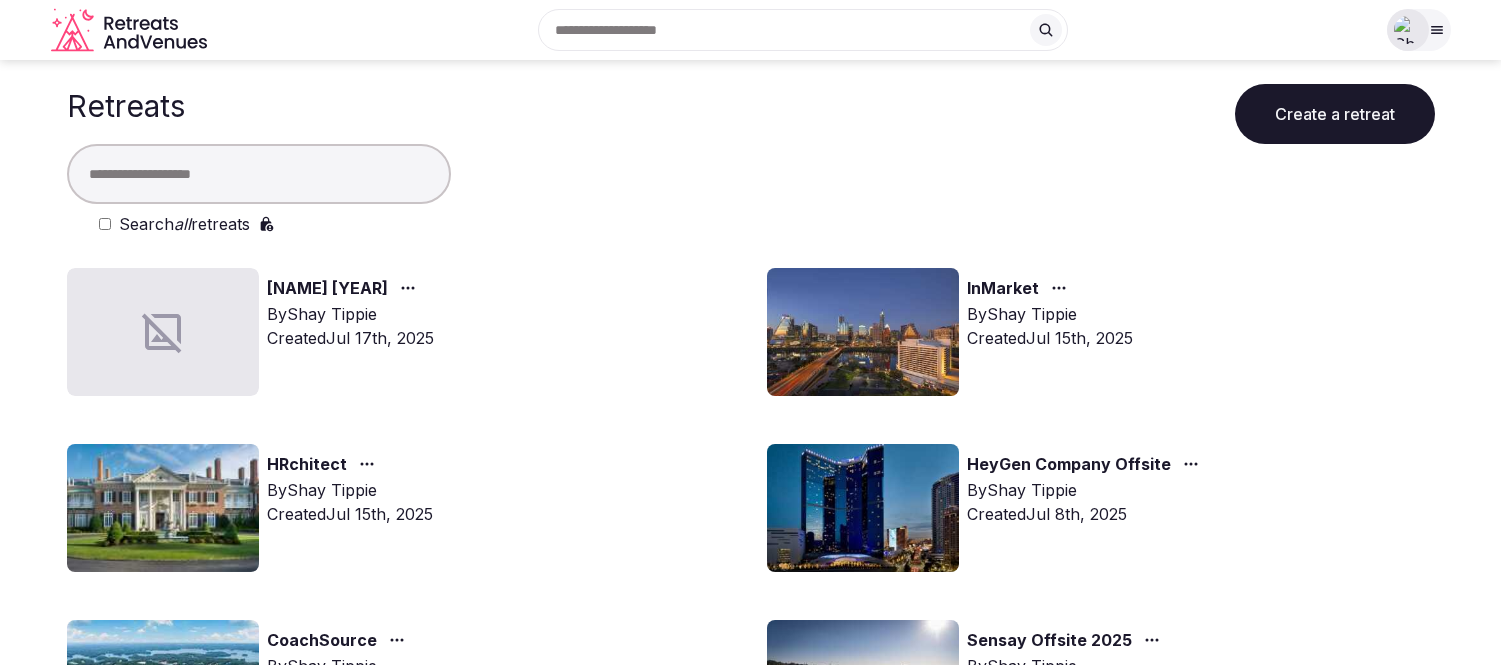scroll, scrollTop: 0, scrollLeft: 0, axis: both 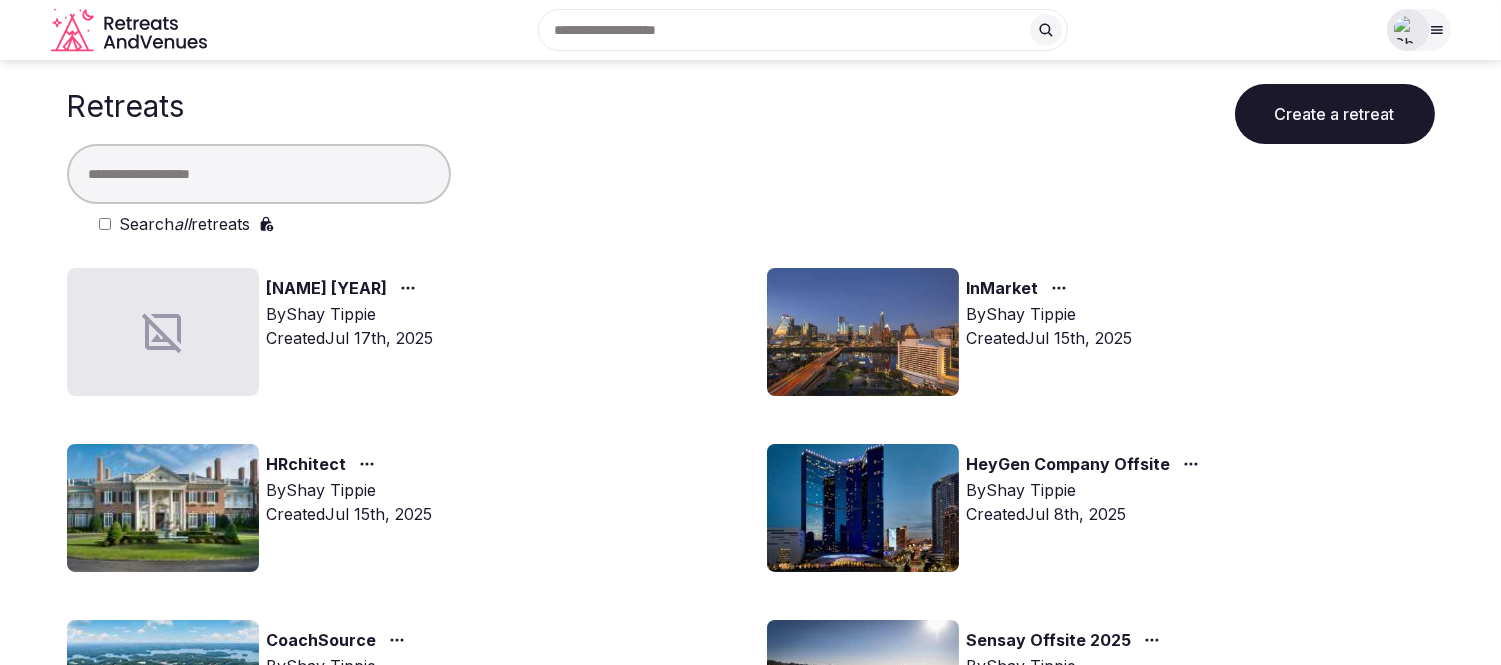 click at bounding box center [259, 174] 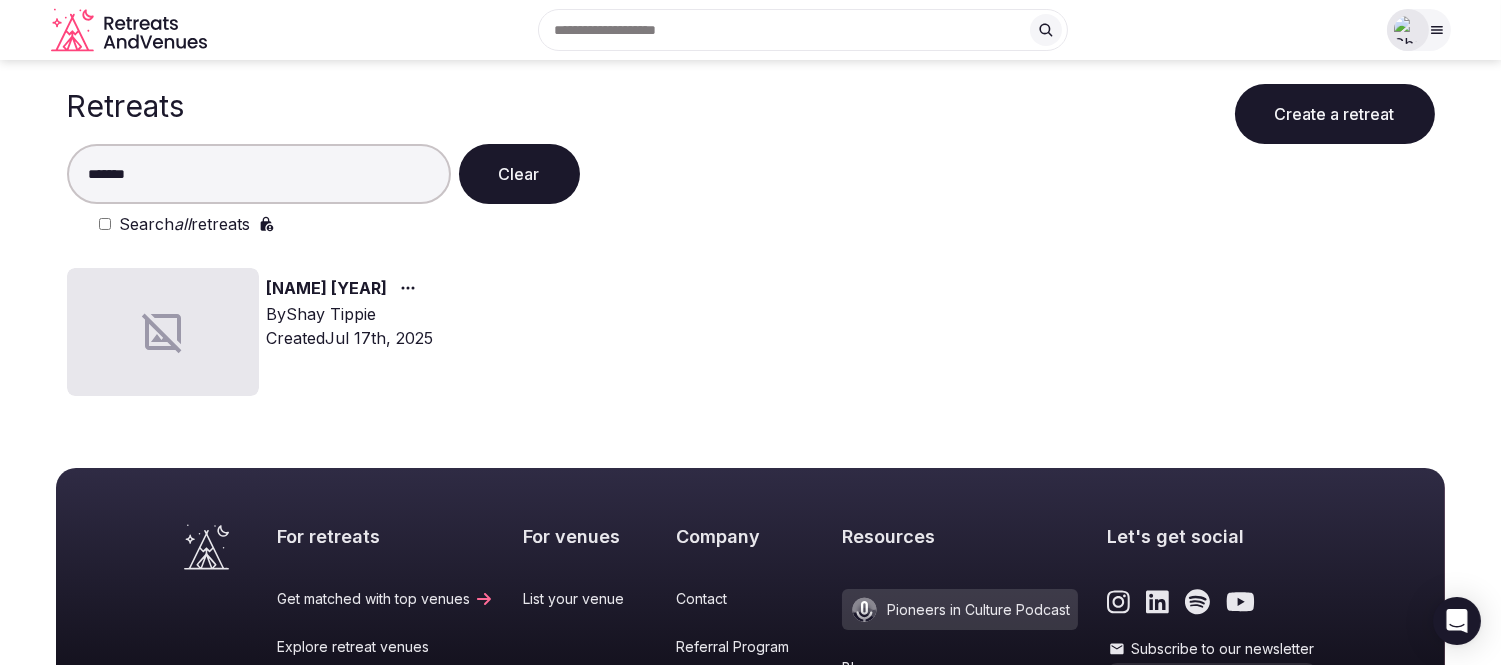 click on "*******" at bounding box center (259, 174) 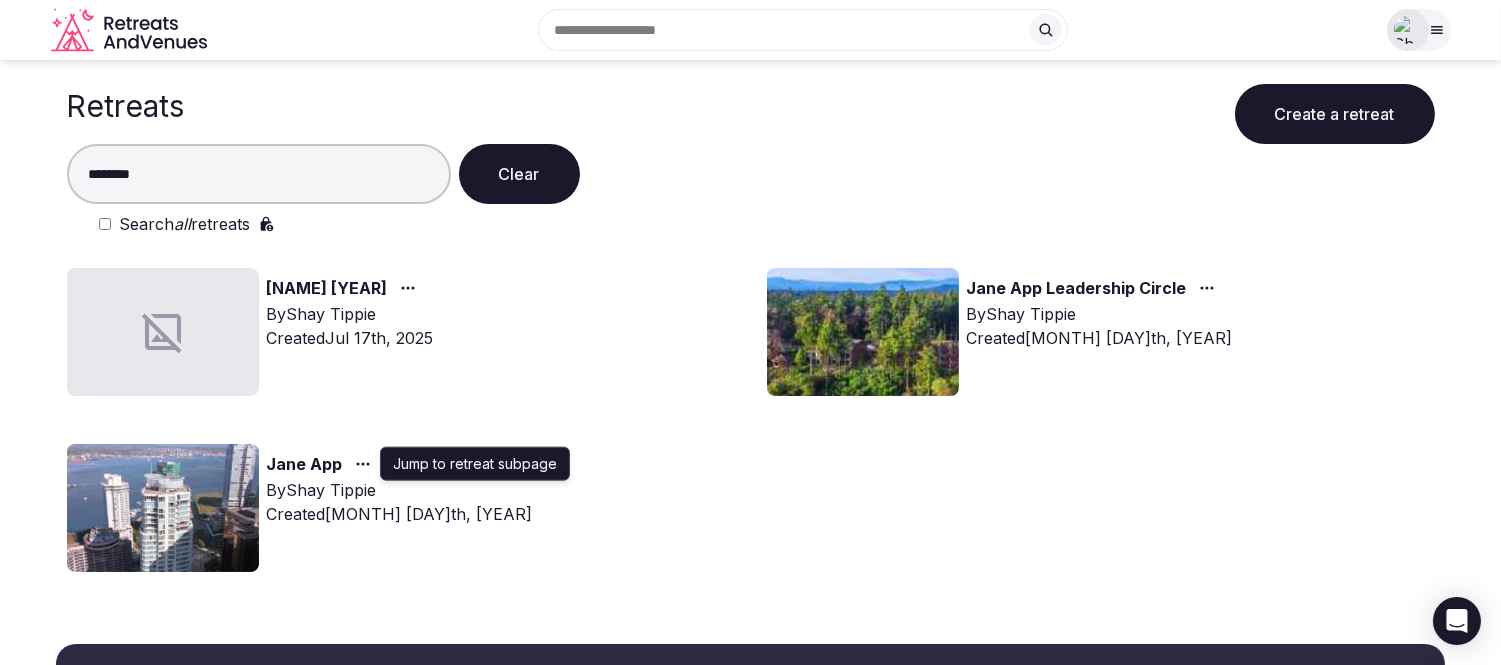 type on "********" 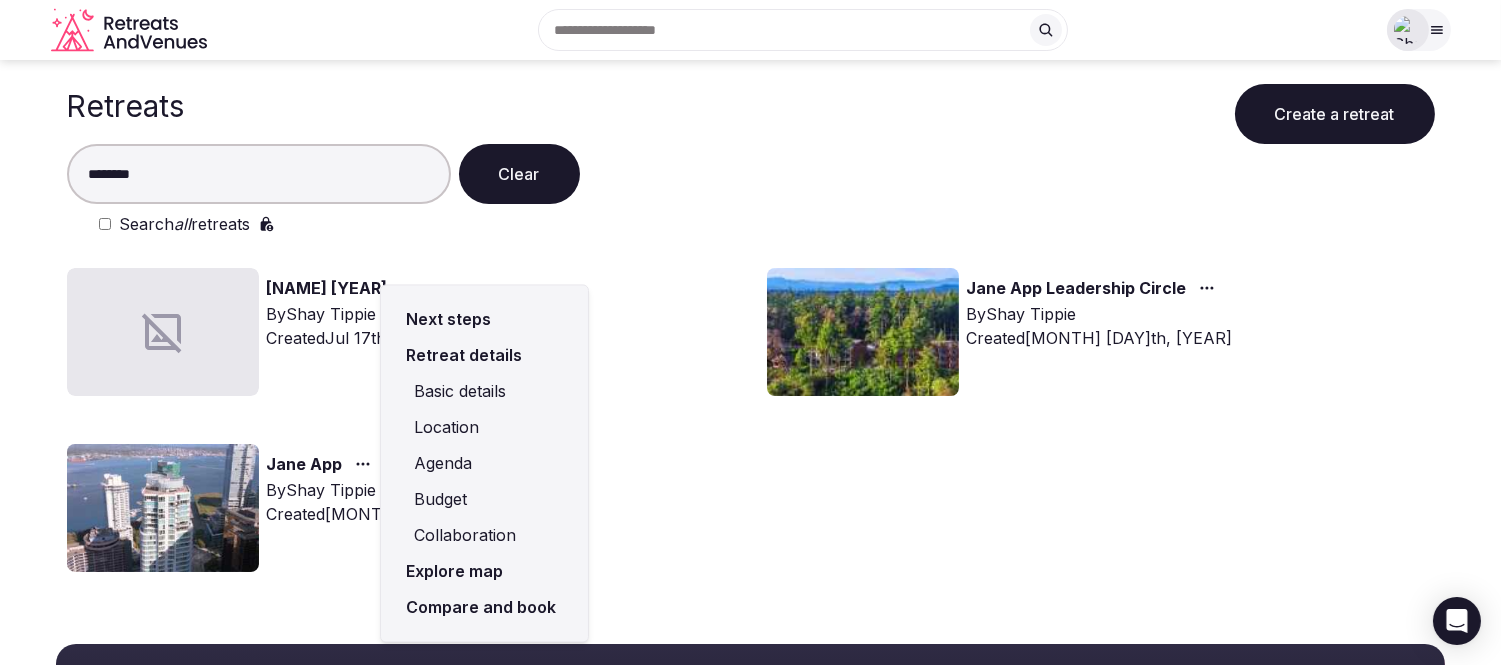 click on "Compare and book" at bounding box center (484, 607) 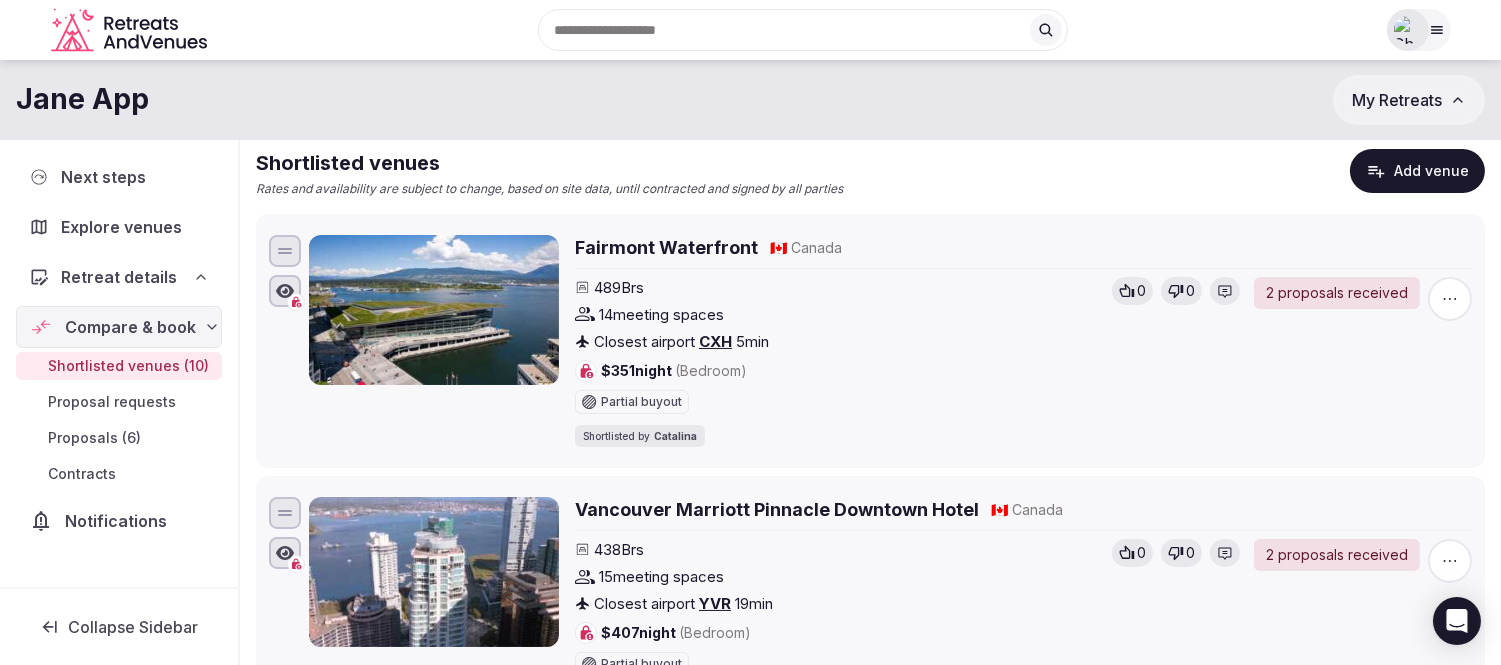 scroll, scrollTop: 0, scrollLeft: 0, axis: both 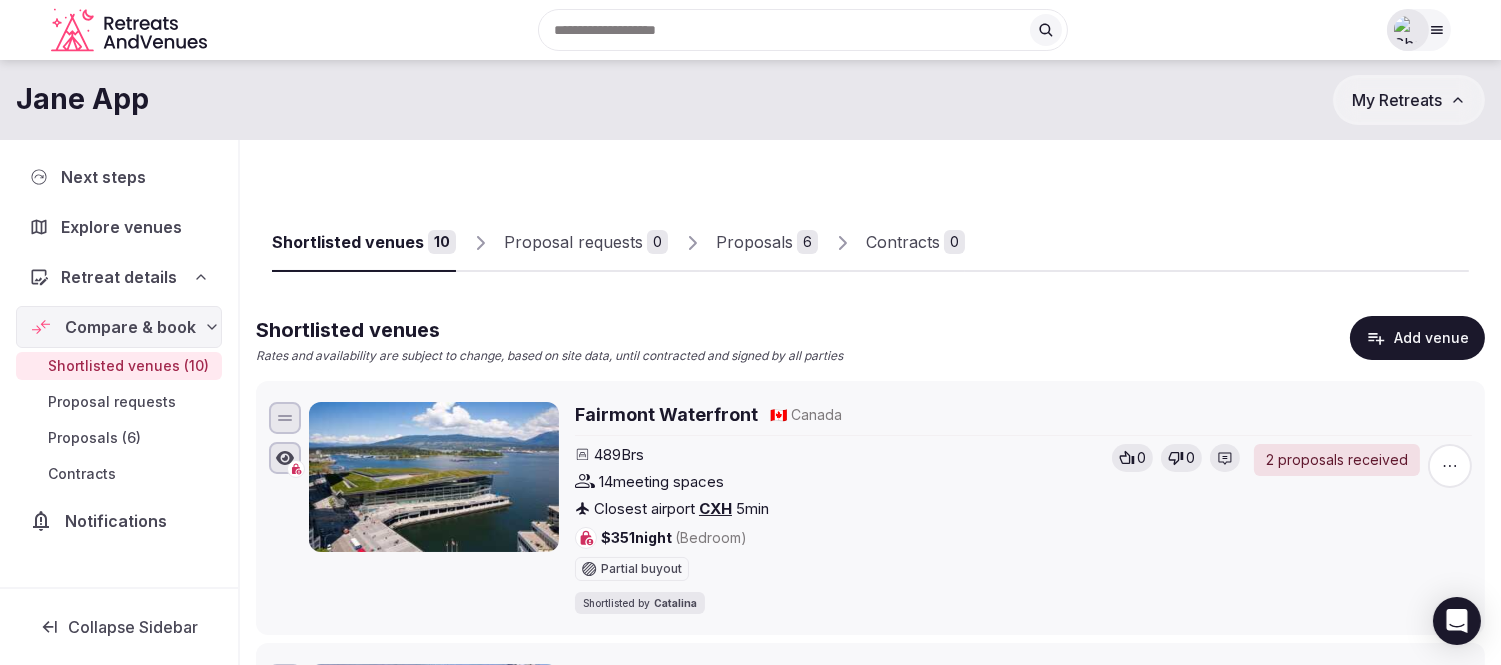 click on "Proposals" at bounding box center [754, 242] 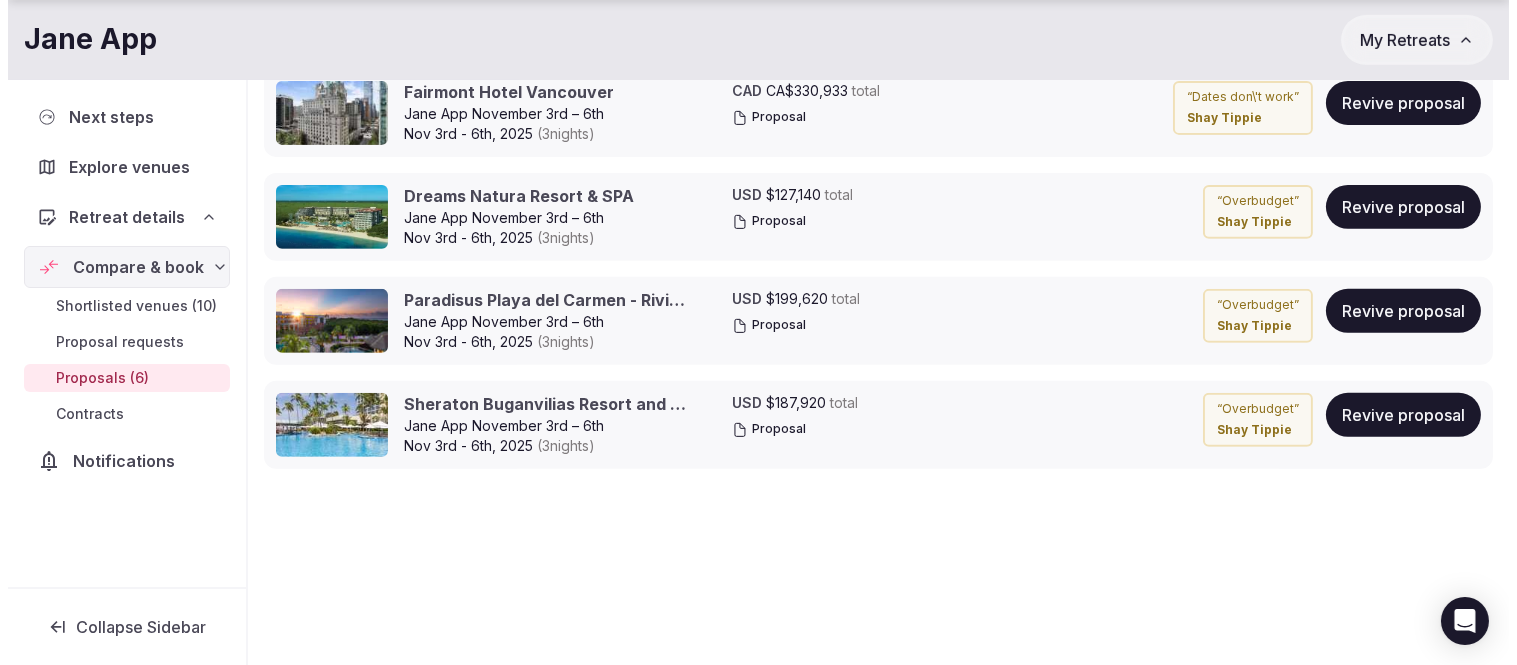 scroll, scrollTop: 1506, scrollLeft: 0, axis: vertical 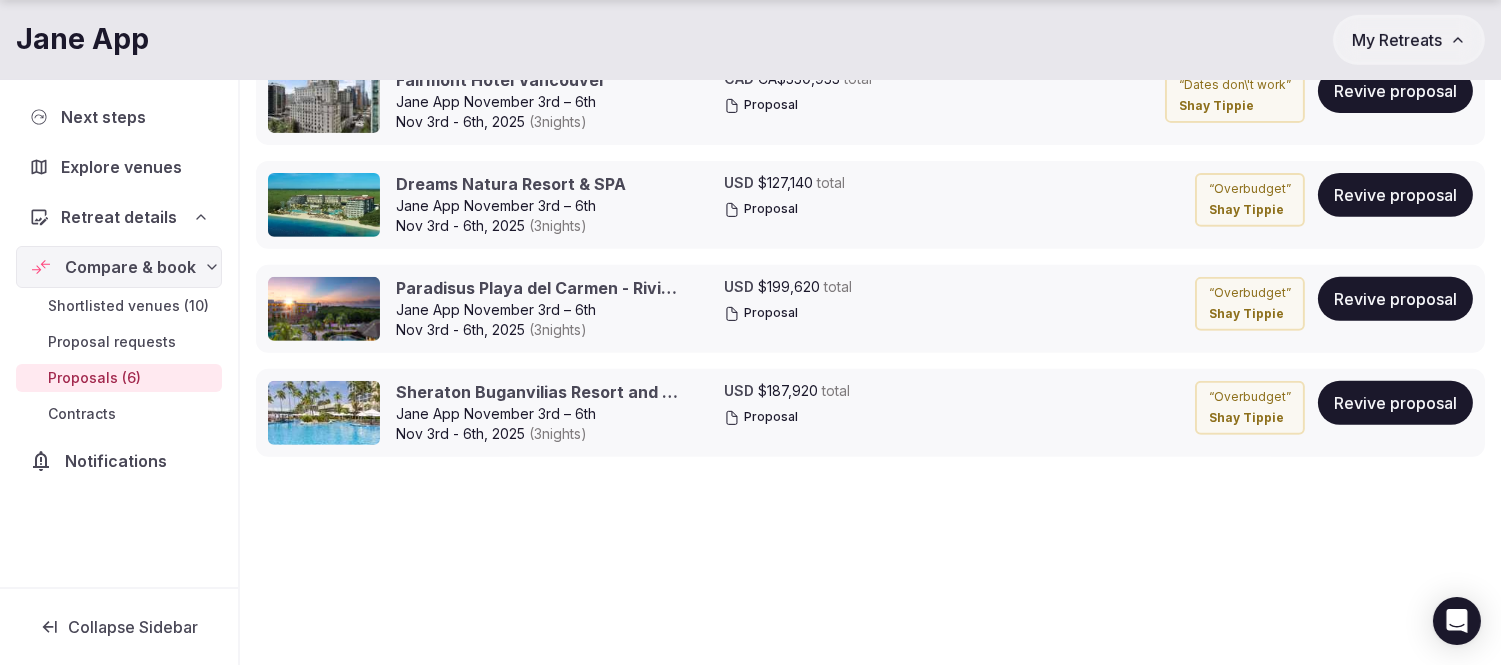 click on "Proposal" at bounding box center (761, 417) 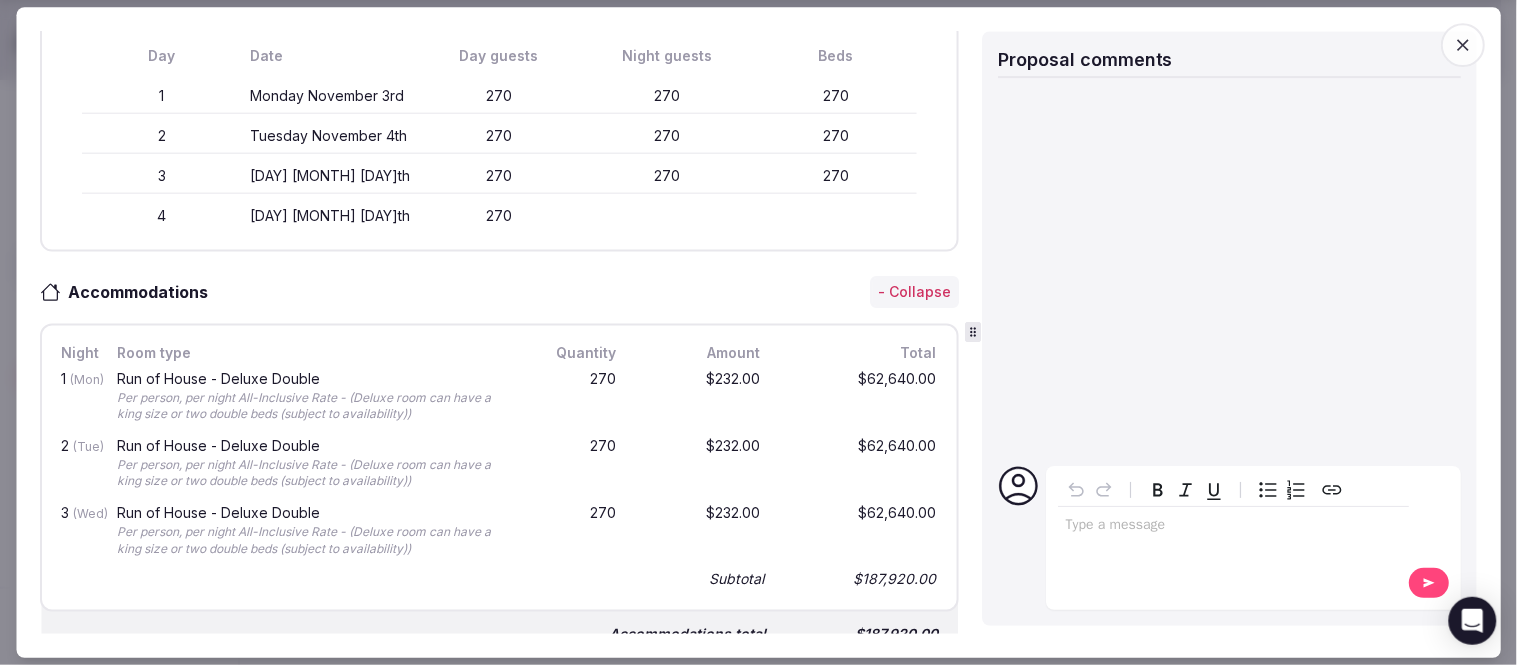 scroll, scrollTop: 555, scrollLeft: 0, axis: vertical 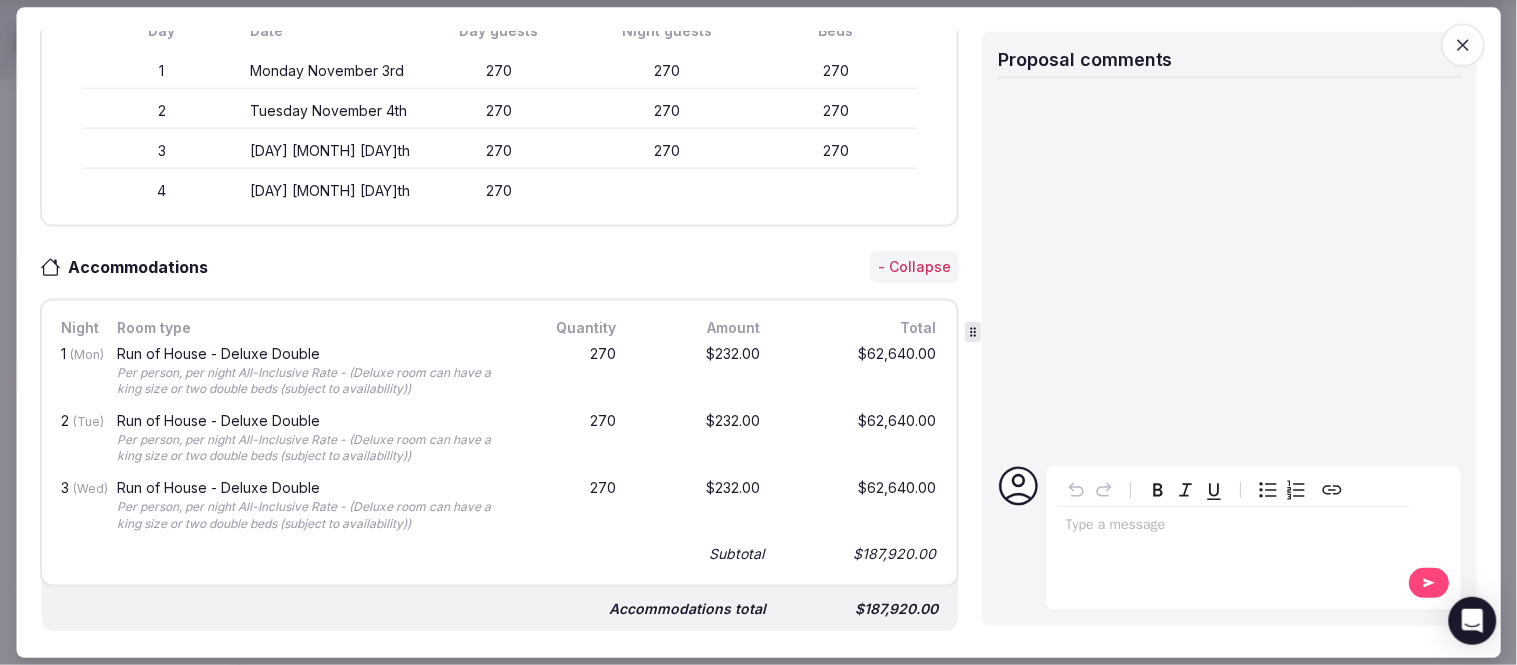 click 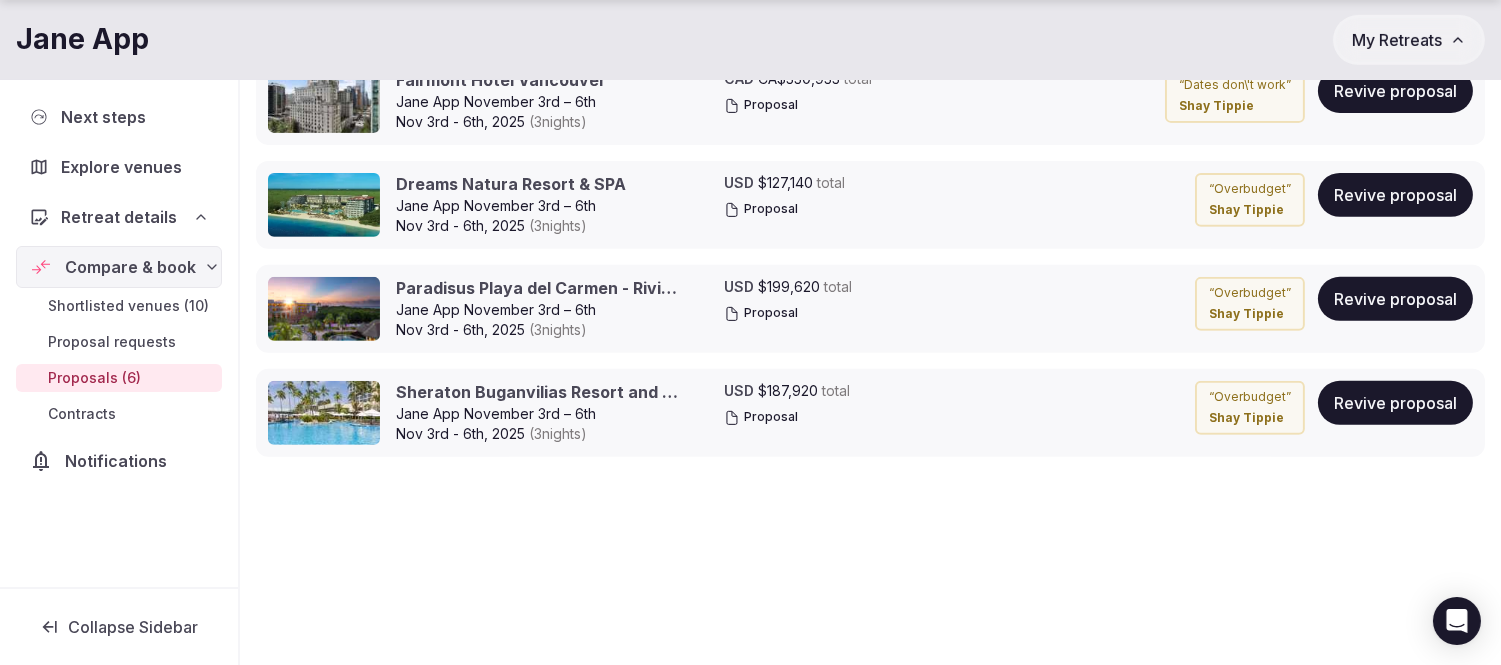 click on "Proposal" at bounding box center [761, 209] 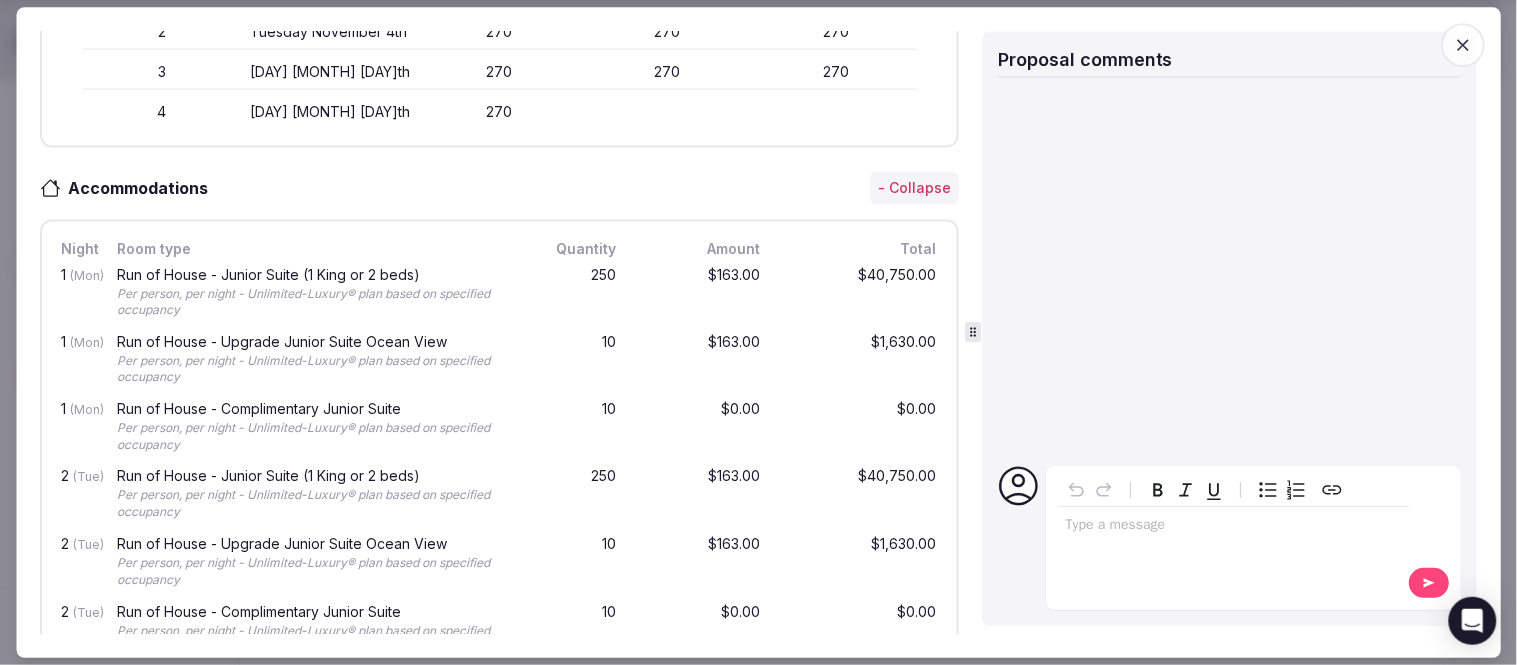 scroll, scrollTop: 666, scrollLeft: 0, axis: vertical 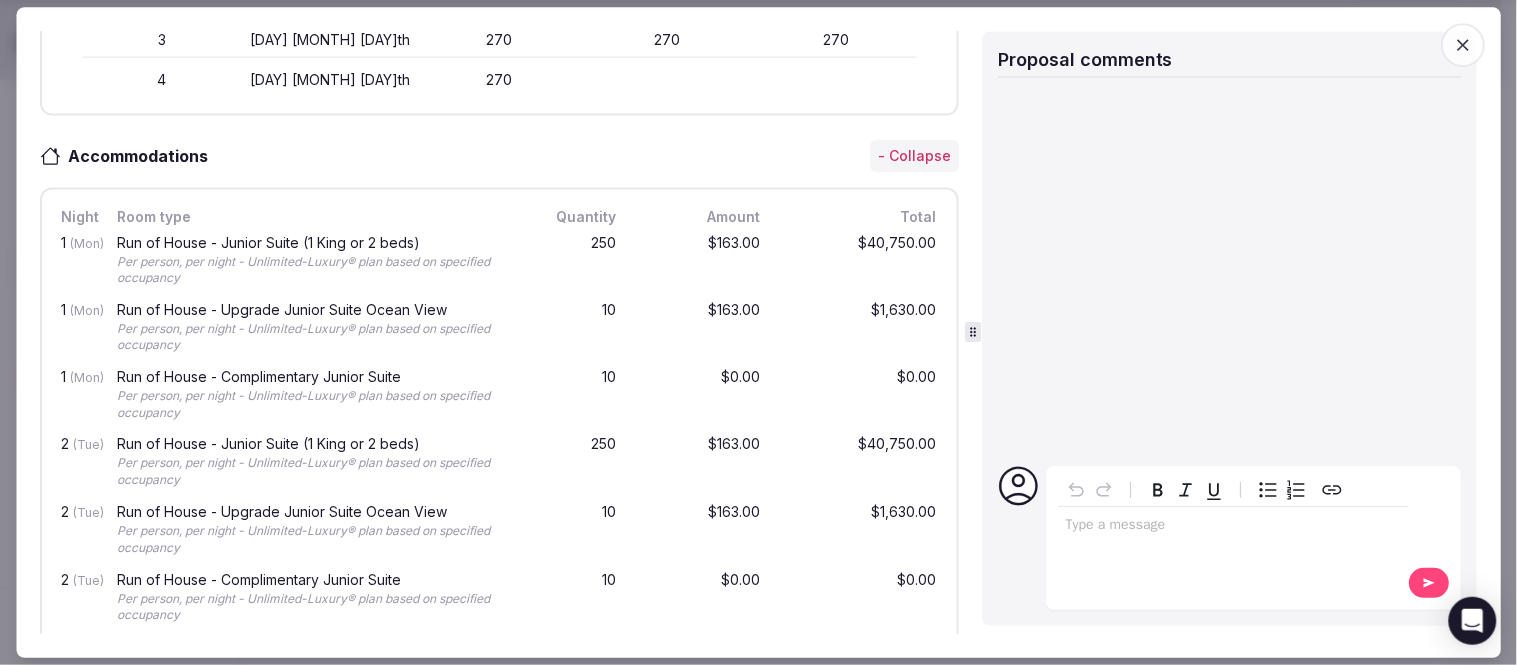 click 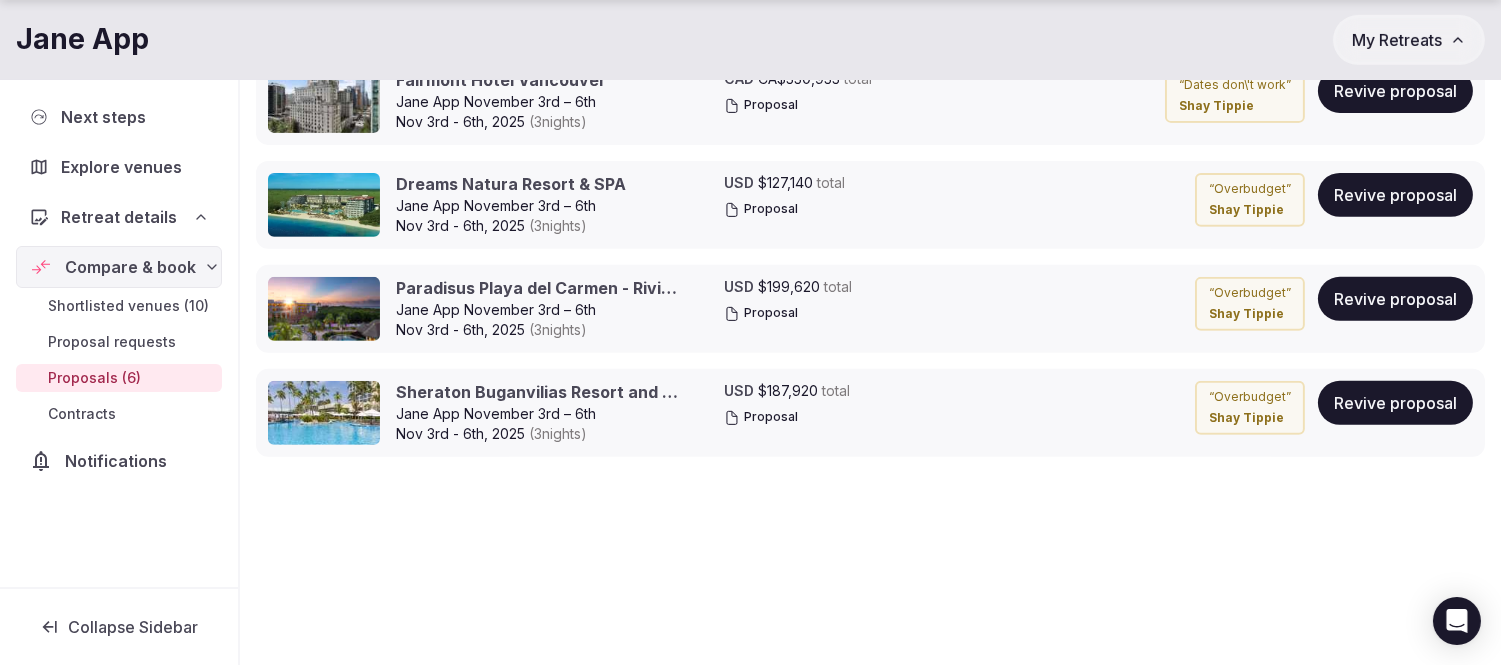 click on "Proposal" at bounding box center [761, 313] 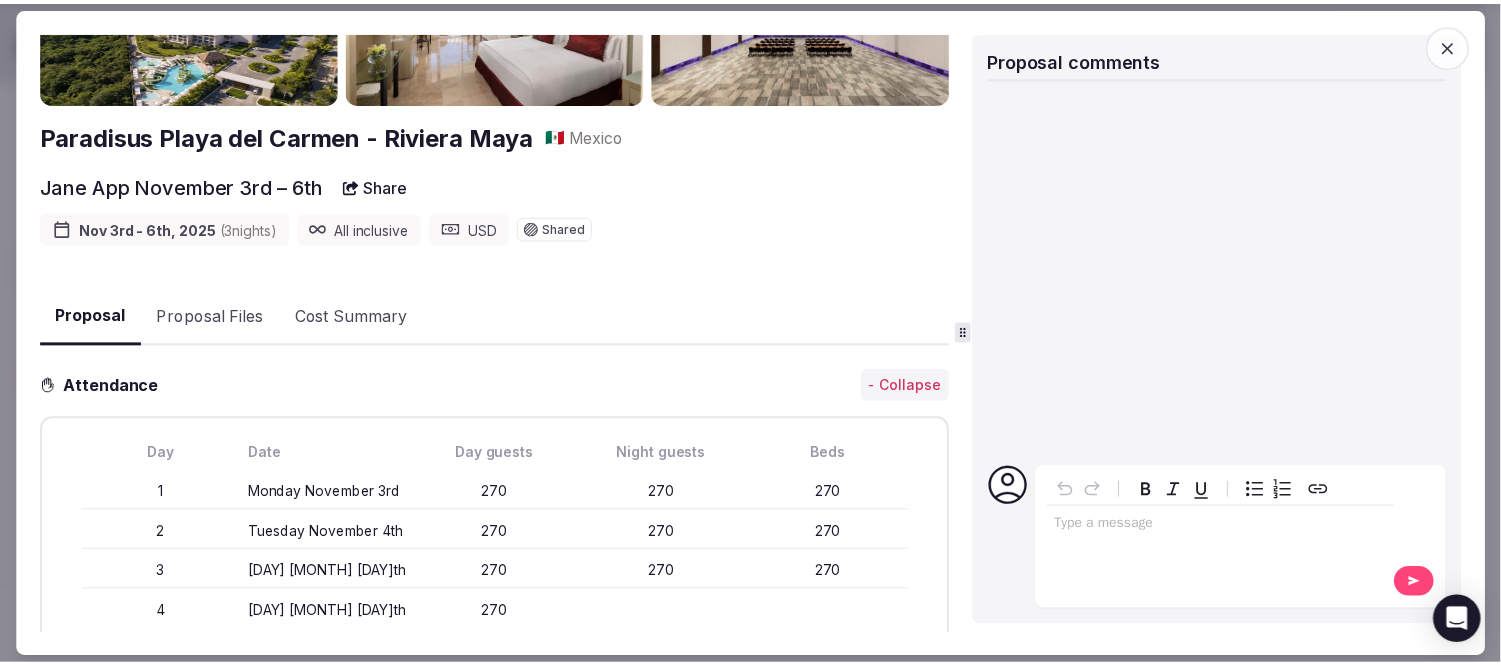 scroll, scrollTop: 444, scrollLeft: 0, axis: vertical 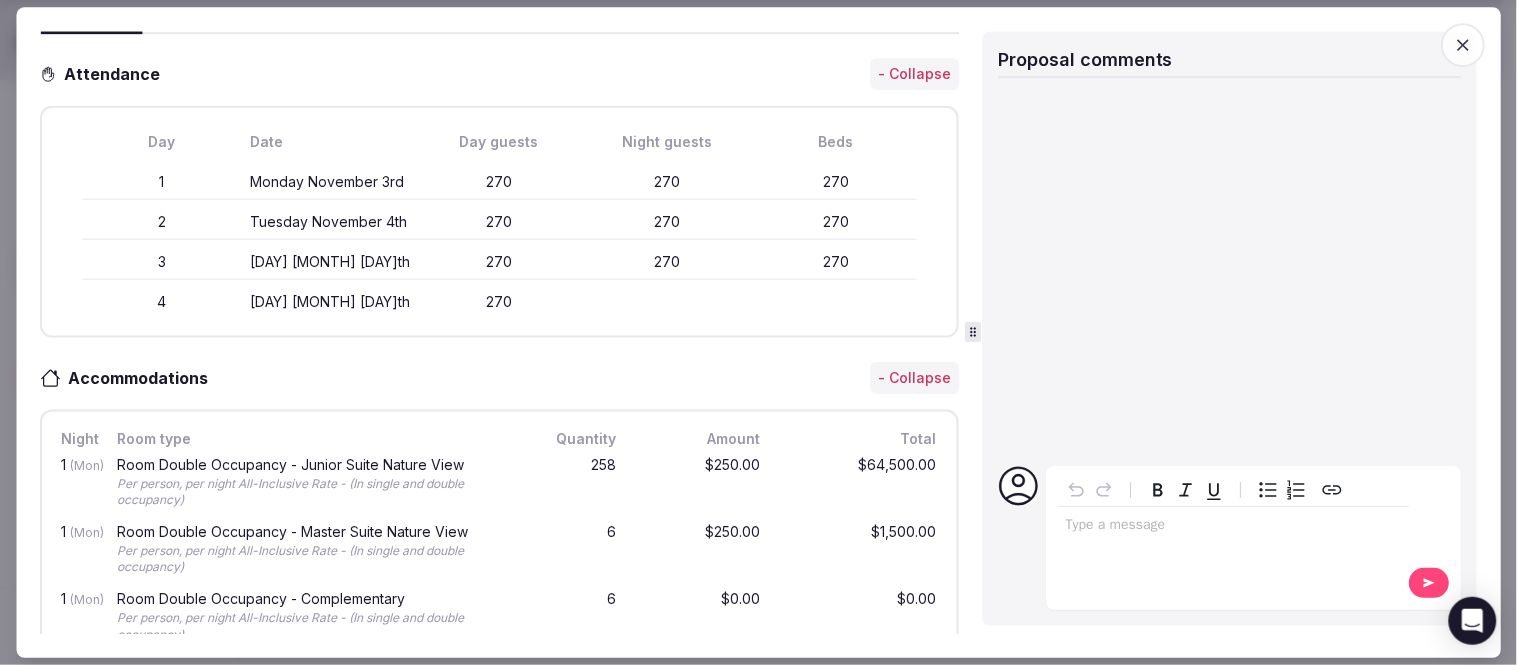 click 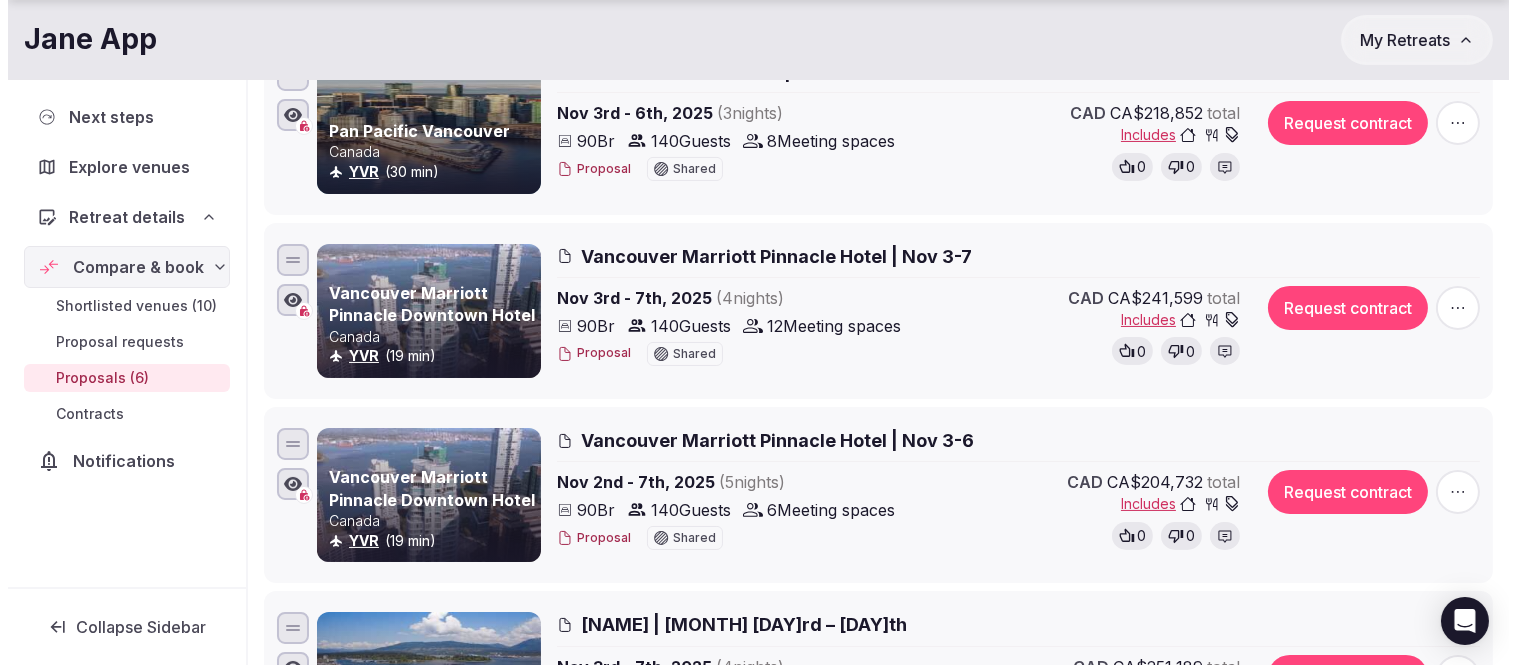 scroll, scrollTop: 555, scrollLeft: 0, axis: vertical 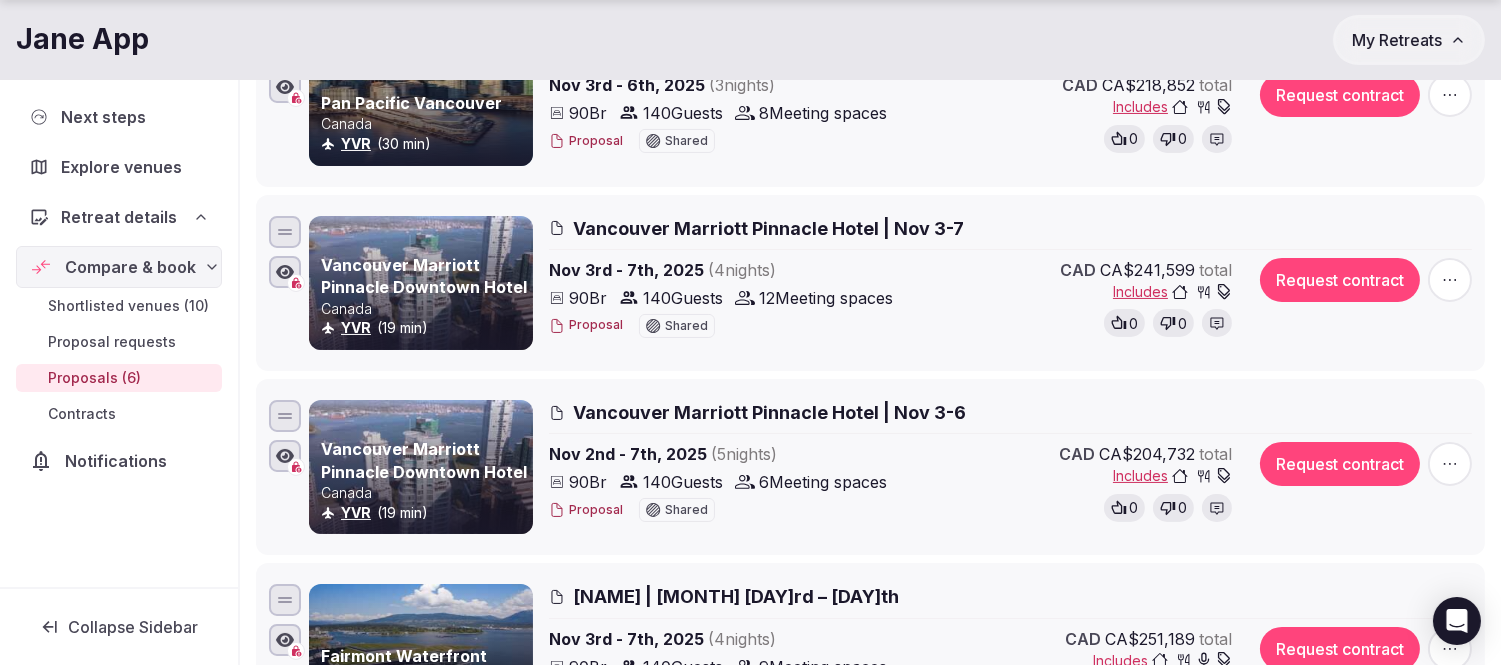 click at bounding box center (1450, 464) 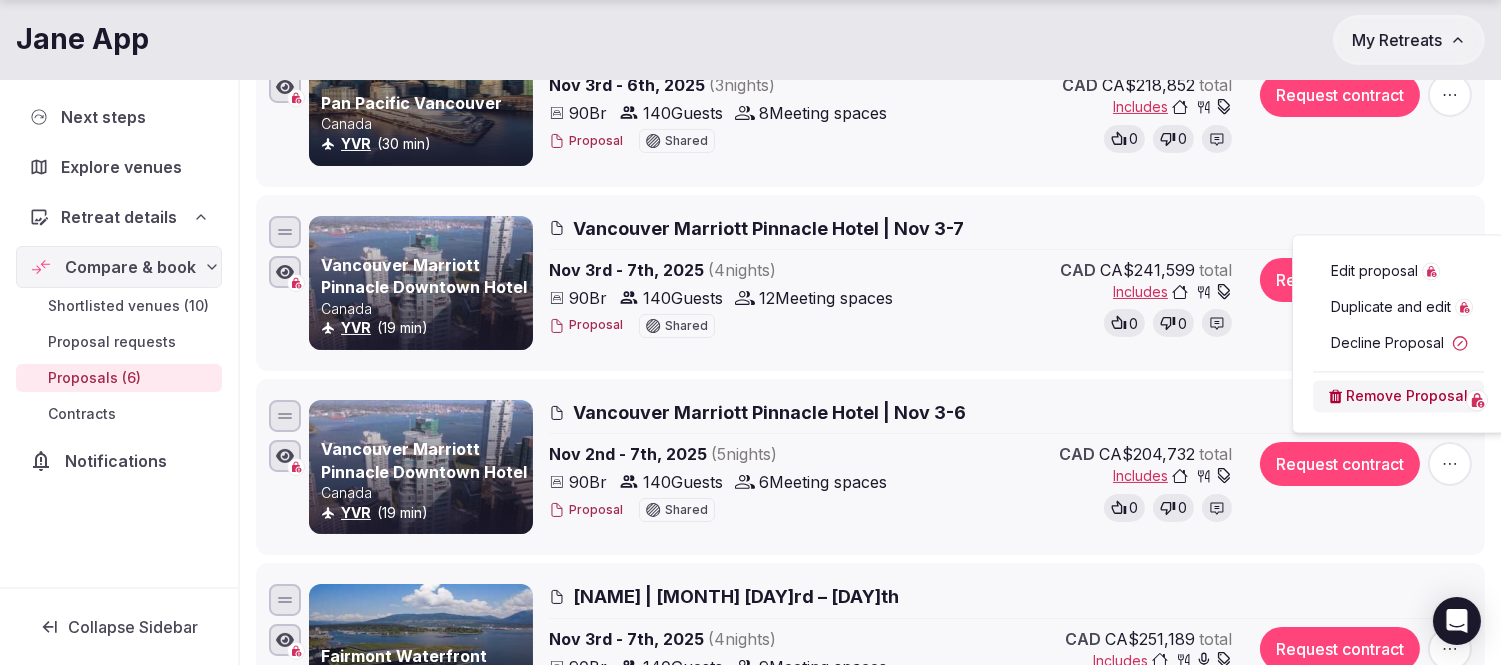 click on "Request contract" at bounding box center [1340, 464] 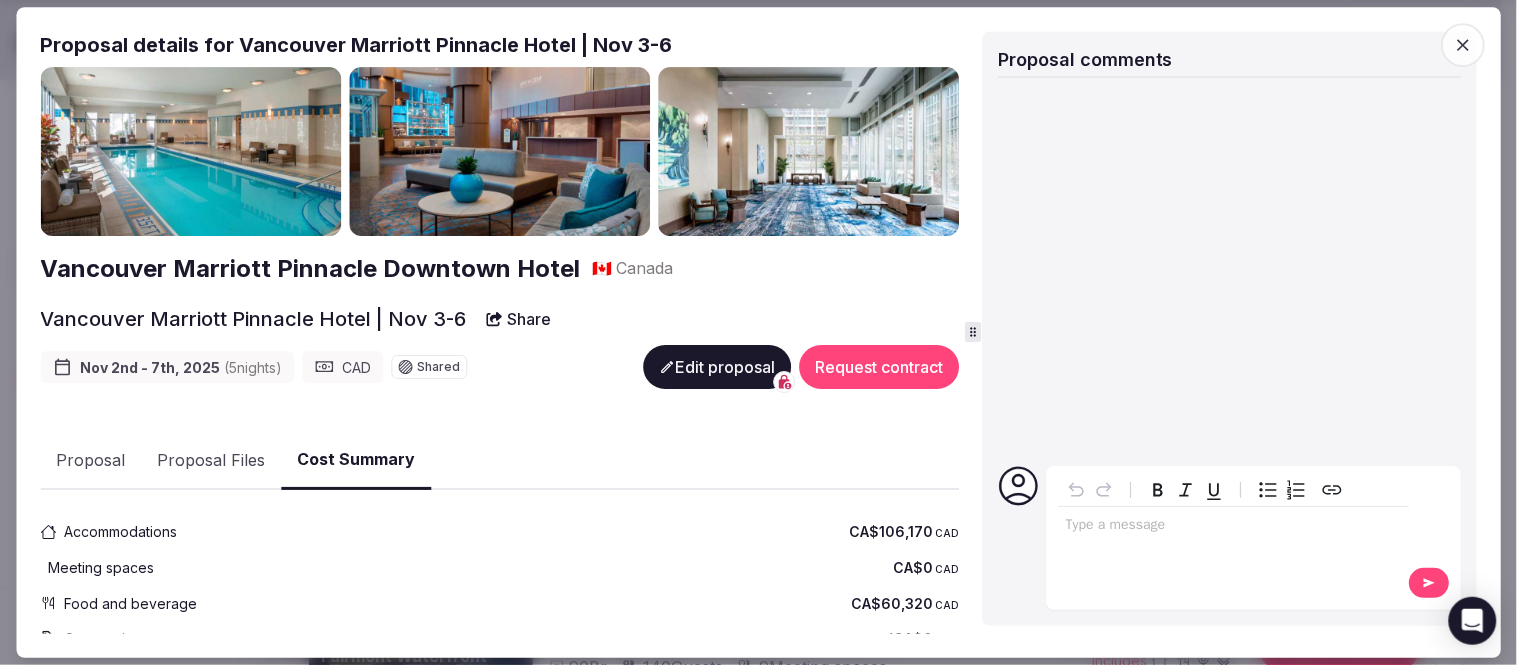 click on "Request contract" at bounding box center [879, 368] 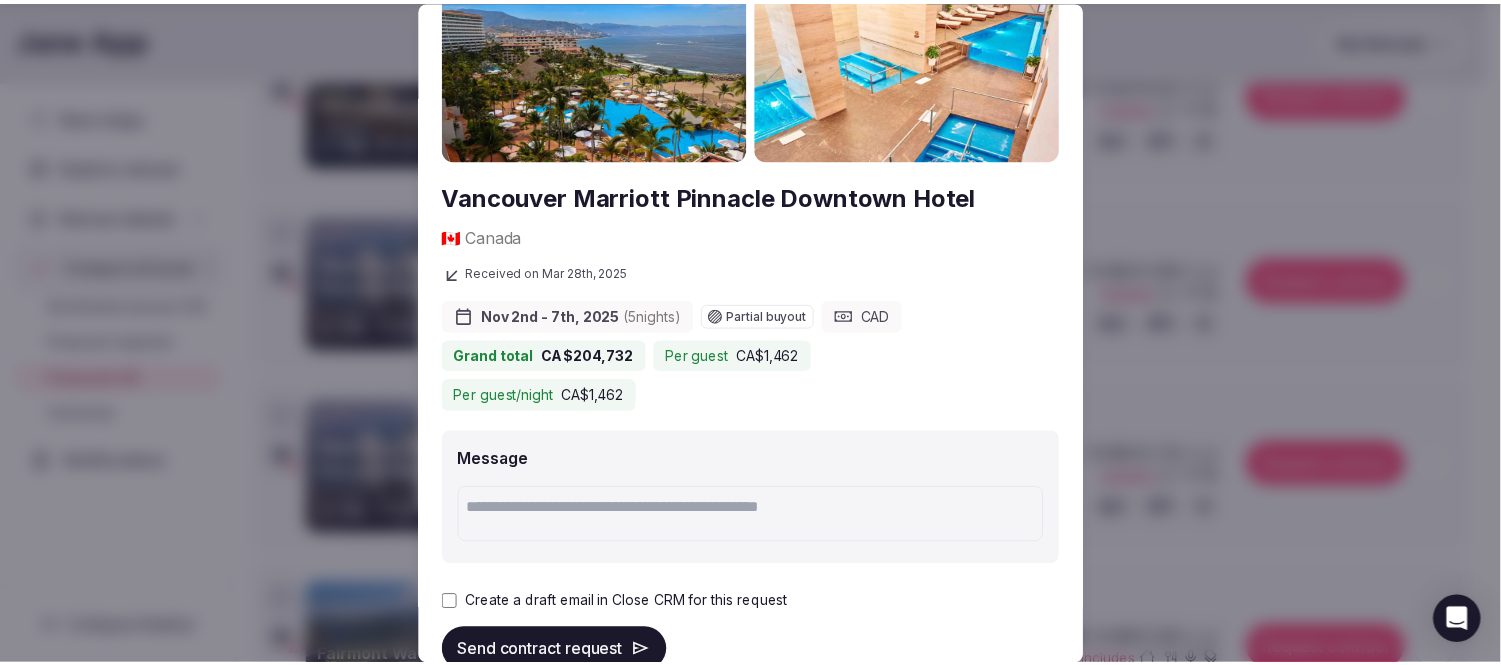 scroll, scrollTop: 164, scrollLeft: 0, axis: vertical 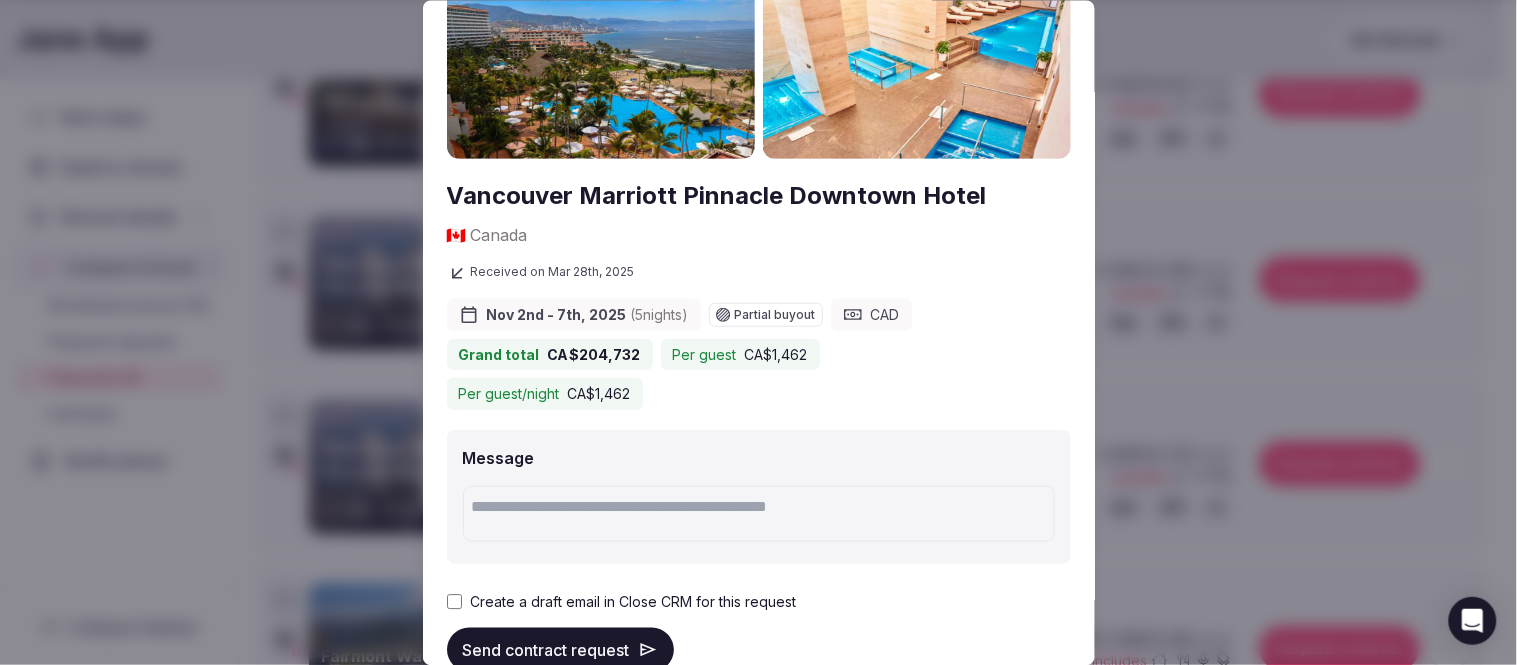 click on "Send contract request" at bounding box center (560, 649) 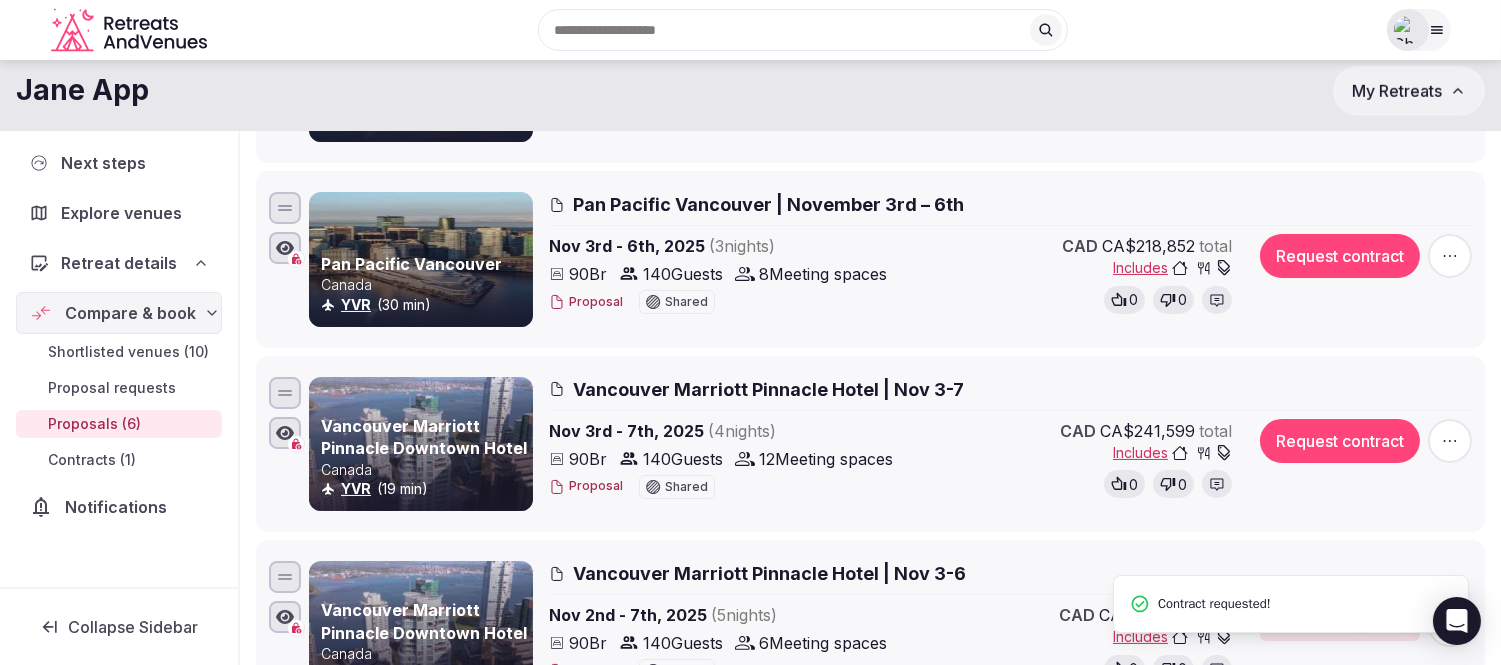 scroll, scrollTop: 0, scrollLeft: 0, axis: both 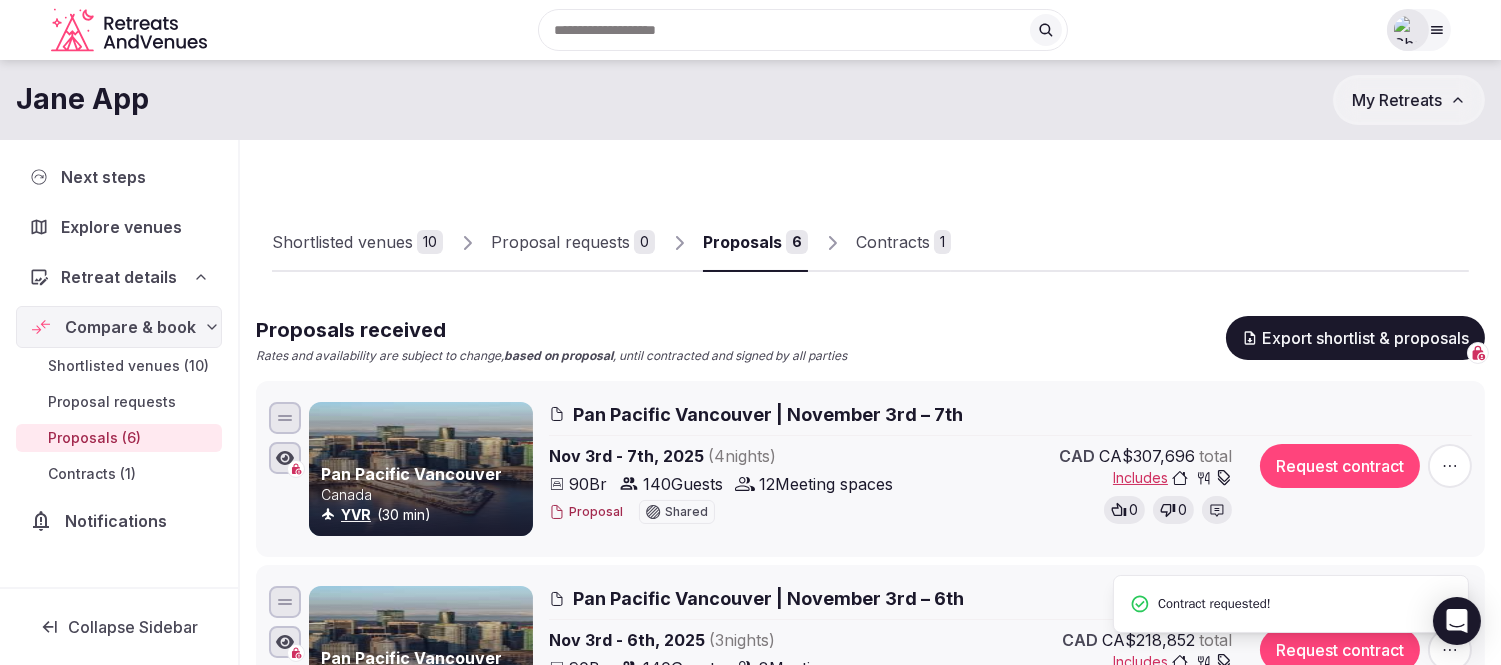 click on "Contracts" at bounding box center (893, 242) 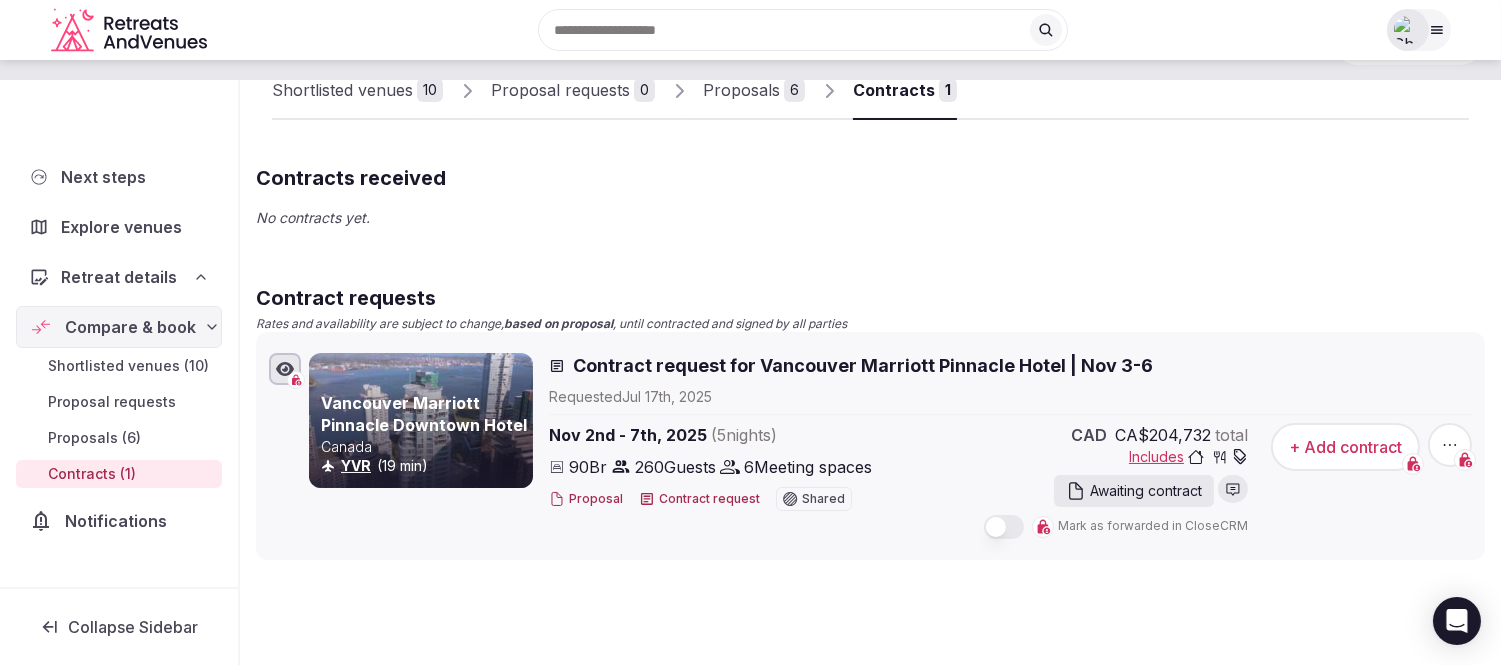 scroll, scrollTop: 222, scrollLeft: 0, axis: vertical 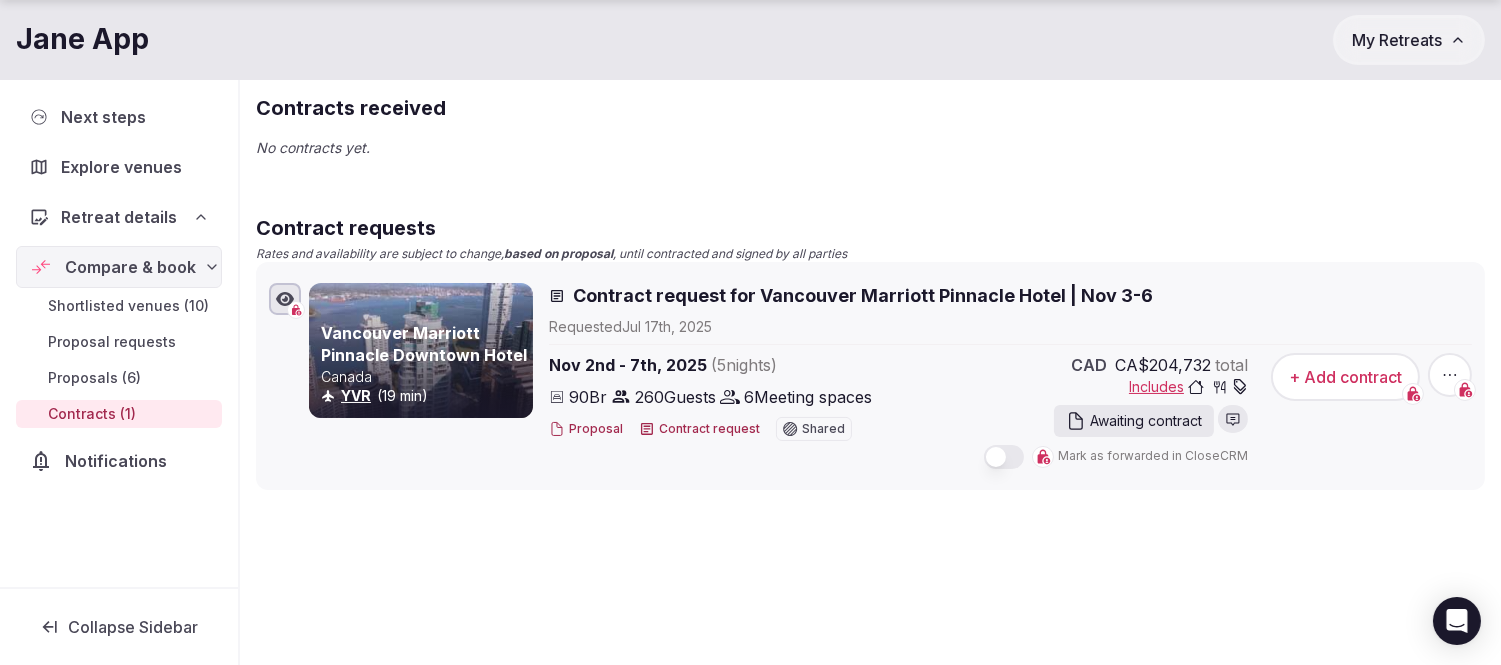 click on "+ Add contract" at bounding box center [1345, 377] 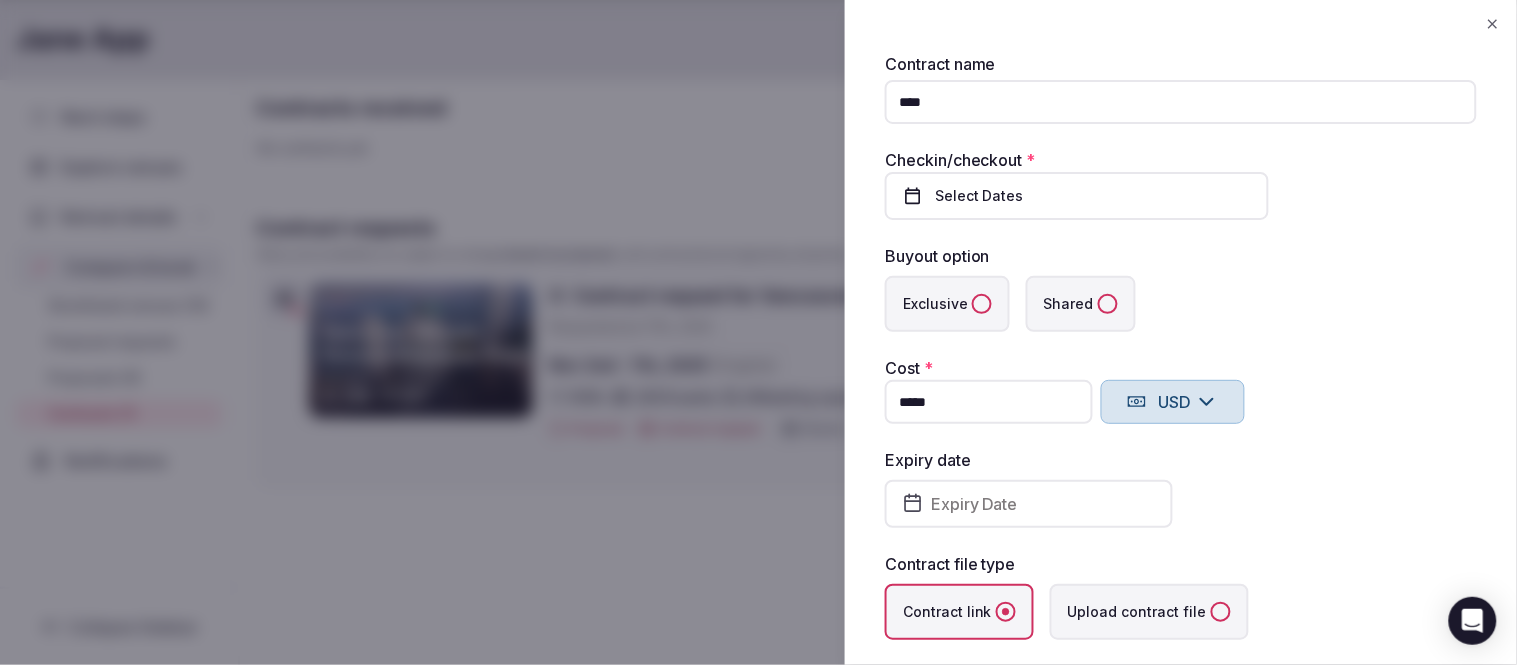 type on "****" 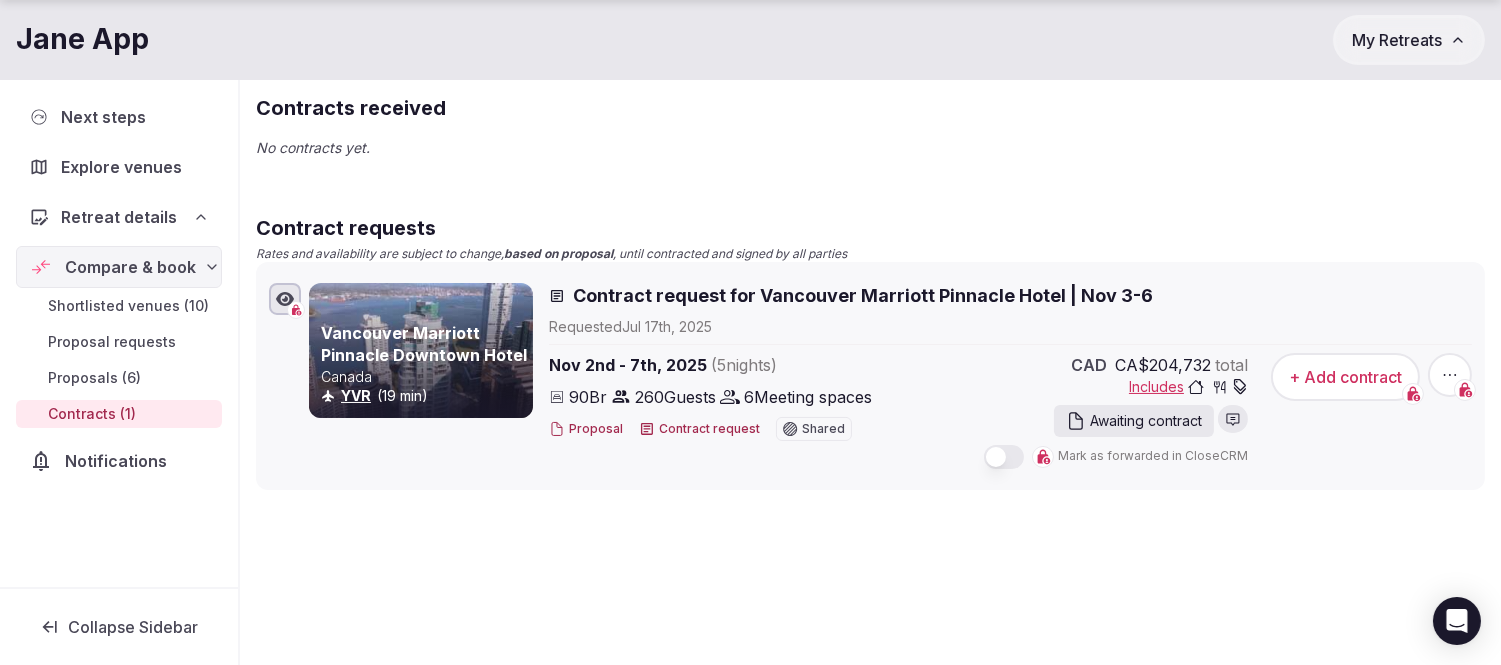 click on "Shortlisted venues 10 Proposal requests 0 Proposals 6 Contracts 1 Contracts received No contracts yet. Contract requests Rates and availability are subject to change,  based on proposal , until contracted and signed by all parties Vancouver Marriott Pinnacle Downtown Hotel Canada YVR (19 min) Contract request for Vancouver Marriott Pinnacle Hotel  | Nov 3-6 Requested  Jul 17th, 2025 Nov 2nd - 7th, 2025 ( 5  night s ) 90  Br 260  Guests 6  Meeting spaces Proposal Contract request Shared CAD CA$204,732 total Includes Awaiting contract Mark as forwarded in CloseCRM + Add contract" at bounding box center (870, 308) 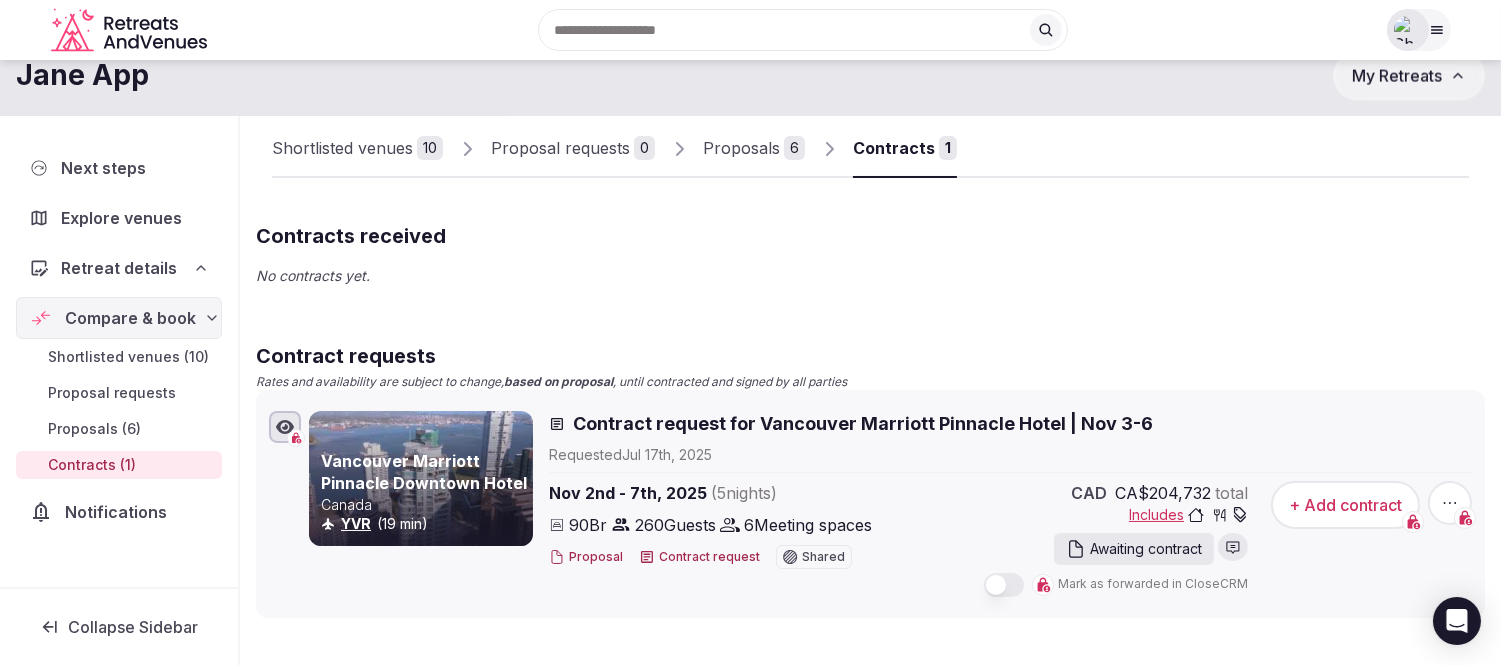 scroll, scrollTop: 0, scrollLeft: 0, axis: both 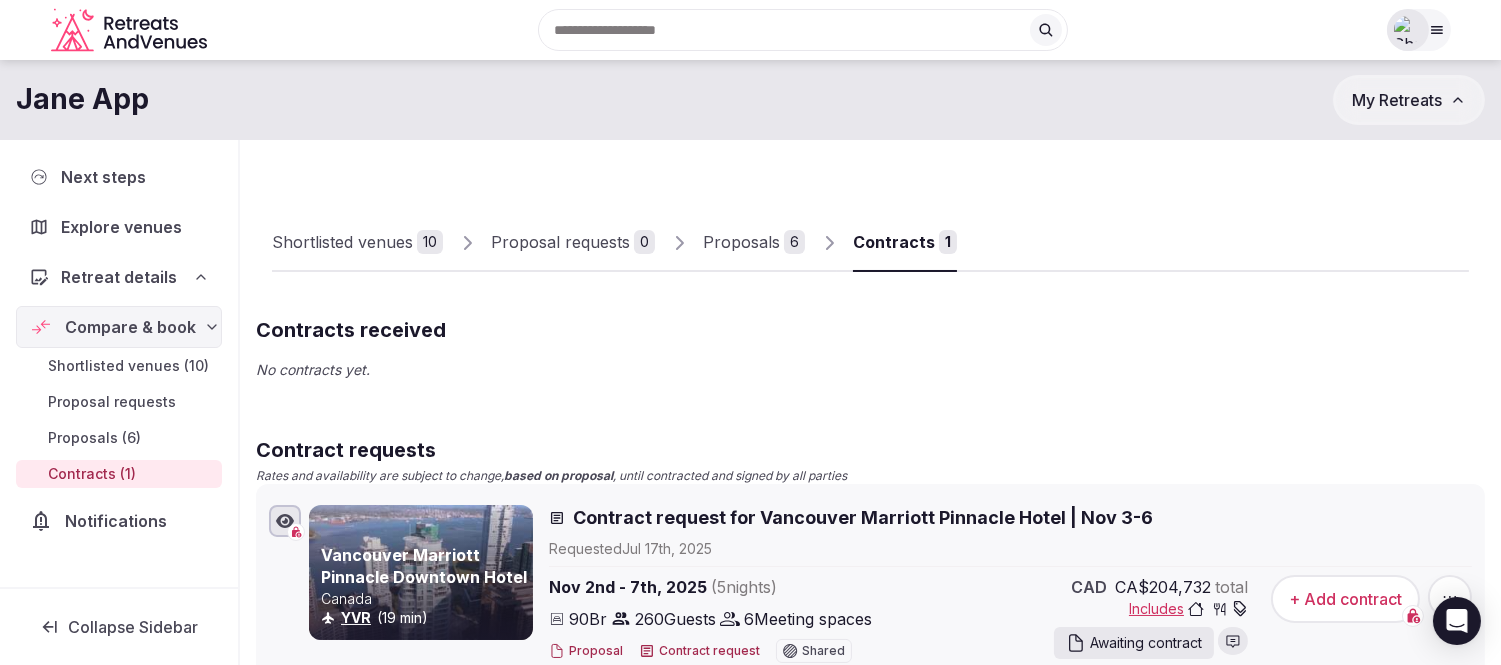 click on "Proposals" at bounding box center (741, 242) 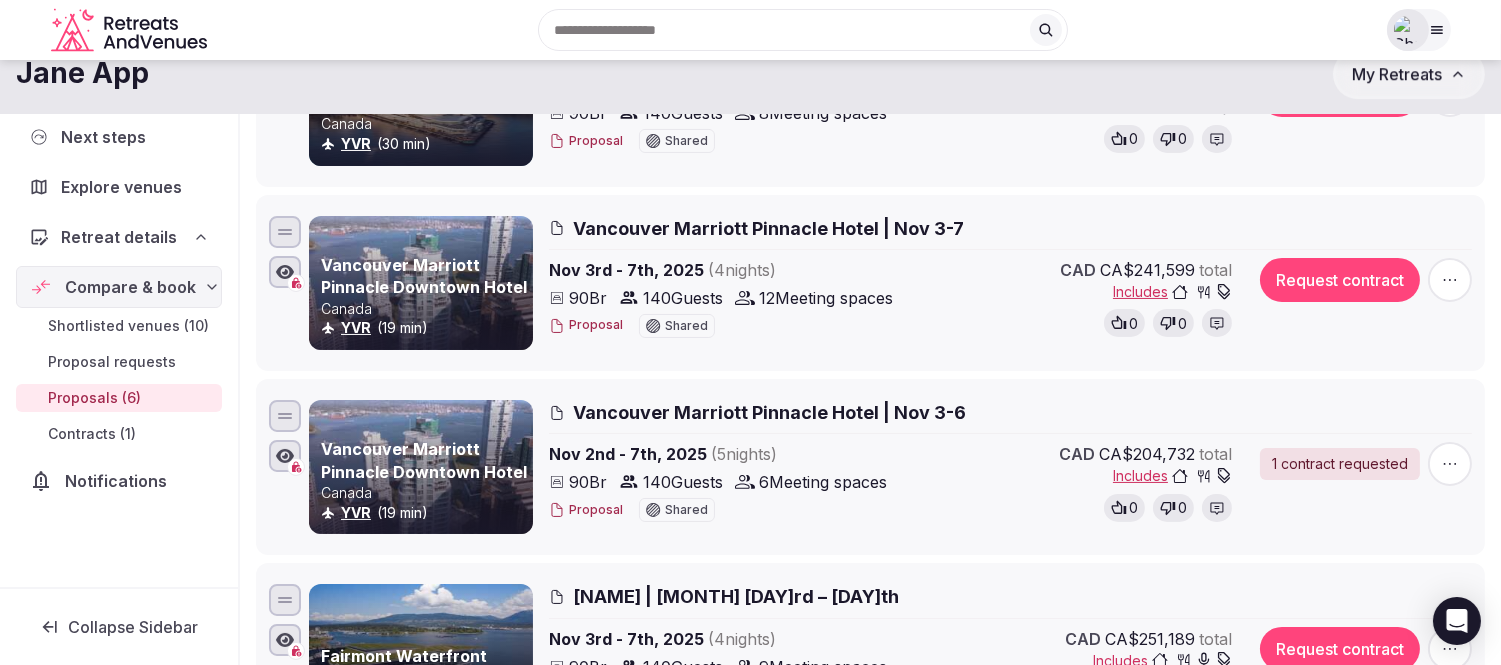 scroll, scrollTop: 0, scrollLeft: 0, axis: both 